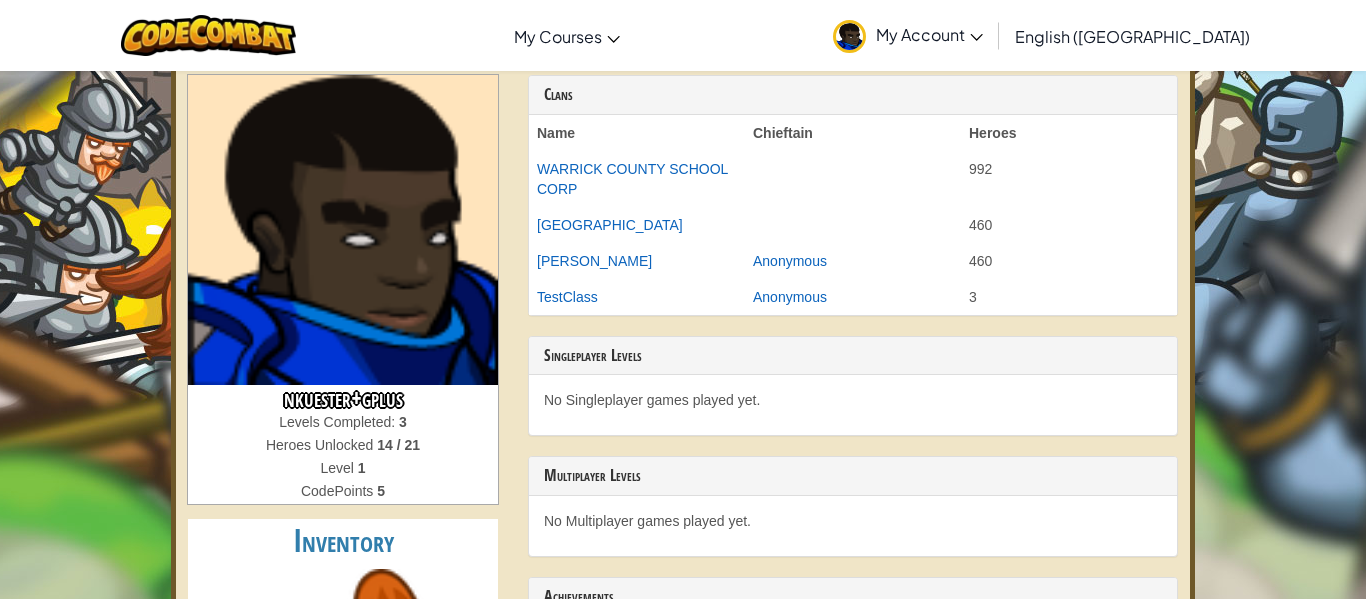scroll, scrollTop: 0, scrollLeft: 0, axis: both 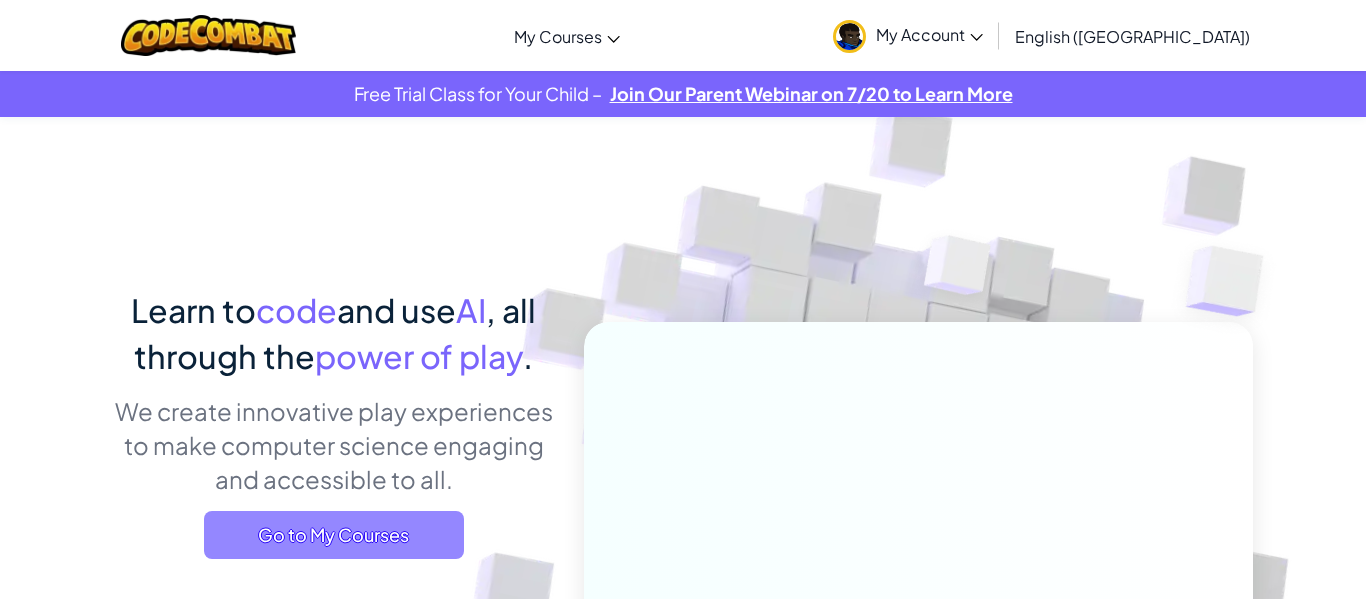 click on "Go to My Courses" at bounding box center (334, 535) 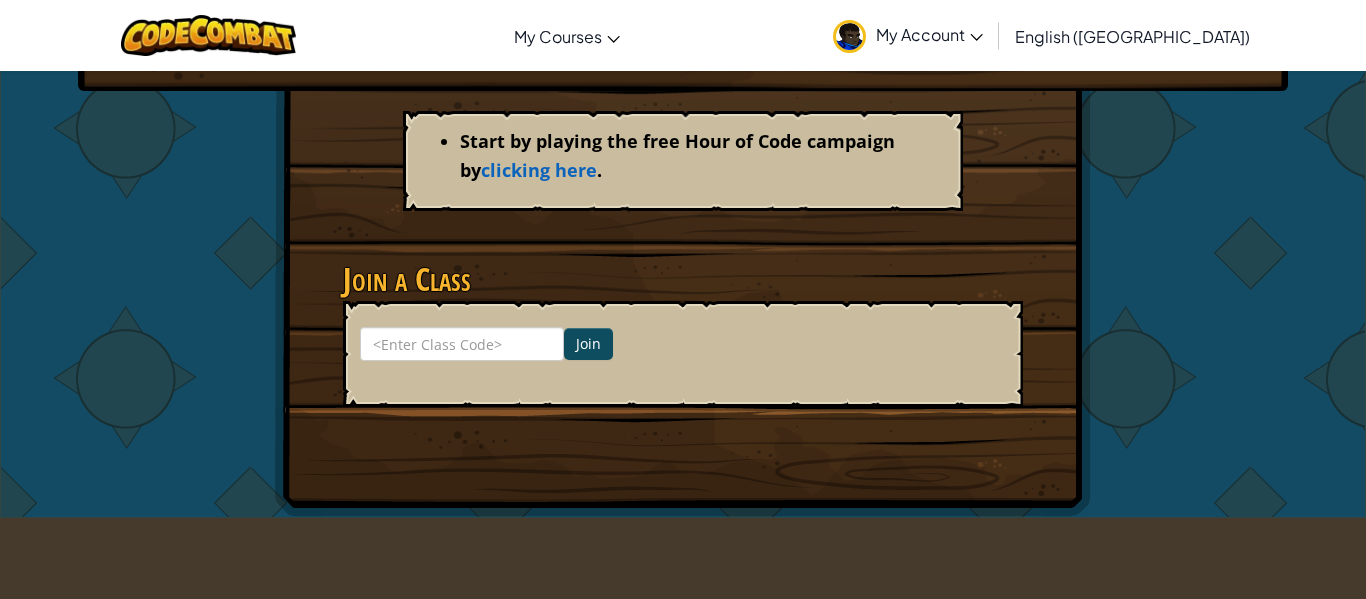 scroll, scrollTop: 330, scrollLeft: 0, axis: vertical 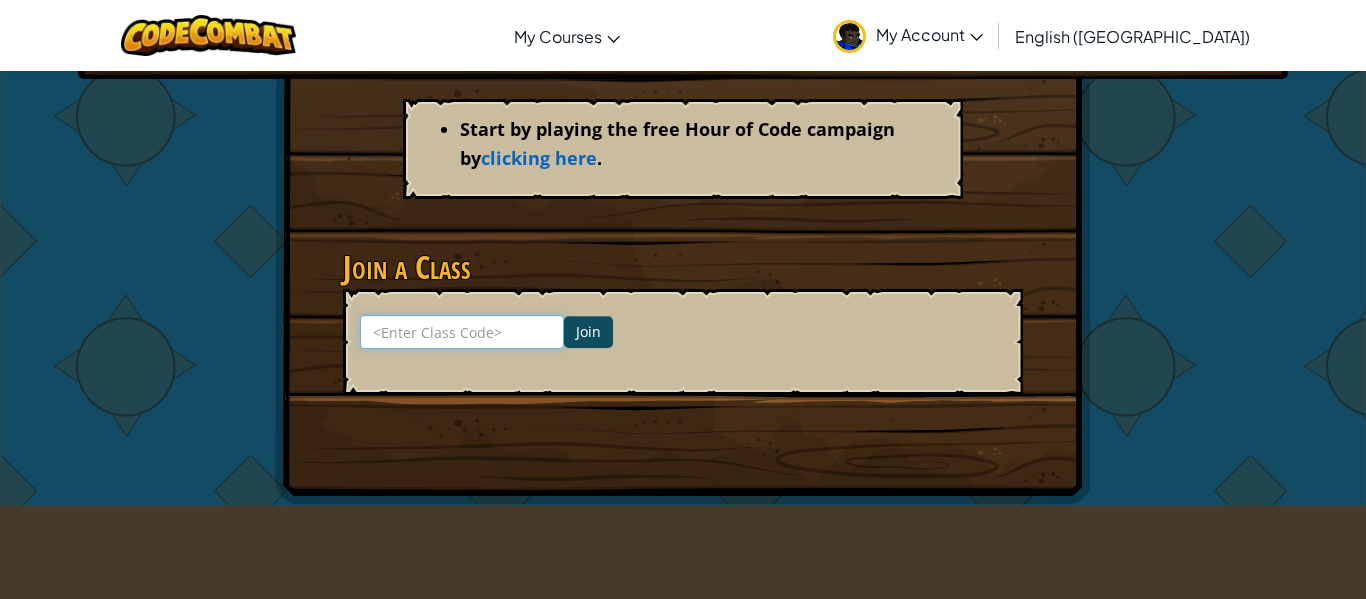 click at bounding box center [462, 332] 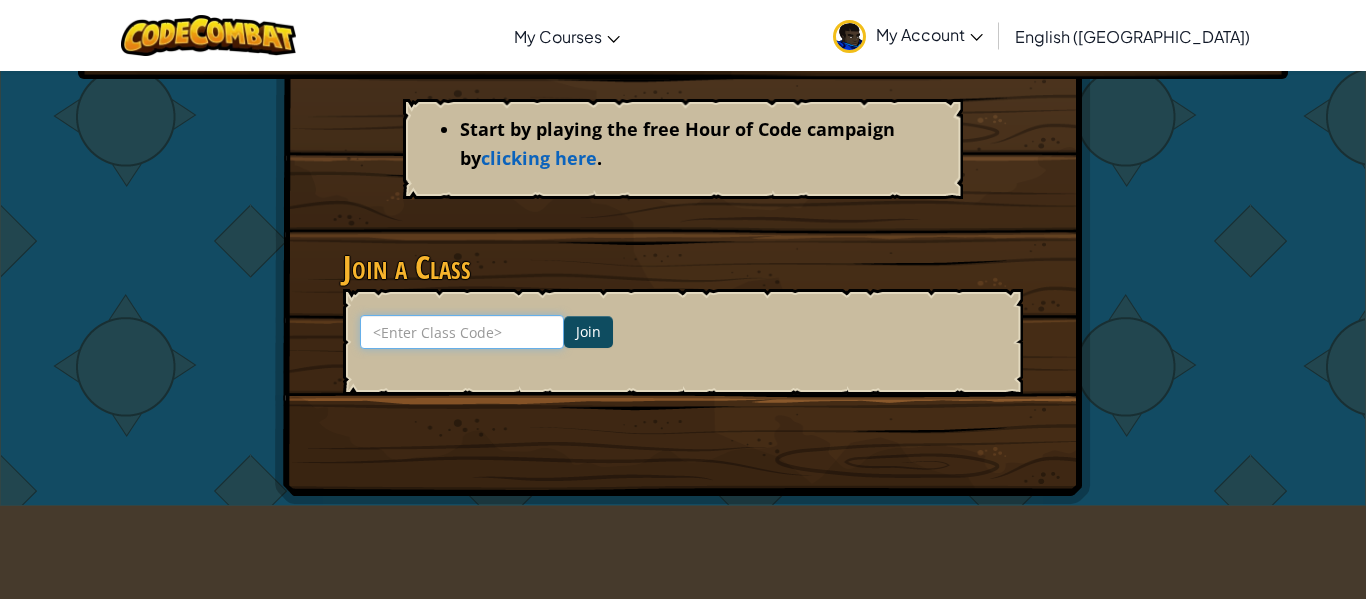 type on "ShopTreeDrink" 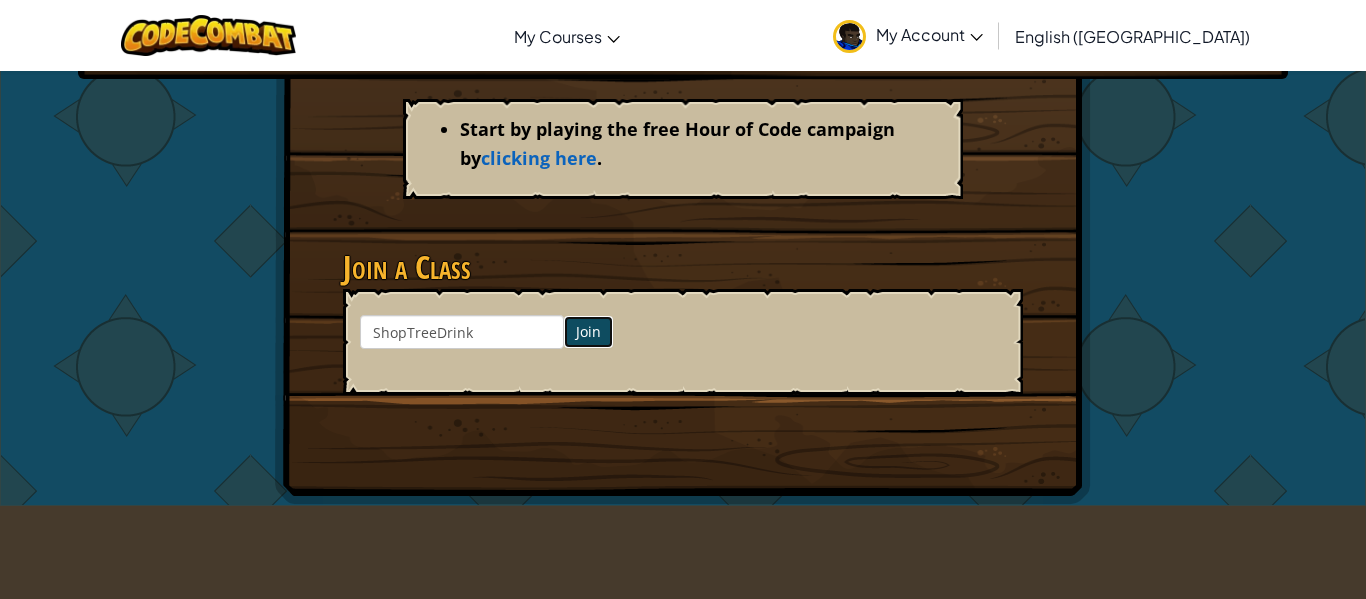click on "Join" at bounding box center [588, 332] 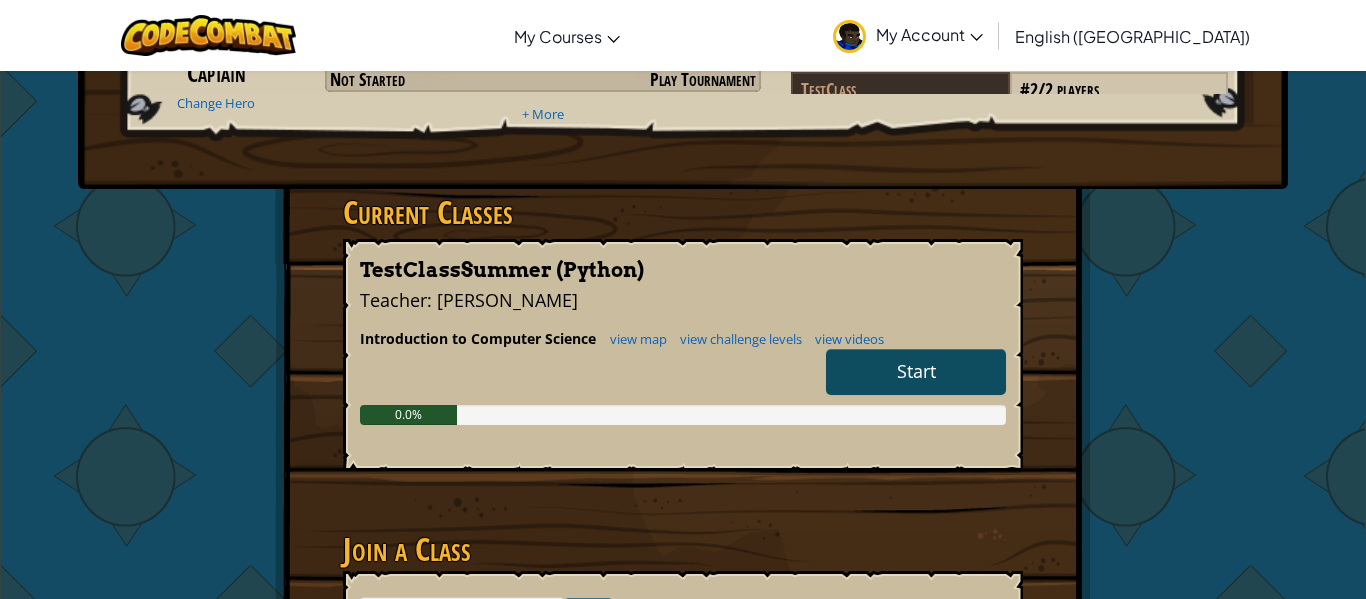 scroll, scrollTop: 225, scrollLeft: 0, axis: vertical 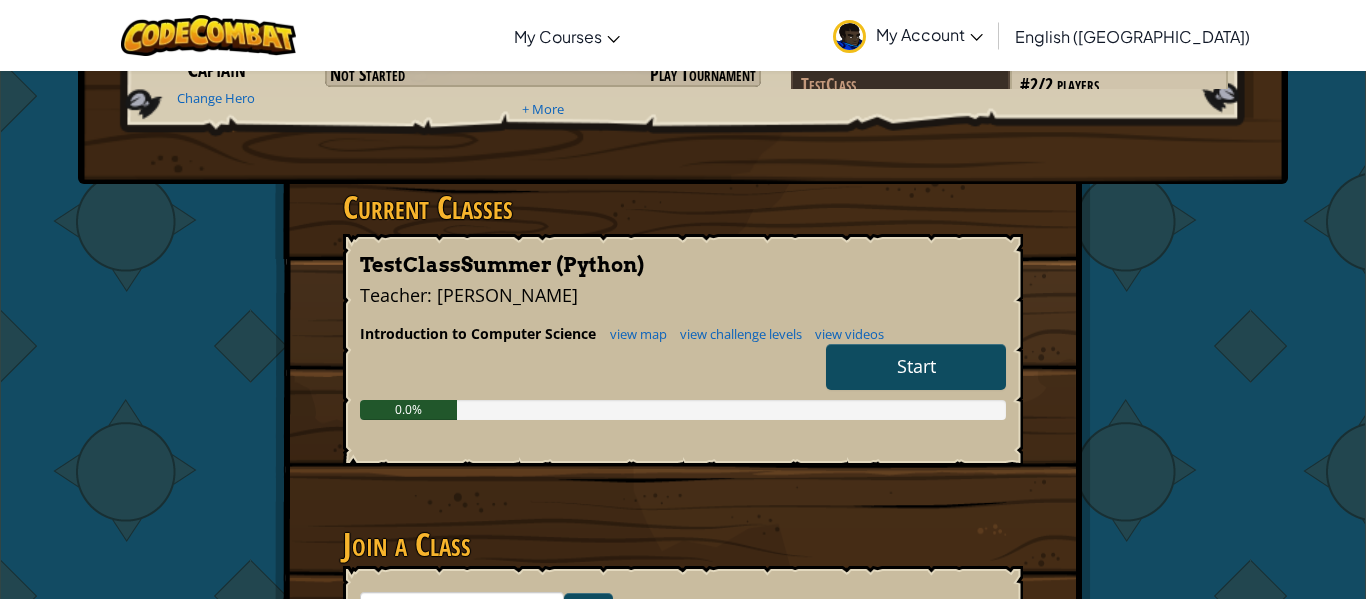click on "Start" at bounding box center [916, 367] 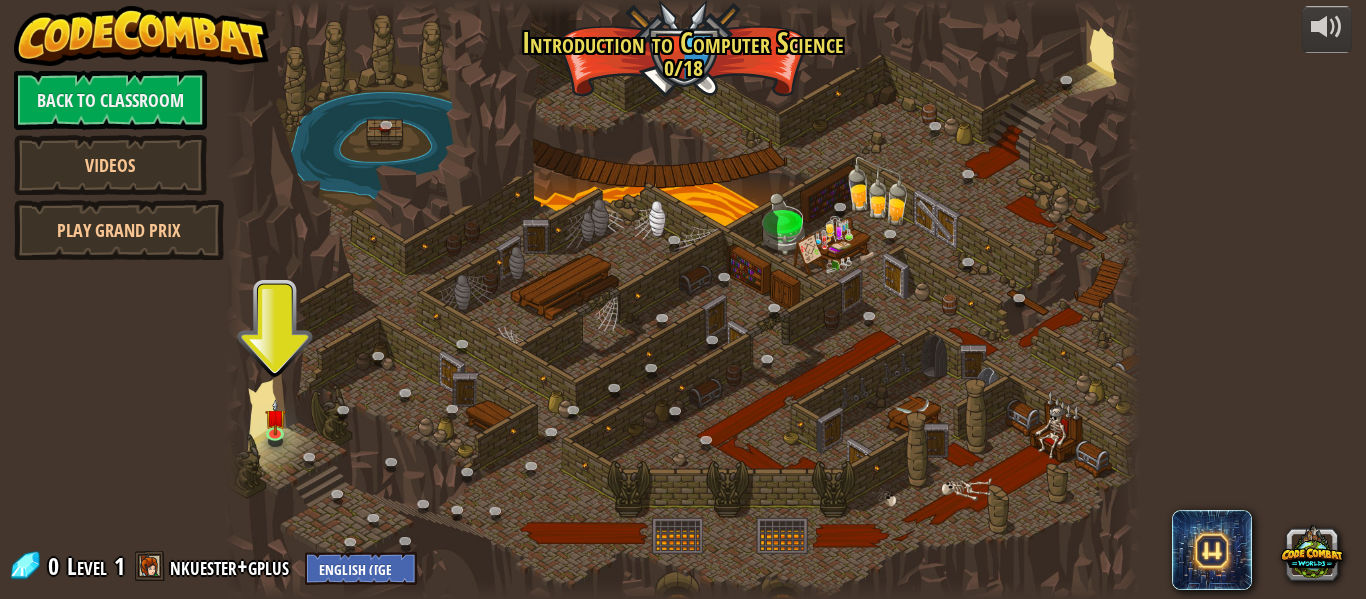 click at bounding box center [683, 299] 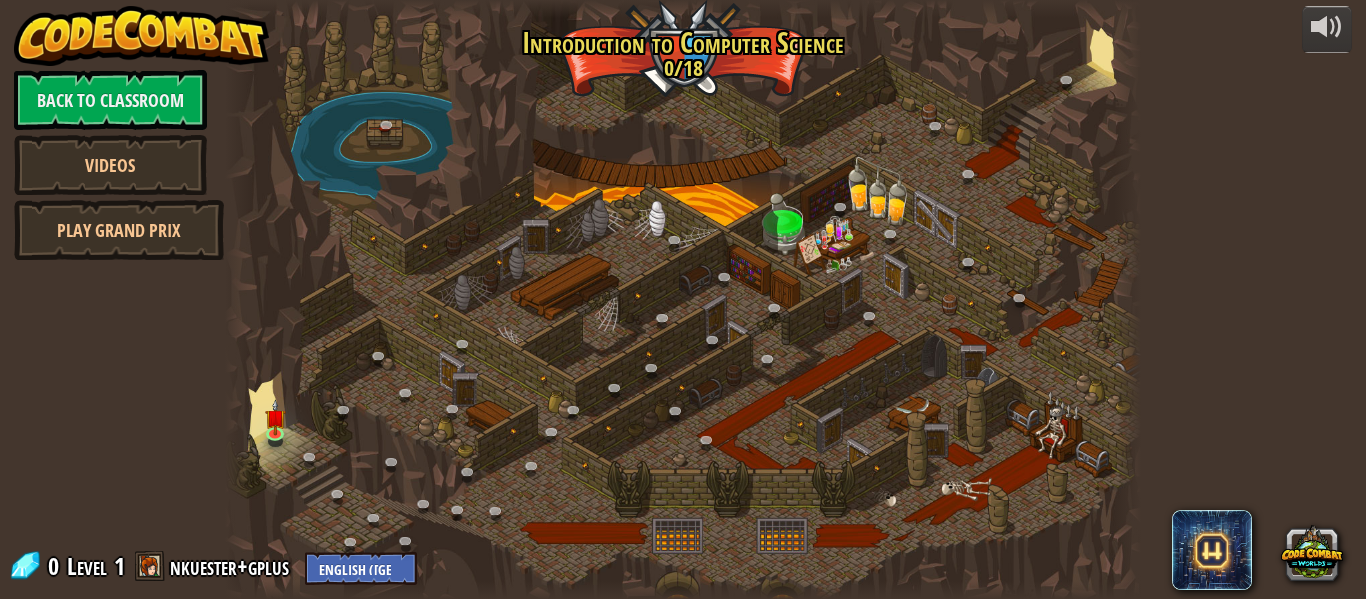 click at bounding box center (683, 299) 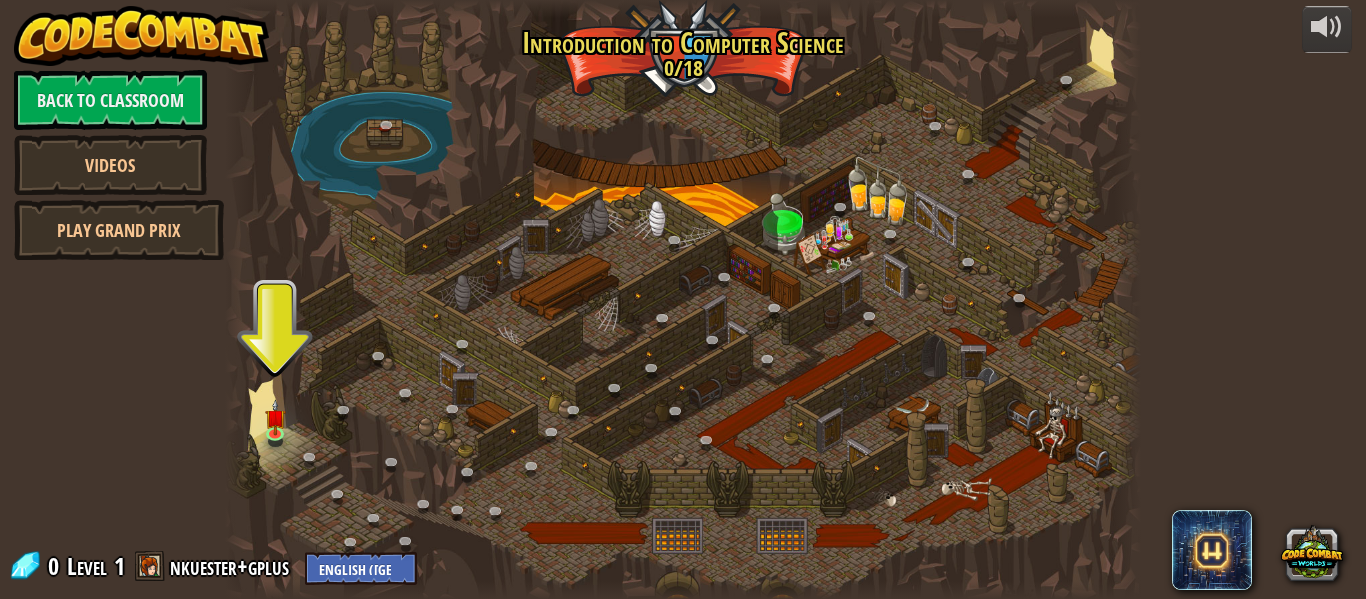 click at bounding box center [683, 299] 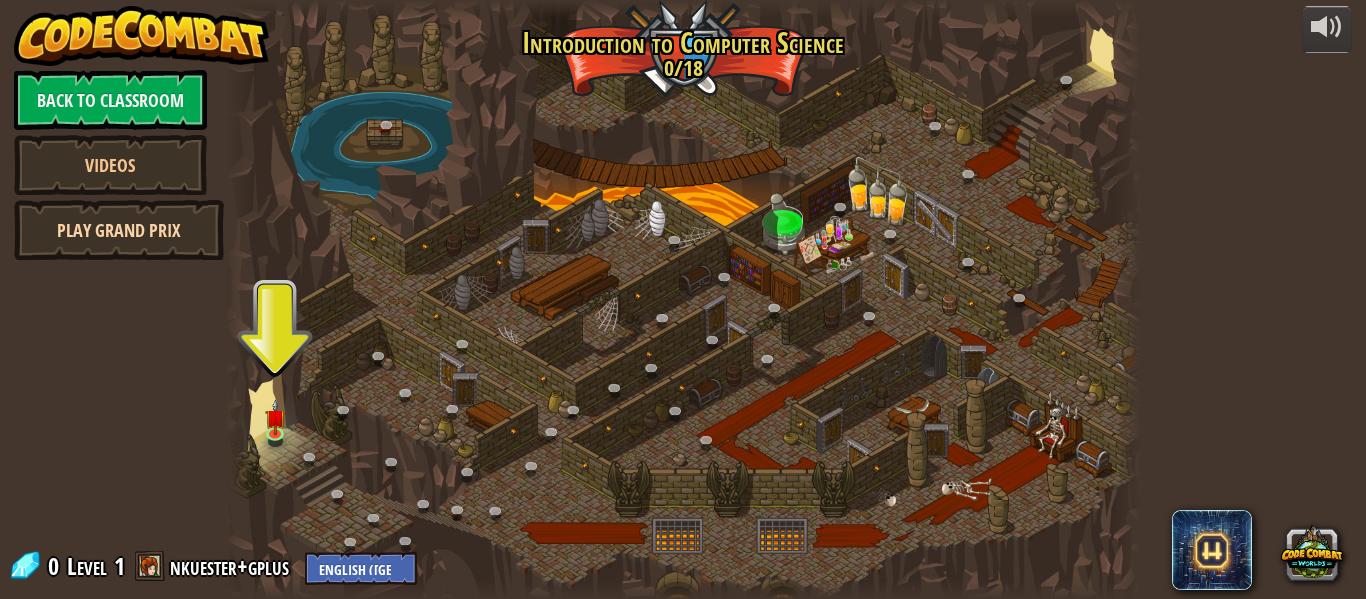 click on "Play Grand Prix" at bounding box center (119, 230) 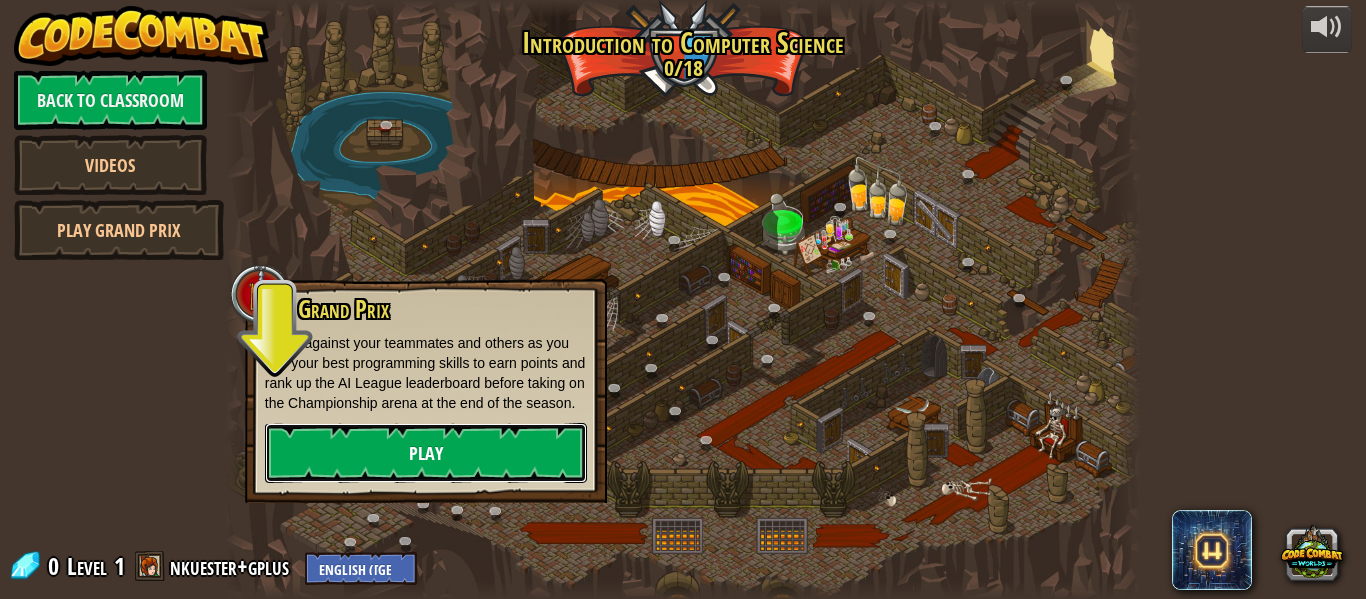 click on "Play" at bounding box center [426, 453] 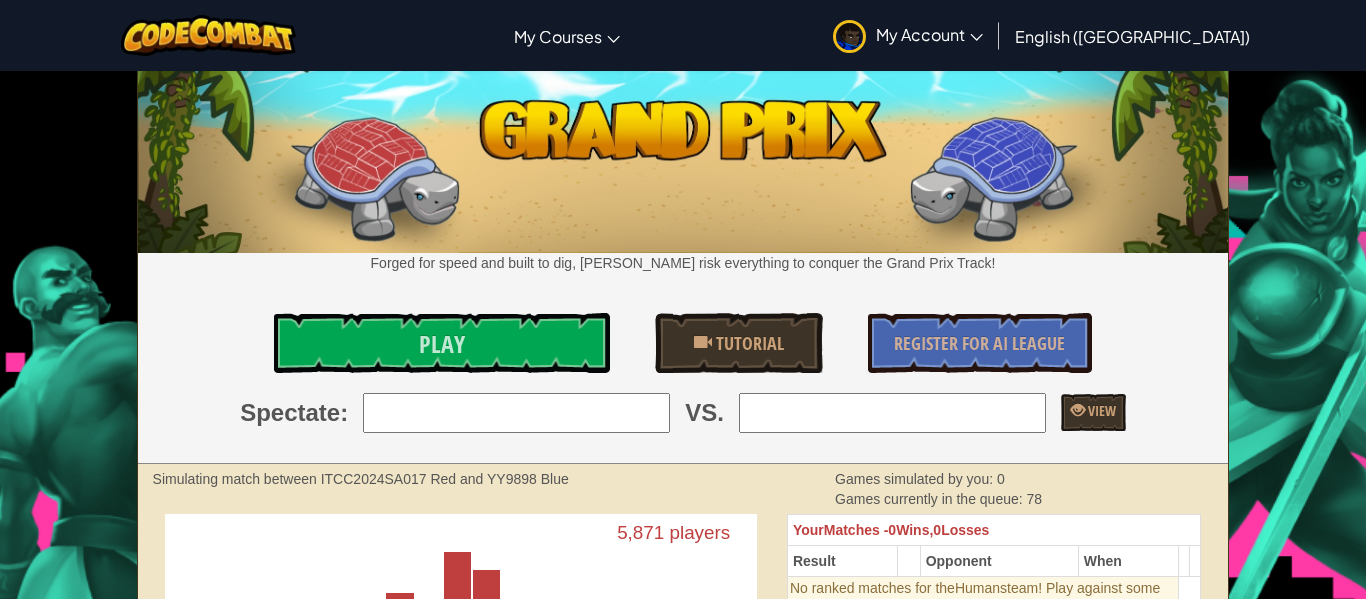 scroll, scrollTop: 2, scrollLeft: 0, axis: vertical 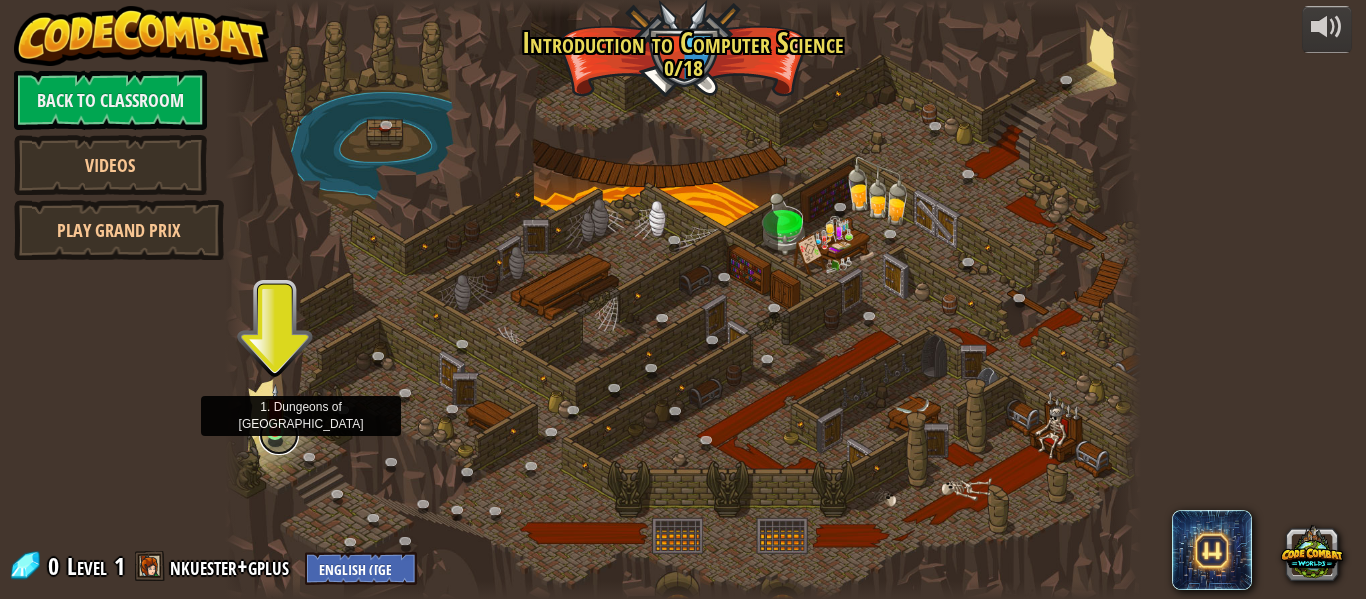 click at bounding box center [279, 435] 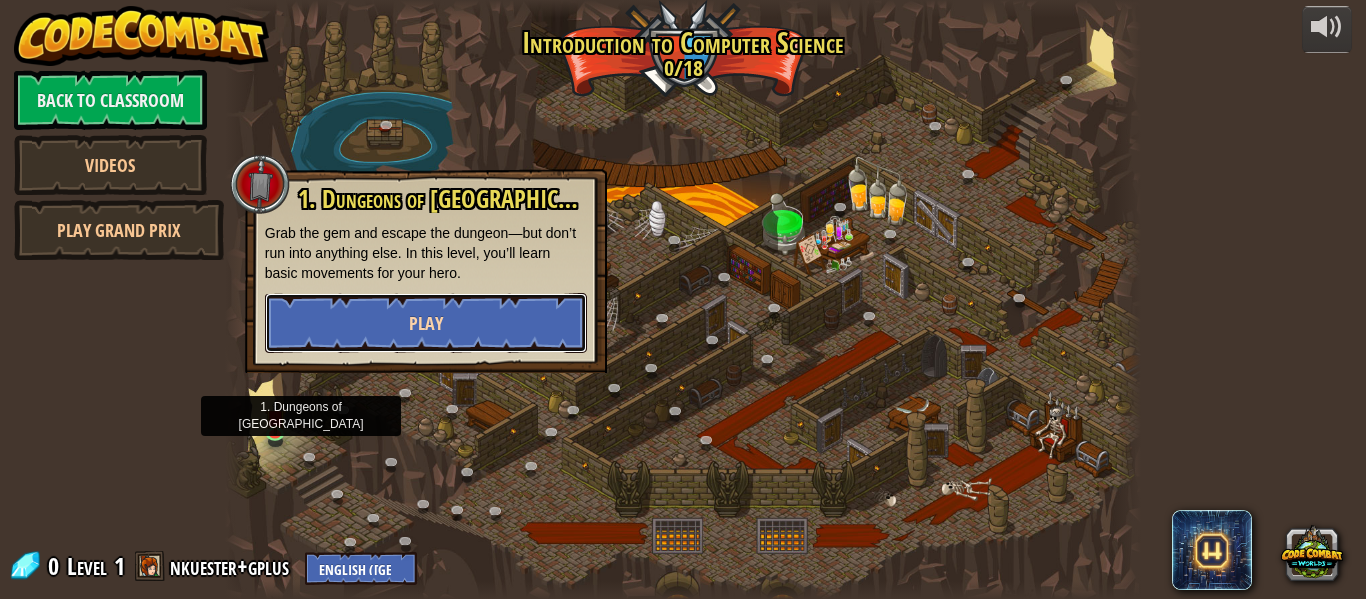 click on "Play" at bounding box center [426, 323] 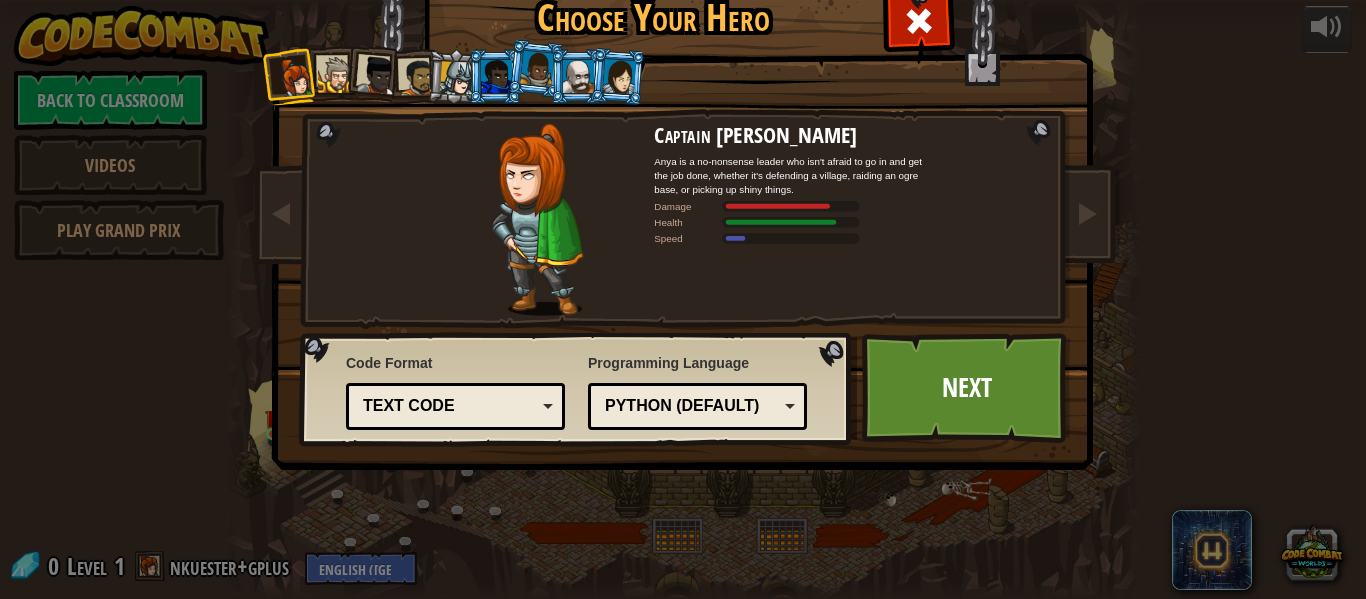 click on "Text code" at bounding box center [449, 406] 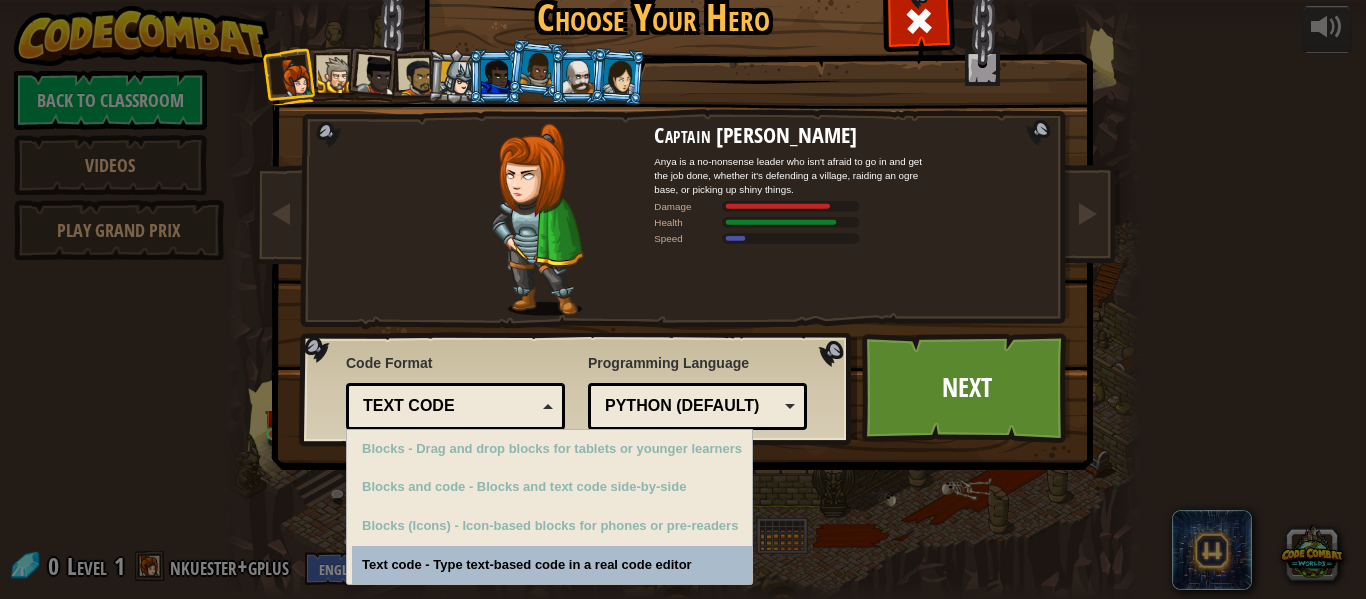 click on "Choose Your Hero 0 Captain [PERSON_NAME] is a no-nonsense leader who isn't afraid to go in and get the job done, whether it's defending a village, raiding an ogre base, or picking up shiny things. Damage Health Speed [PERSON_NAME] A mighty warrior. [PERSON_NAME] loves just three things: exploring, building stuff, and combat. He's tough but slow. Damage Health Speed [DEMOGRAPHIC_DATA] [PERSON_NAME] [DEMOGRAPHIC_DATA] [PERSON_NAME] is a champion of the people, questing for justice across all the lands. No one knows what she does in her spare time. Damage Health Speed [PERSON_NAME] the Duelist [PERSON_NAME] travels across the world, seeking out challenges to test his skills with his impractically gigantic sword and tiny shield. Damage Health Speed [PERSON_NAME] is an honorable [MEDICAL_DATA] and fearless warrior. His speed and high damage make him ideal for taking on heavily-armored enemies. Damage Health Speed [PERSON_NAME] the Stalwart Damage Health Speed Arryn Stonewall Damage Health Speed Okar Stompfoot Damage Health Speed [PERSON_NAME]" at bounding box center [683, 300] 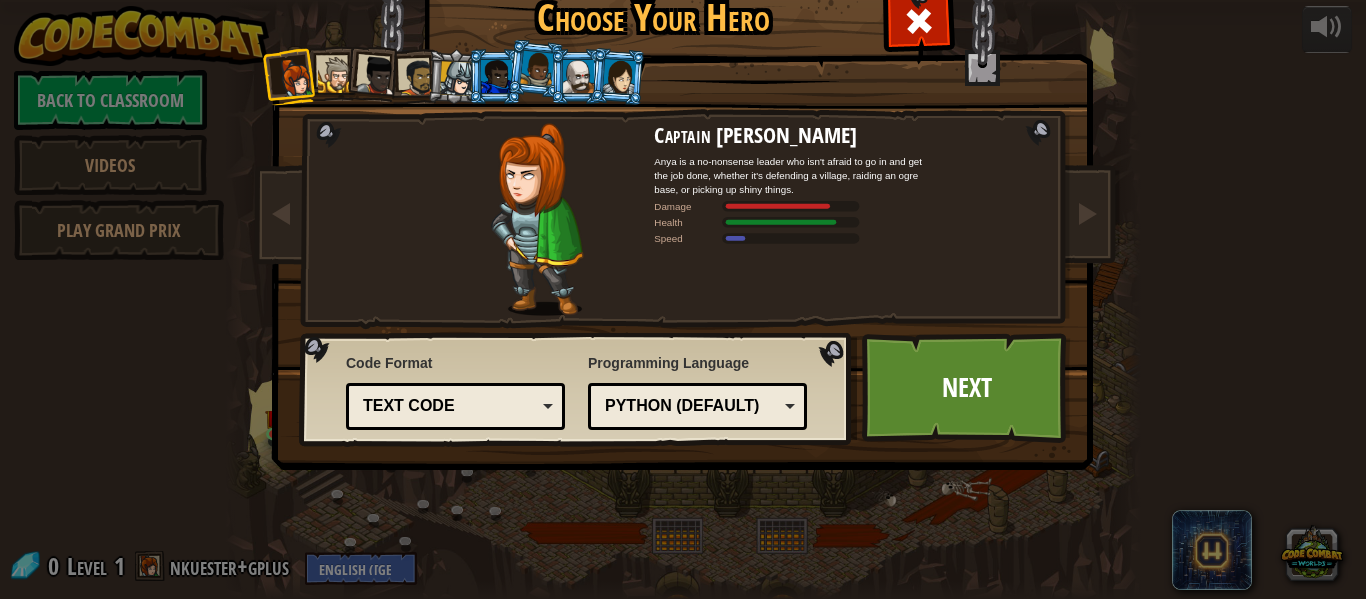 click on "Python (Default)" at bounding box center (697, 406) 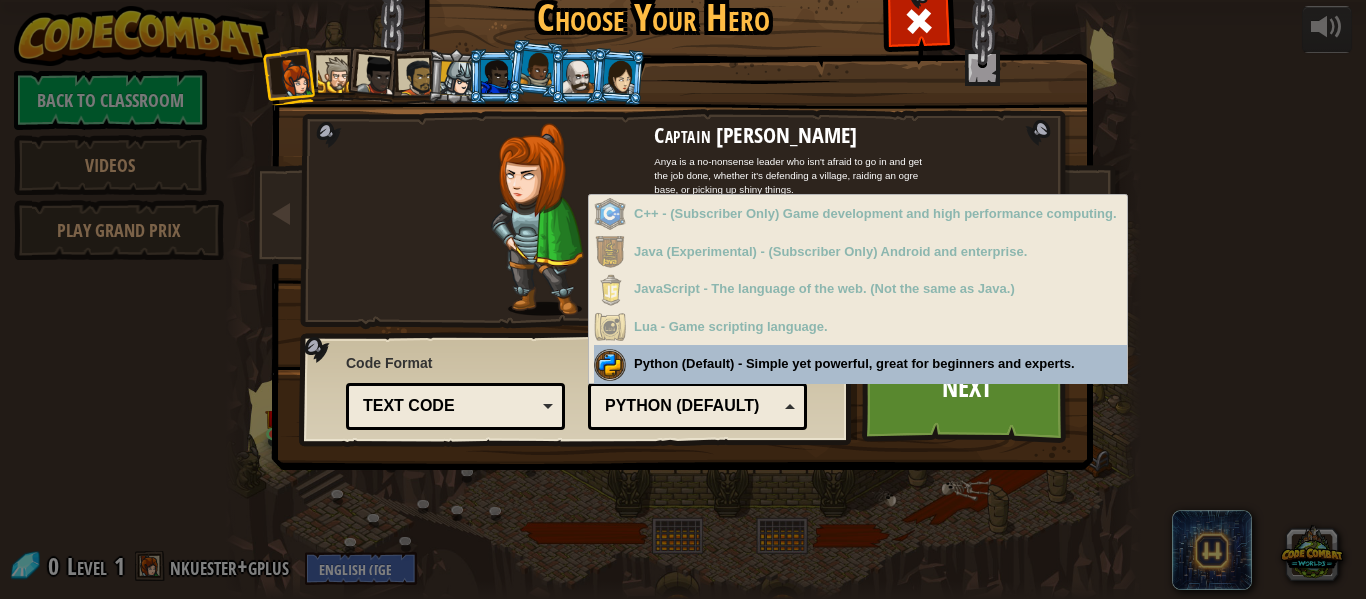 click on "Captain [PERSON_NAME] Anya is a no-nonsense leader who isn't afraid to go in and get the job done, whether it's defending a village, raiding an ogre base, or picking up shiny things. Damage Health Speed [PERSON_NAME] A mighty warrior. [PERSON_NAME] loves just three things: exploring, building stuff, and combat. He's tough but slow. Damage Health Speed [DEMOGRAPHIC_DATA] [PERSON_NAME] [DEMOGRAPHIC_DATA] [PERSON_NAME] is a champion of the people, questing for justice across all the lands. No one knows what she does in her spare time. Damage Health Speed [PERSON_NAME] the Duelist [PERSON_NAME] travels across the world, seeking out challenges to test his skills with his impractically gigantic sword and tiny shield. Damage Health Speed [PERSON_NAME] is an honorable [MEDICAL_DATA] and fearless warrior. His speed and high damage make him ideal for taking on heavily-armored enemies. Damage Health Speed [PERSON_NAME] the Stalwart Damage Health Speed Arryn Stonewall Damage Health Speed Okar Stompfoot Damage Health Speed [PERSON_NAME] Damage Health Speed" at bounding box center (683, 257) 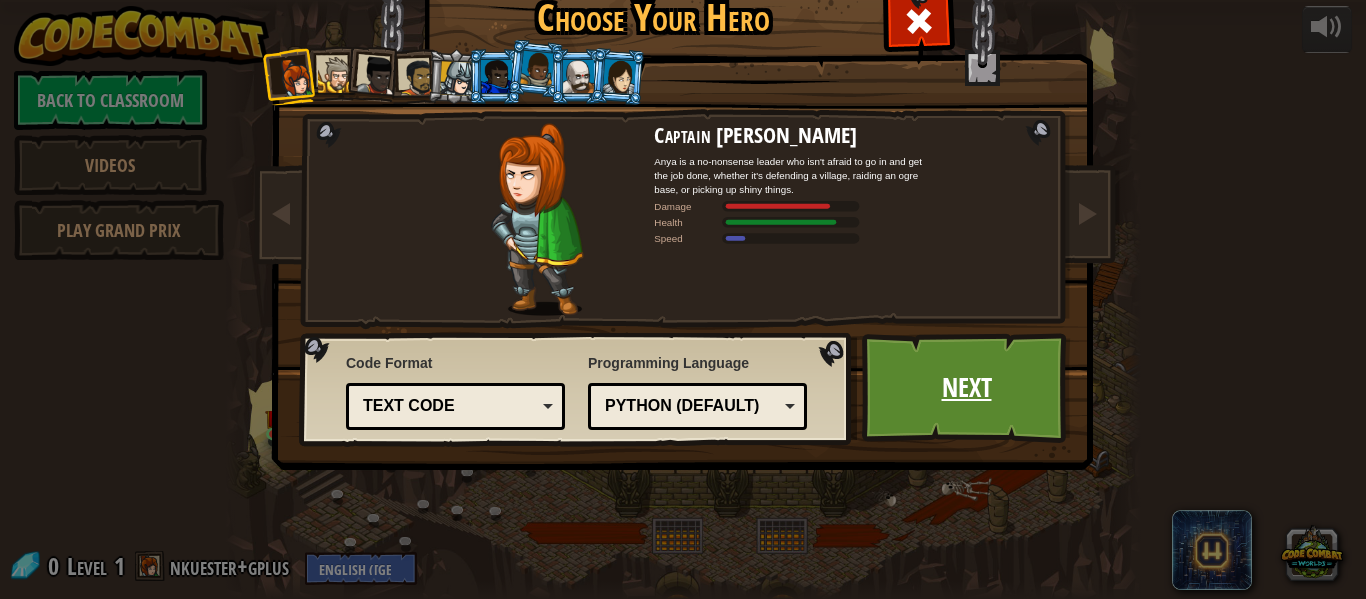 click on "Next" at bounding box center (966, 388) 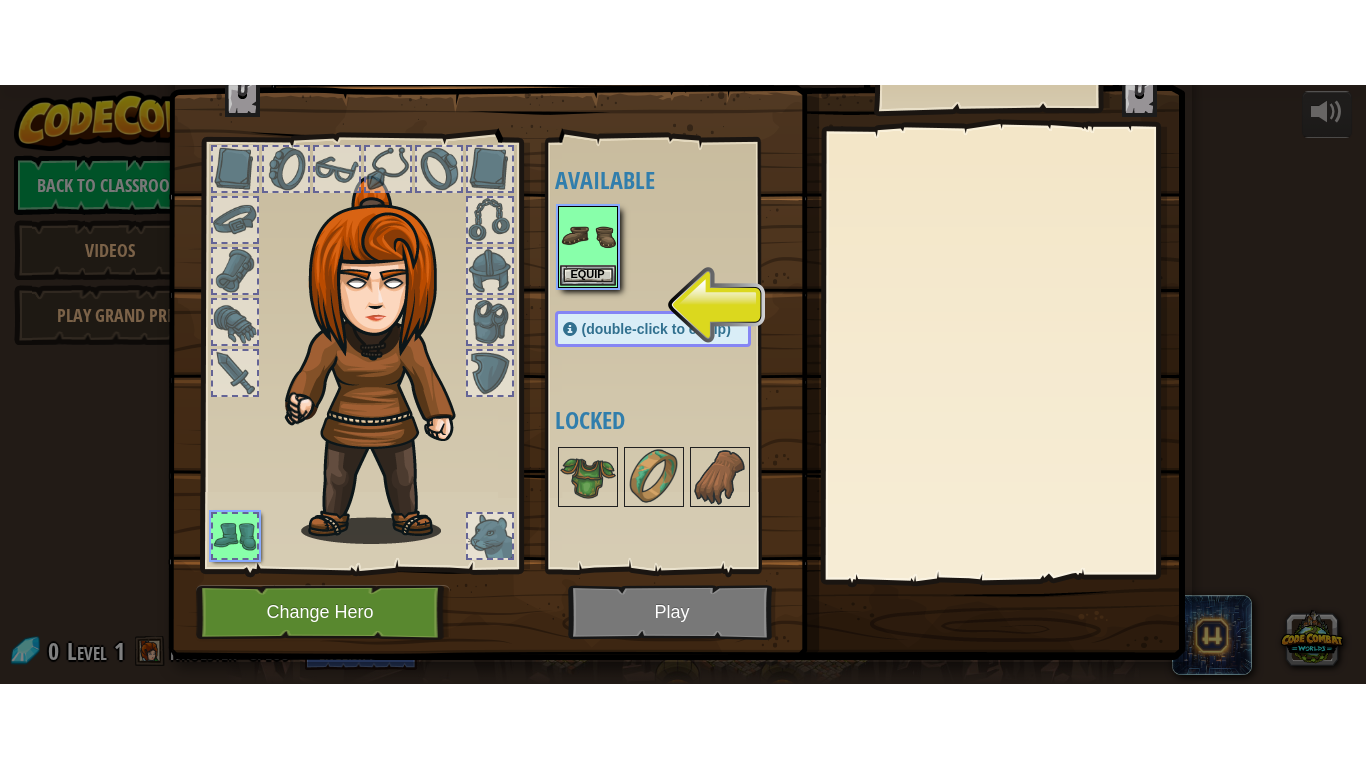 scroll, scrollTop: 63, scrollLeft: 0, axis: vertical 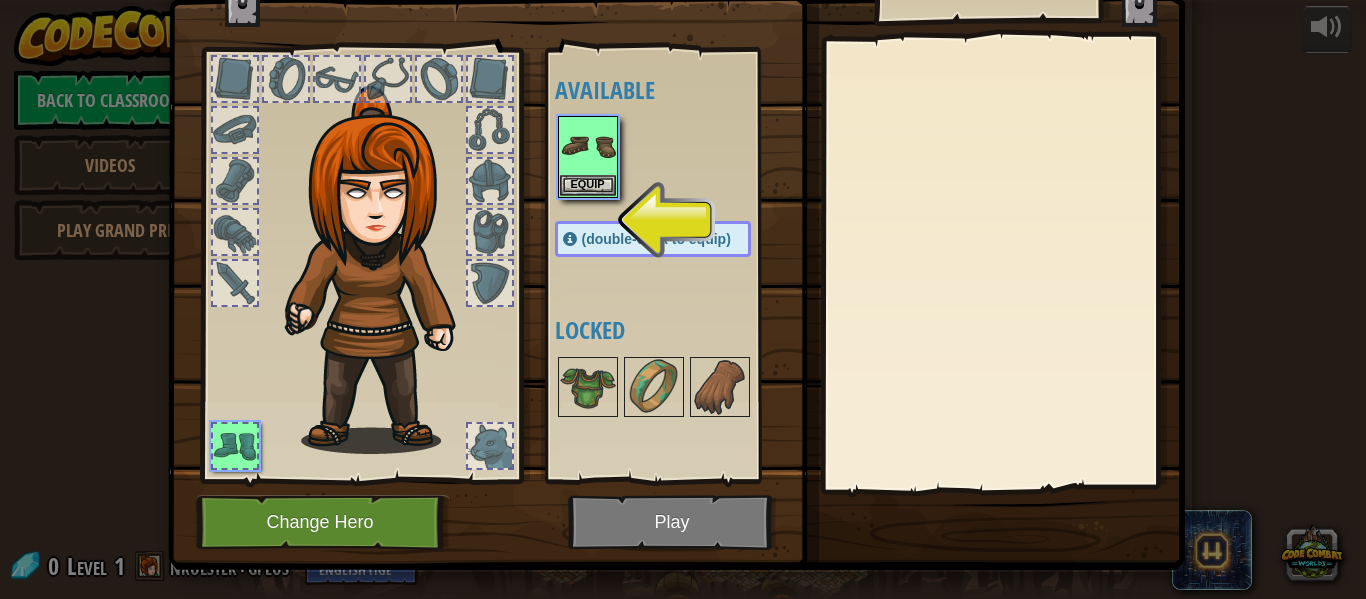 click at bounding box center [235, 181] 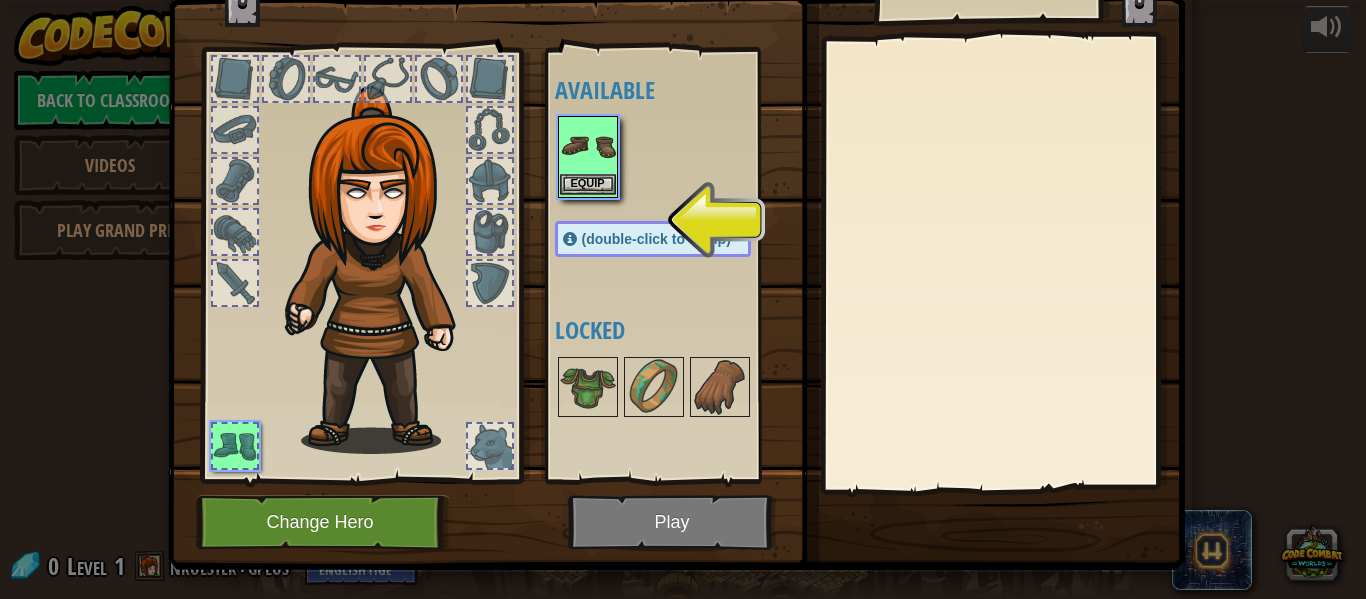 click at bounding box center (588, 146) 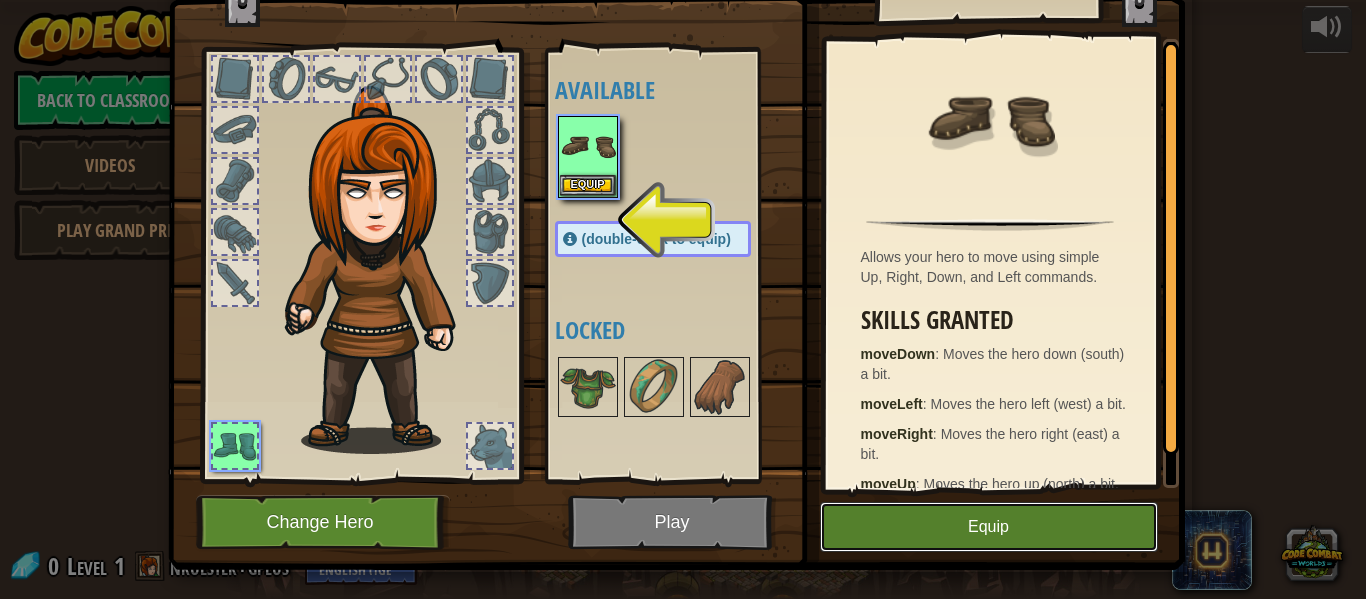 click on "Equip" at bounding box center (989, 527) 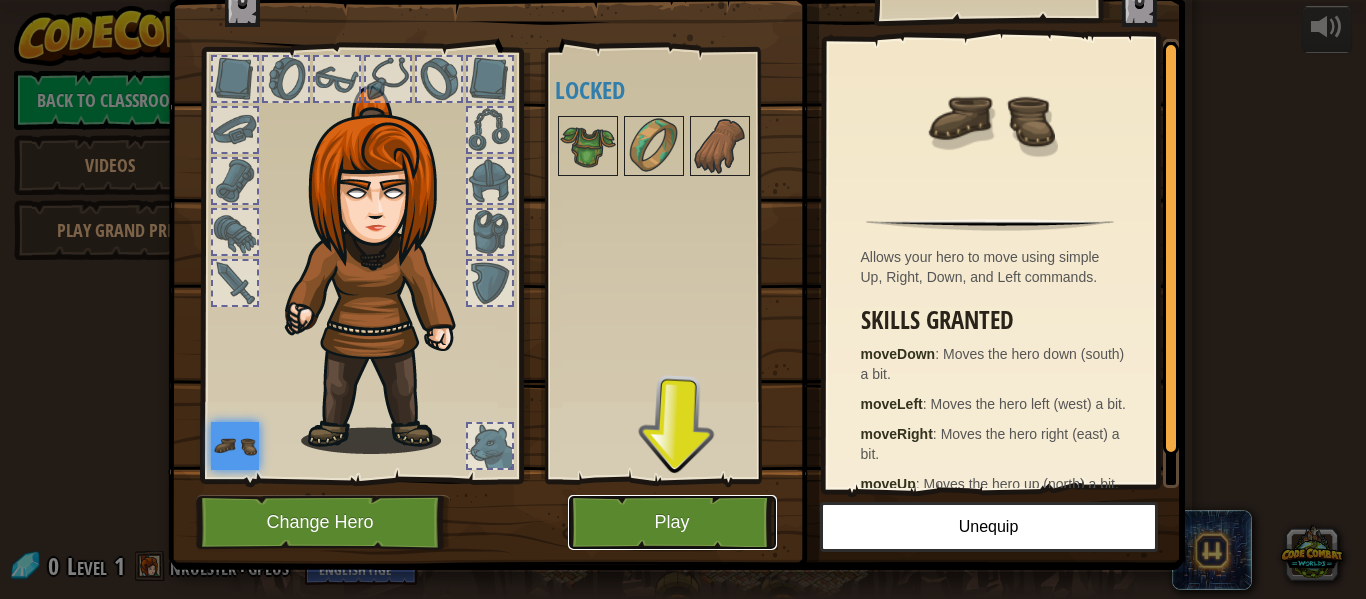 click on "Play" at bounding box center (672, 522) 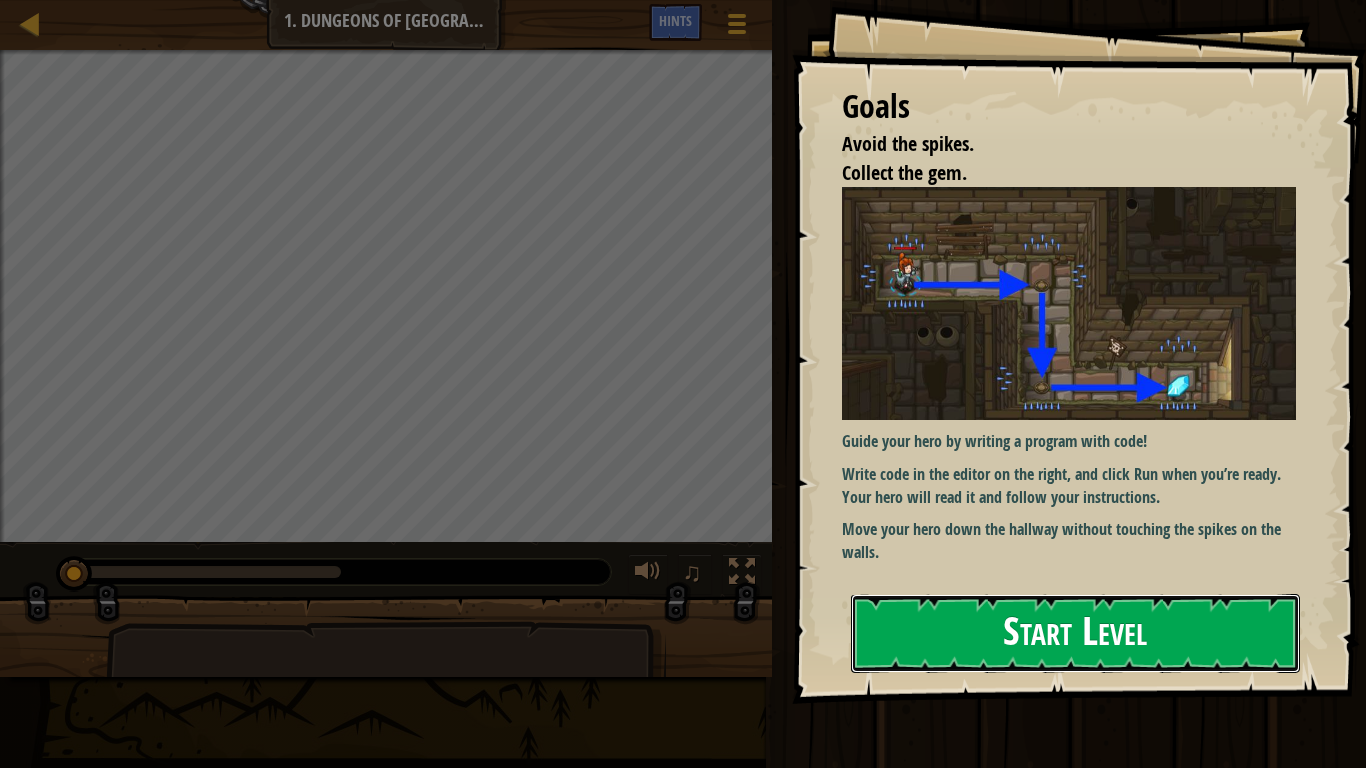 click on "Start Level" at bounding box center (1075, 633) 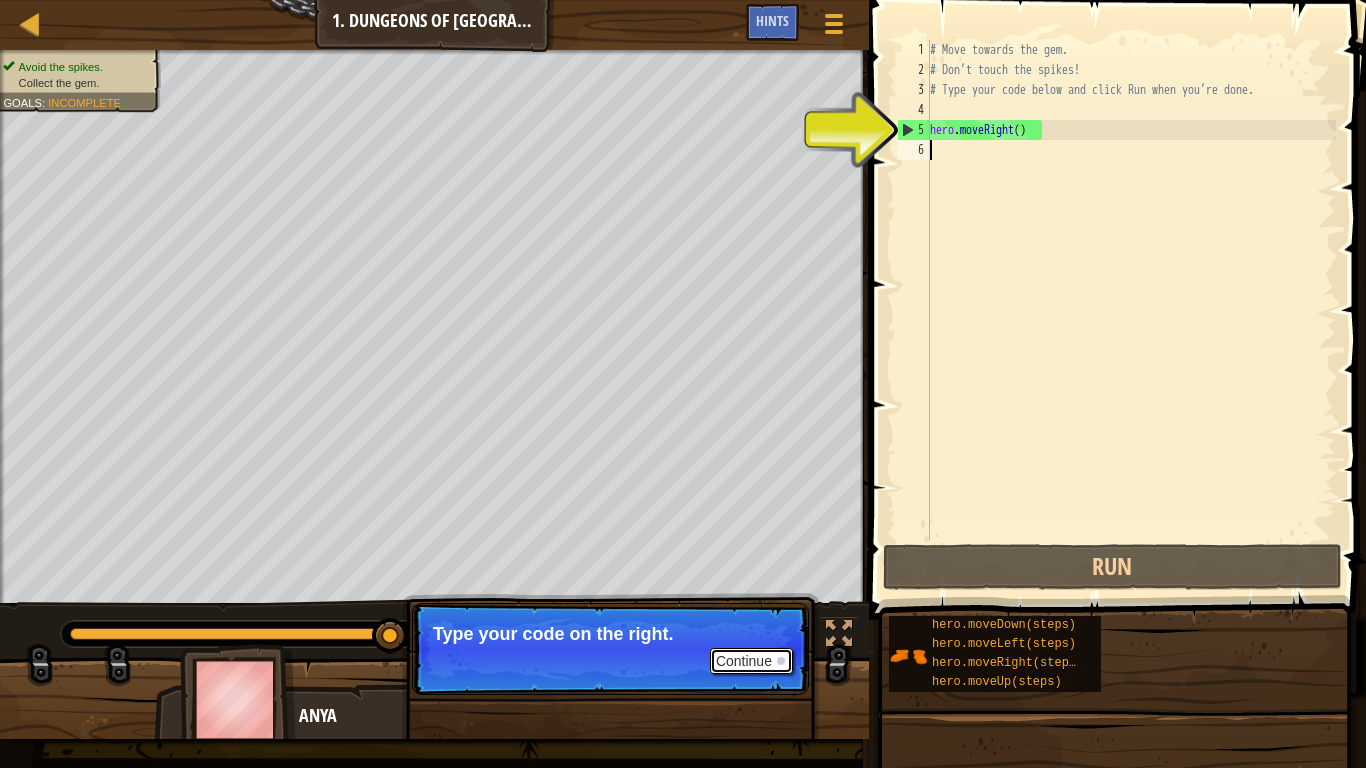 click on "Continue" at bounding box center (751, 661) 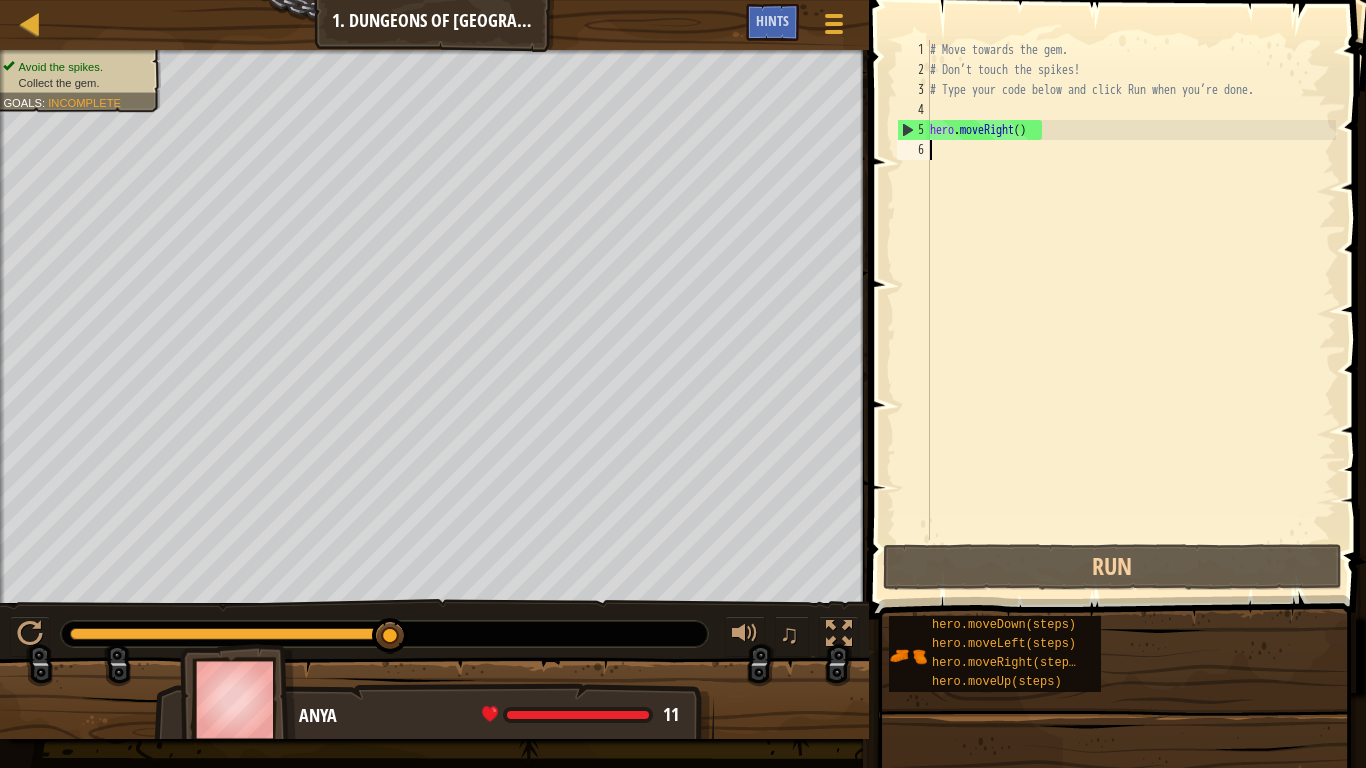 scroll, scrollTop: 9, scrollLeft: 0, axis: vertical 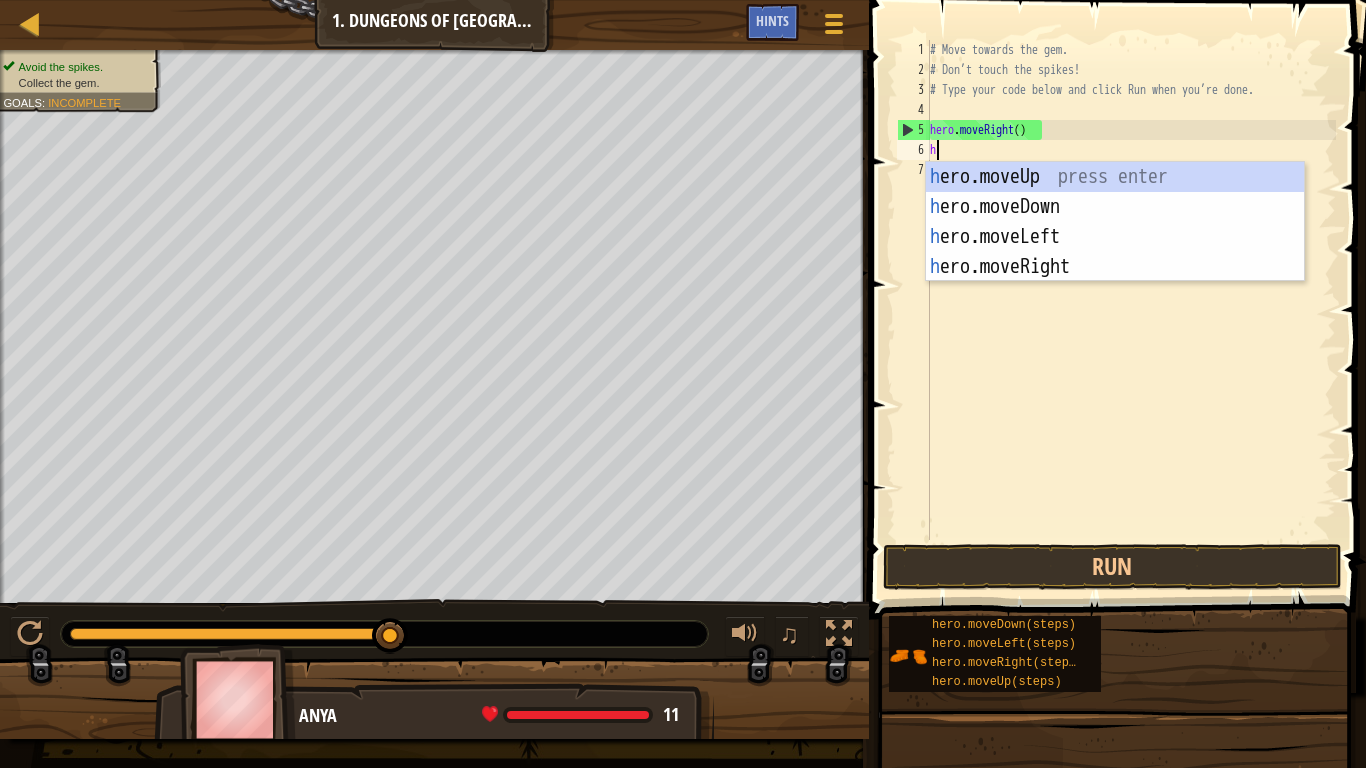 type on "her" 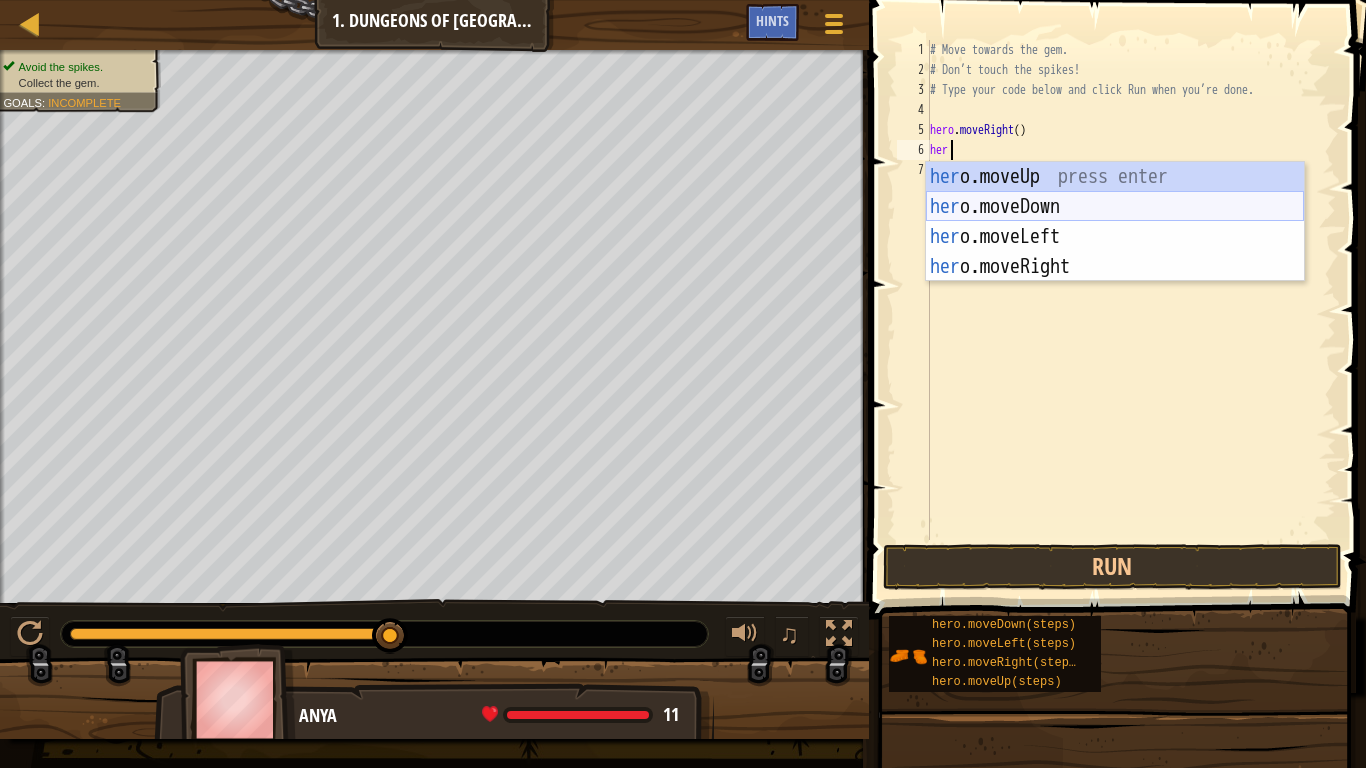 click on "her o.moveUp press enter her o.moveDown press enter her o.moveLeft press enter her o.moveRight press enter" at bounding box center [1115, 252] 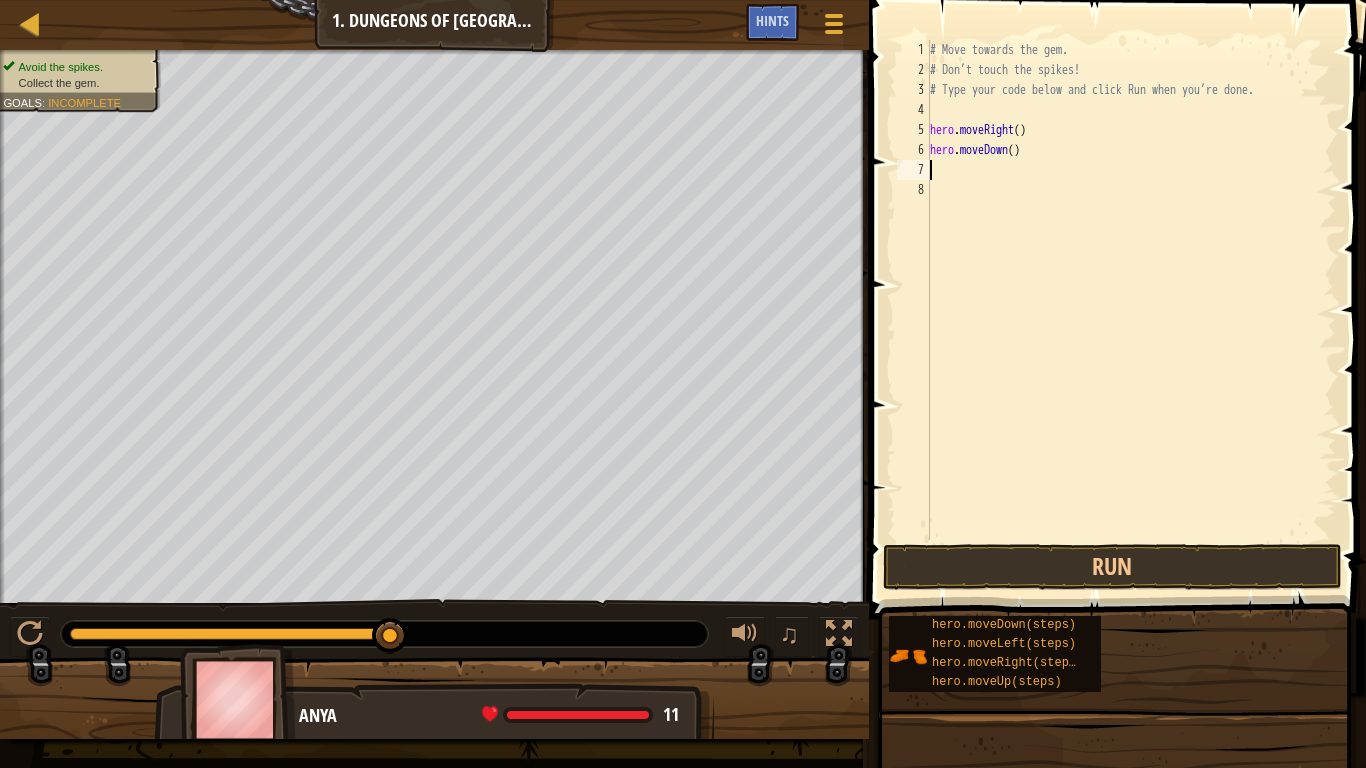 scroll, scrollTop: 9, scrollLeft: 0, axis: vertical 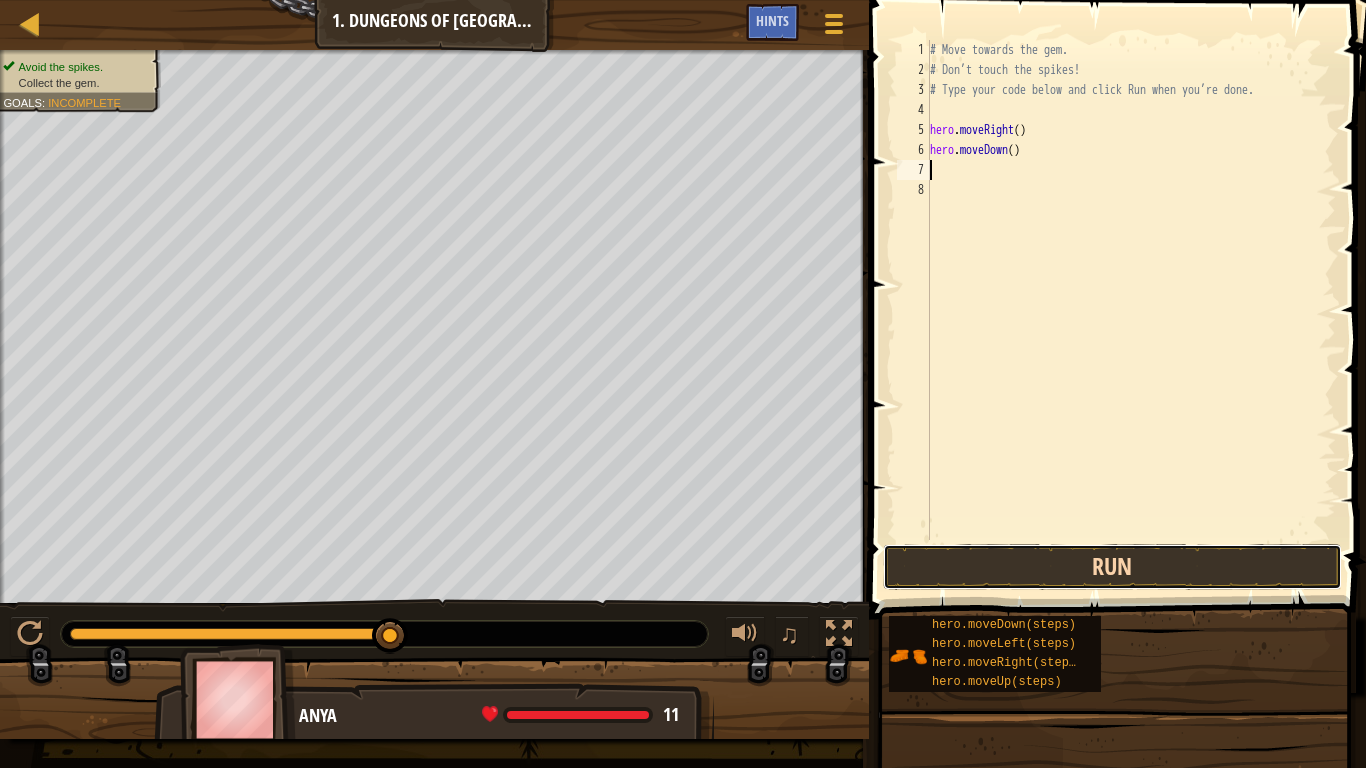 click on "Run" at bounding box center [1112, 567] 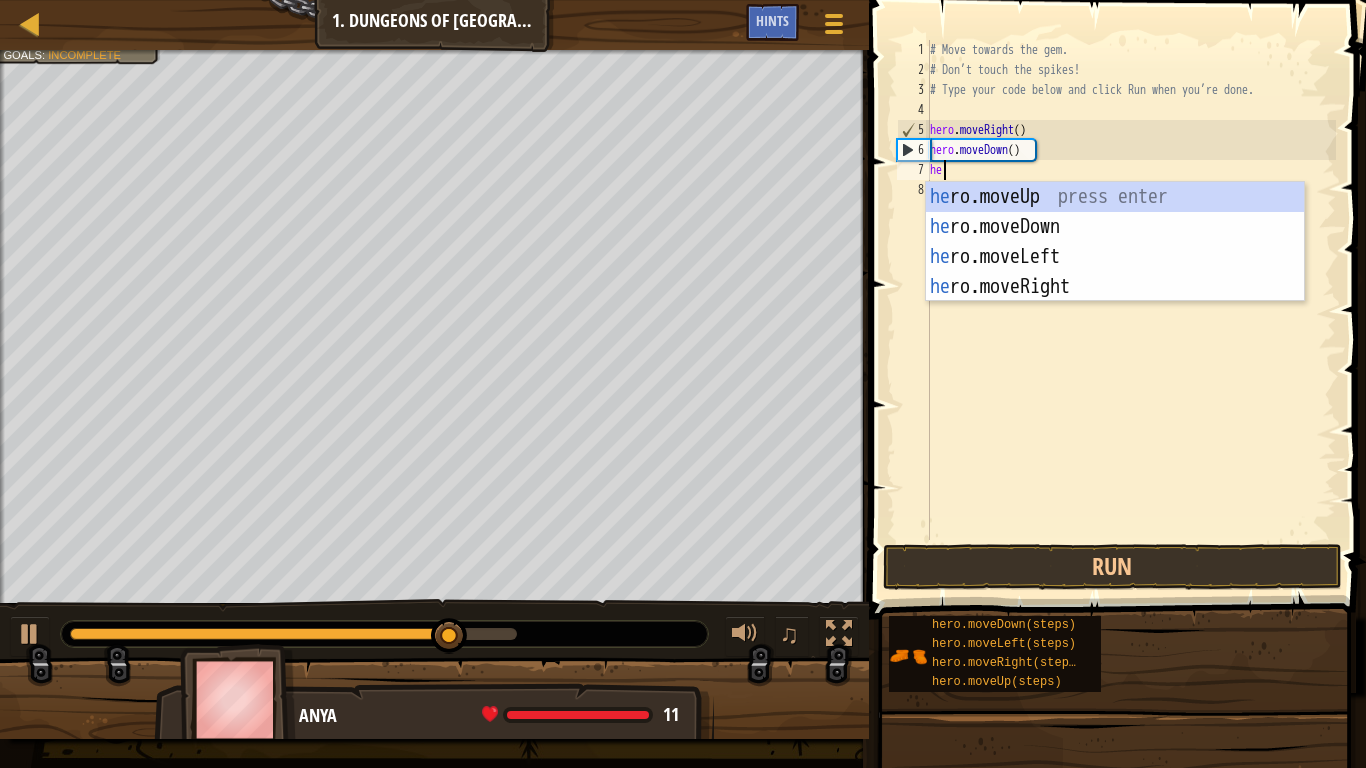 type on "her" 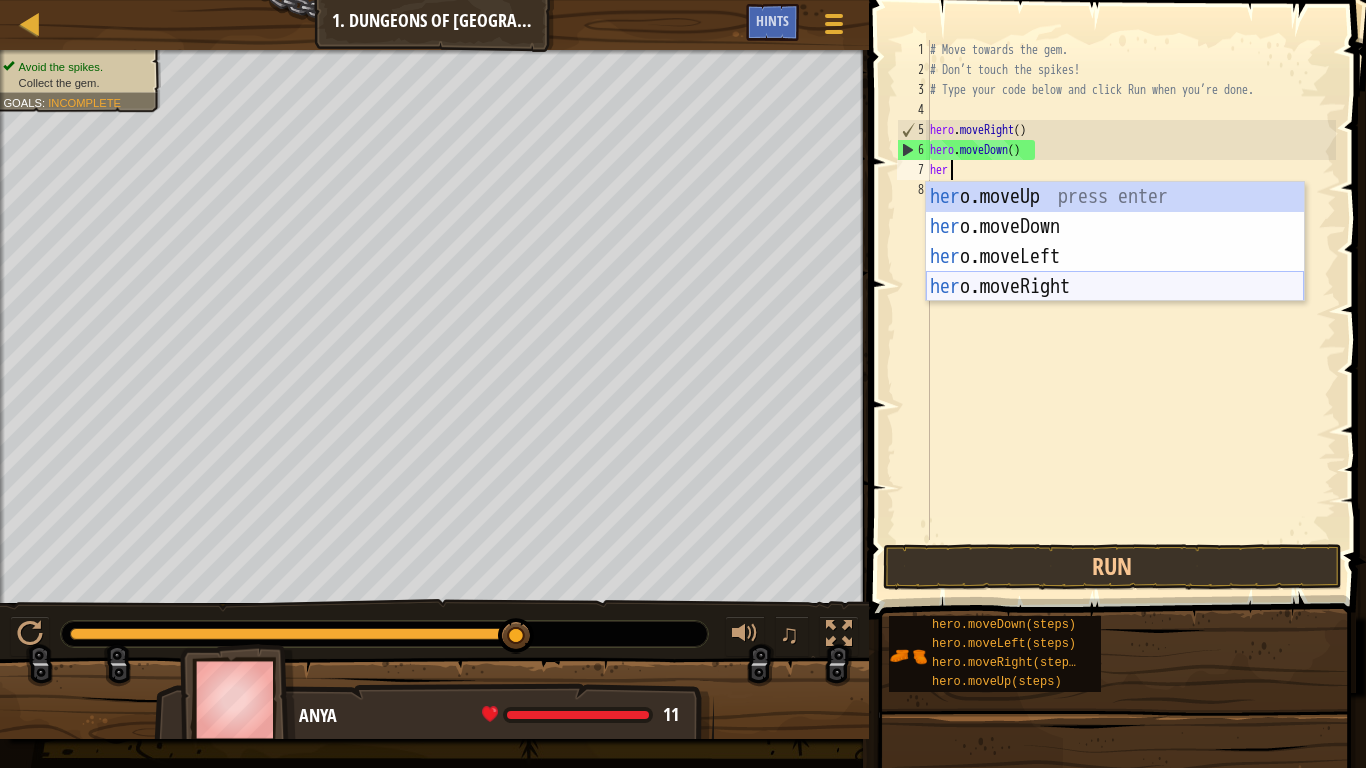 click on "her o.moveUp press enter her o.moveDown press enter her o.moveLeft press enter her o.moveRight press enter" at bounding box center [1115, 272] 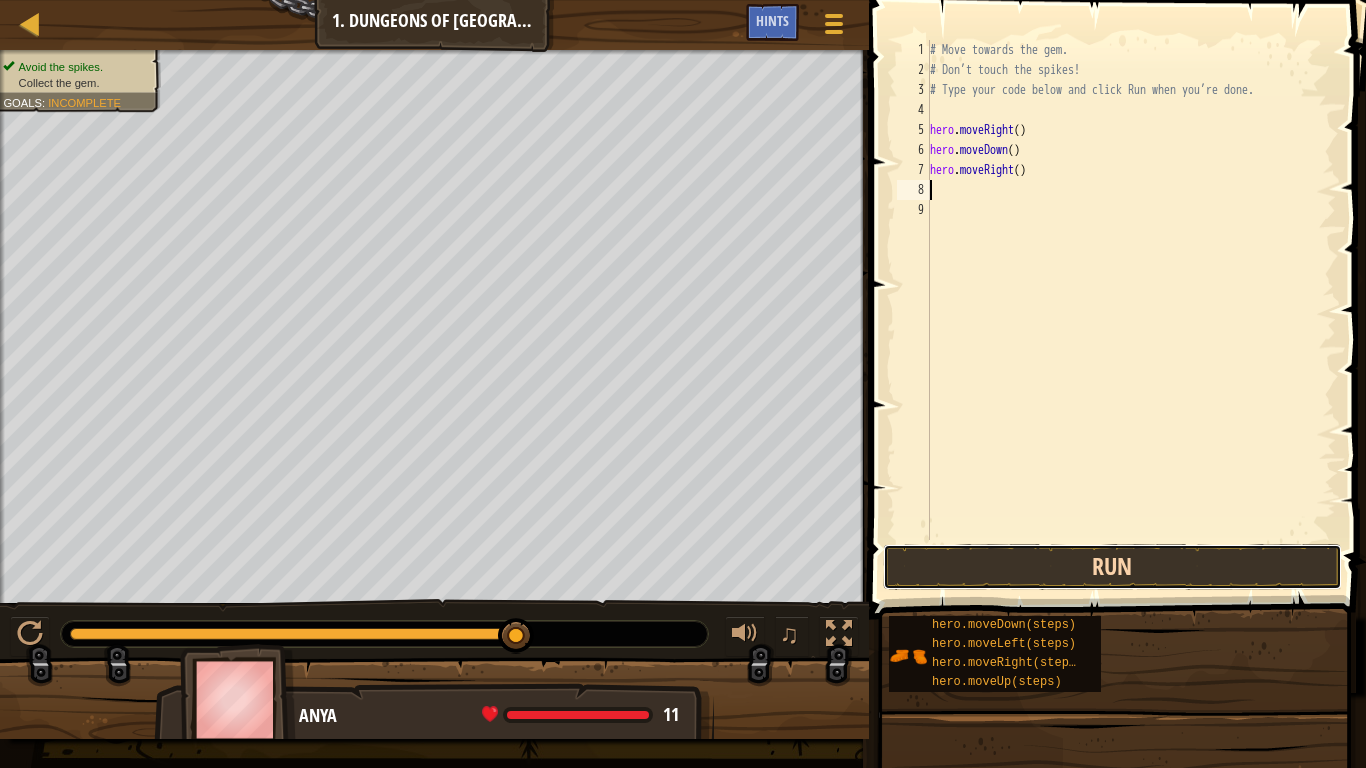 click on "Run" at bounding box center (1112, 567) 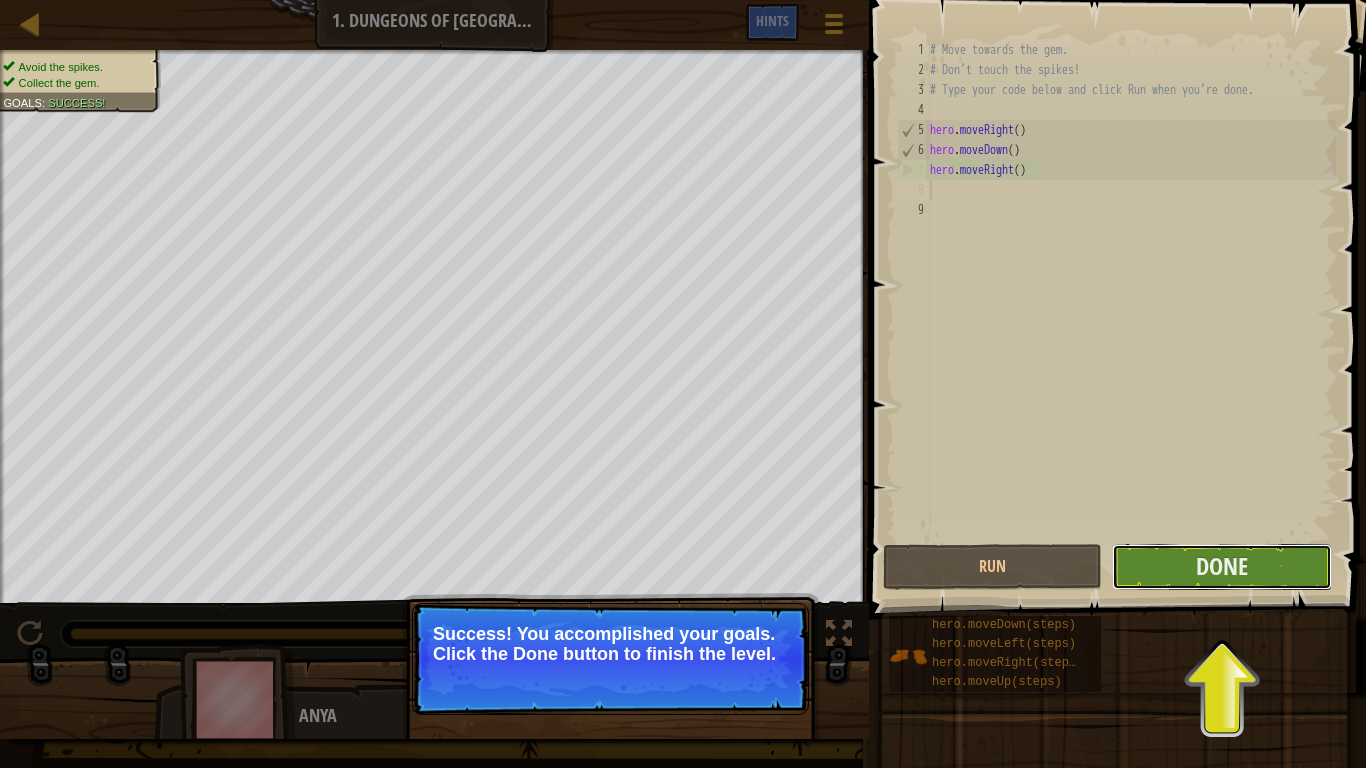 click on "Done" at bounding box center [1221, 567] 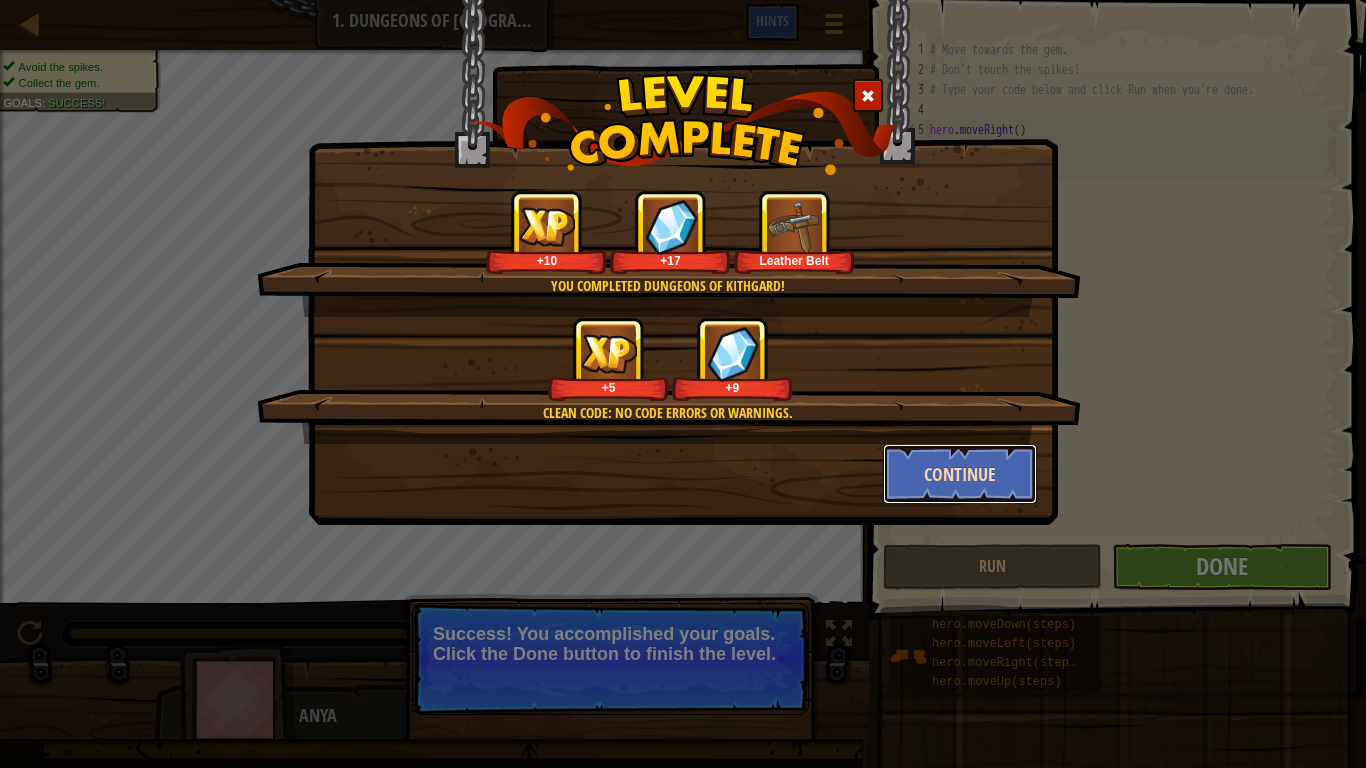 click on "Continue" at bounding box center [960, 474] 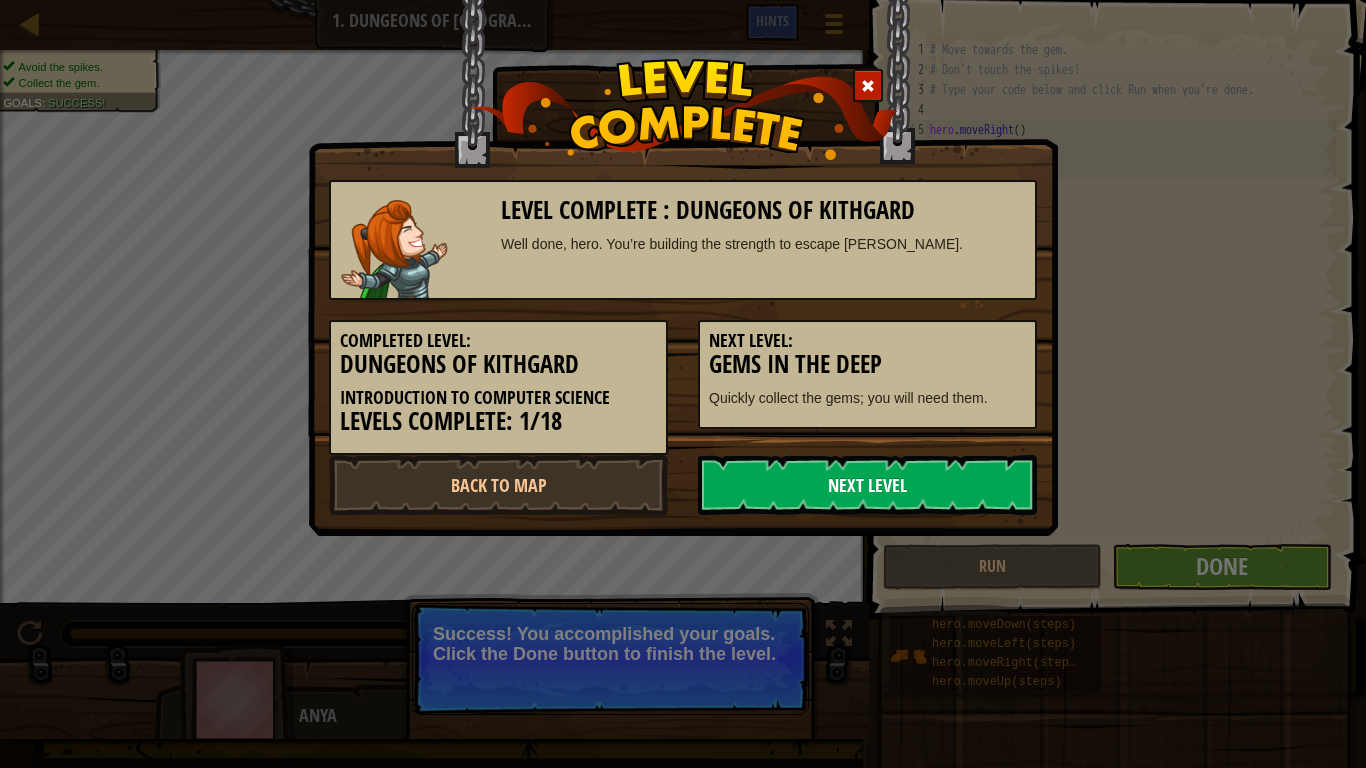click on "Next Level" at bounding box center [867, 485] 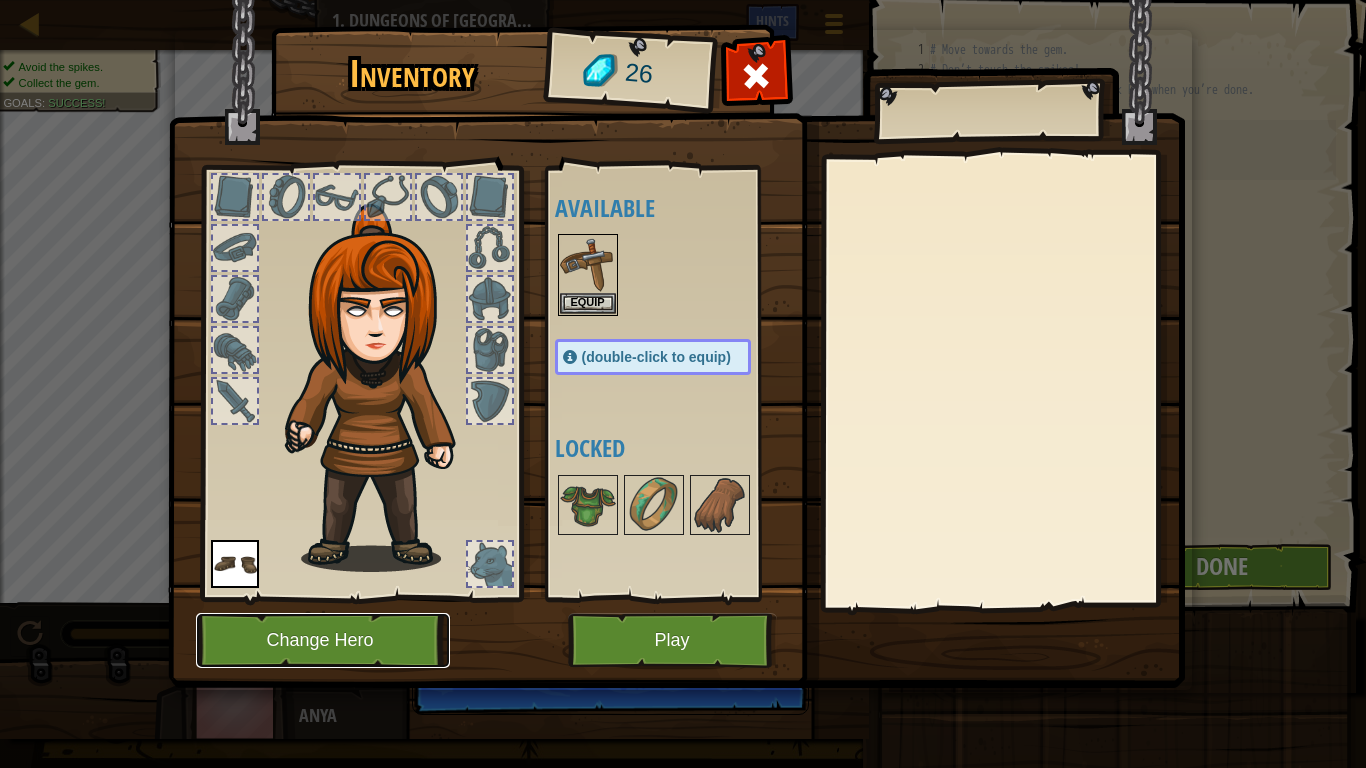 click on "Change Hero" at bounding box center [323, 640] 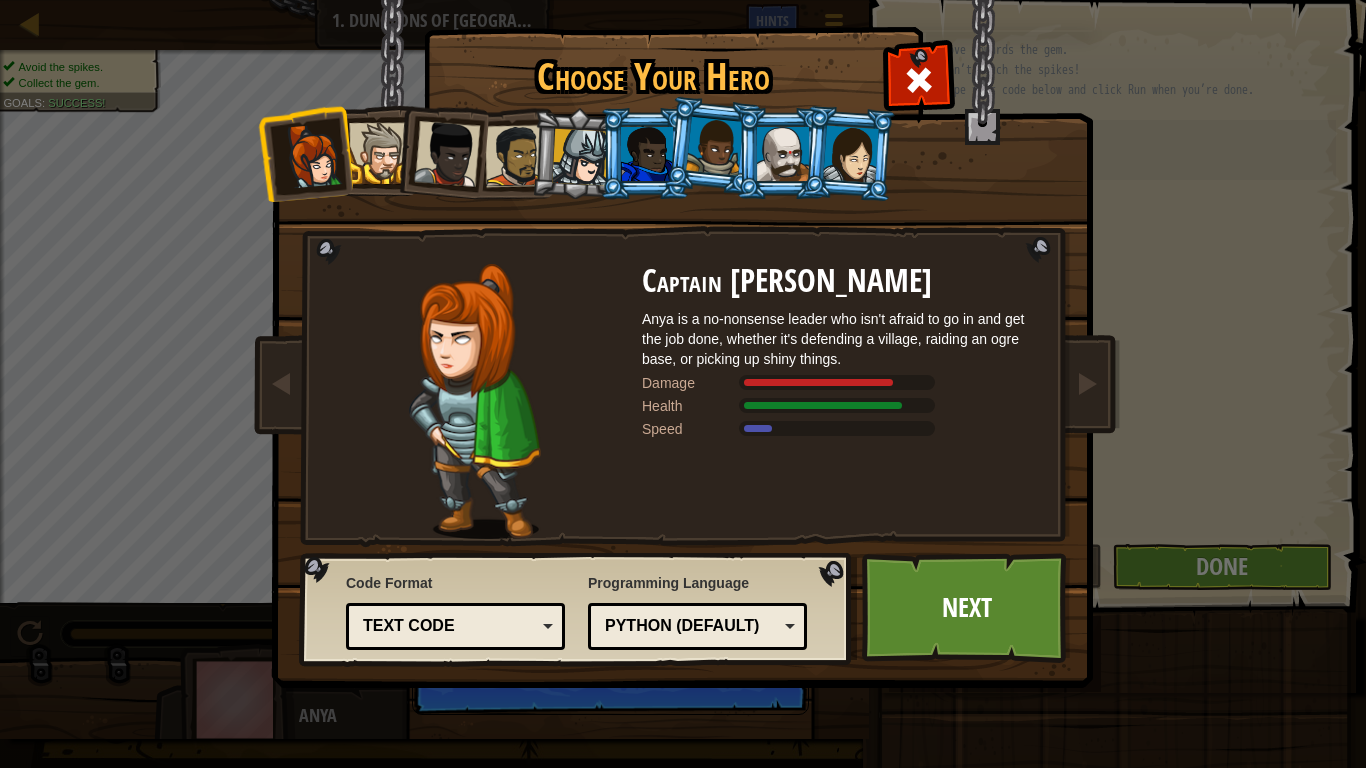 click at bounding box center [379, 153] 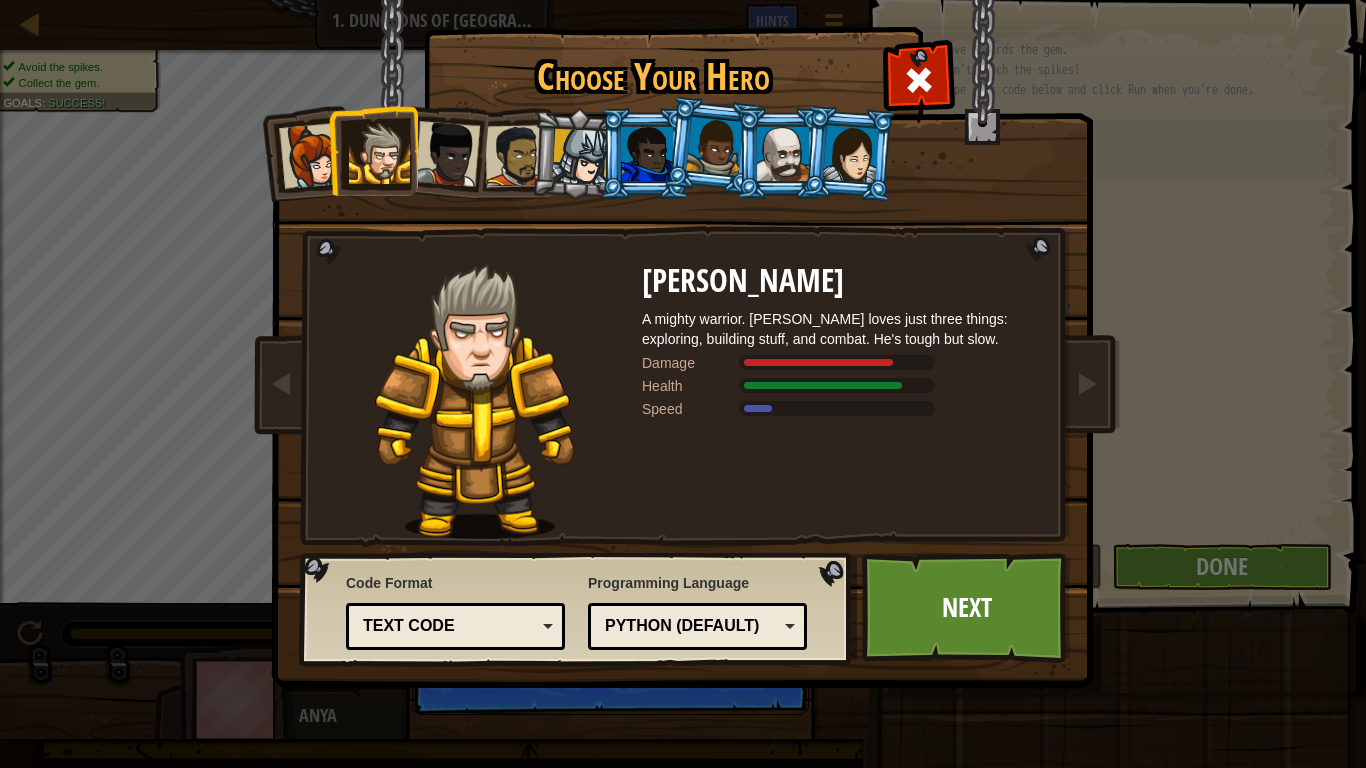 click at bounding box center (447, 154) 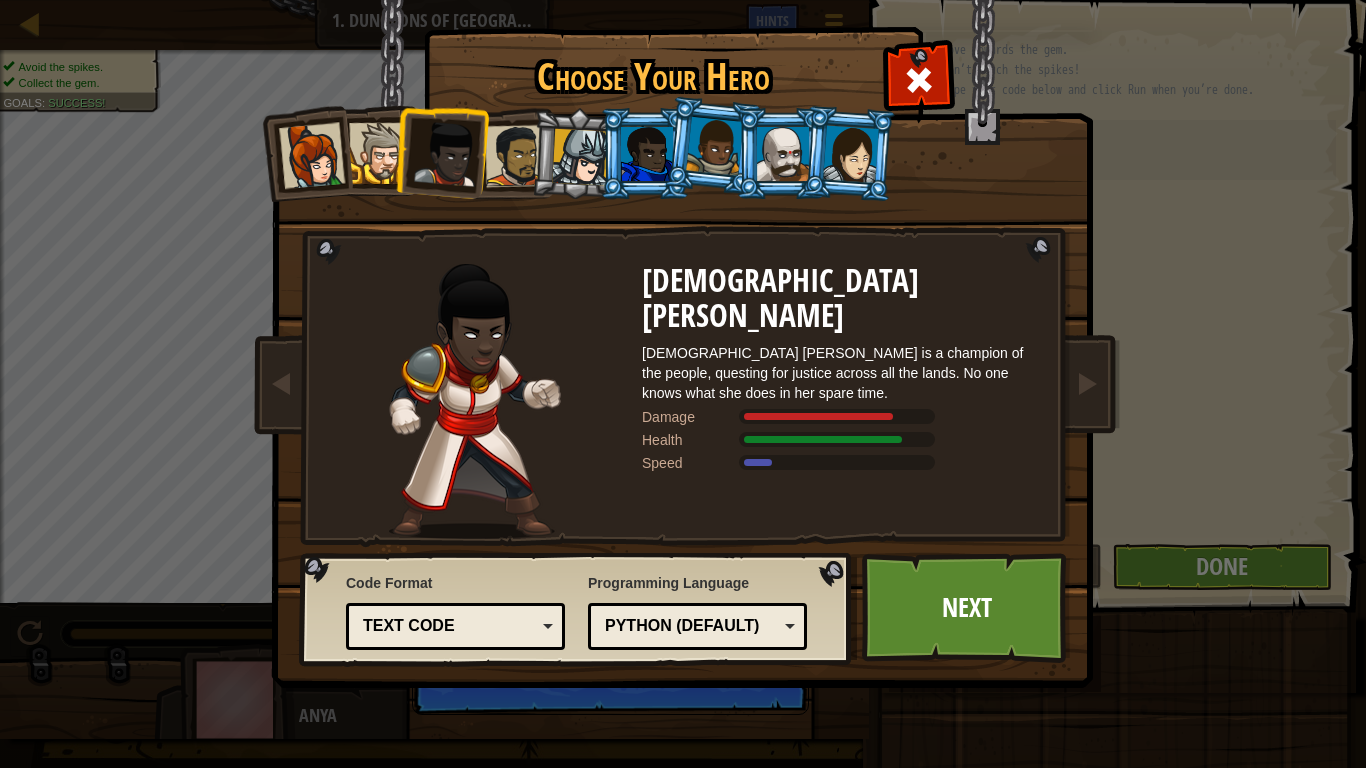 click at bounding box center (516, 156) 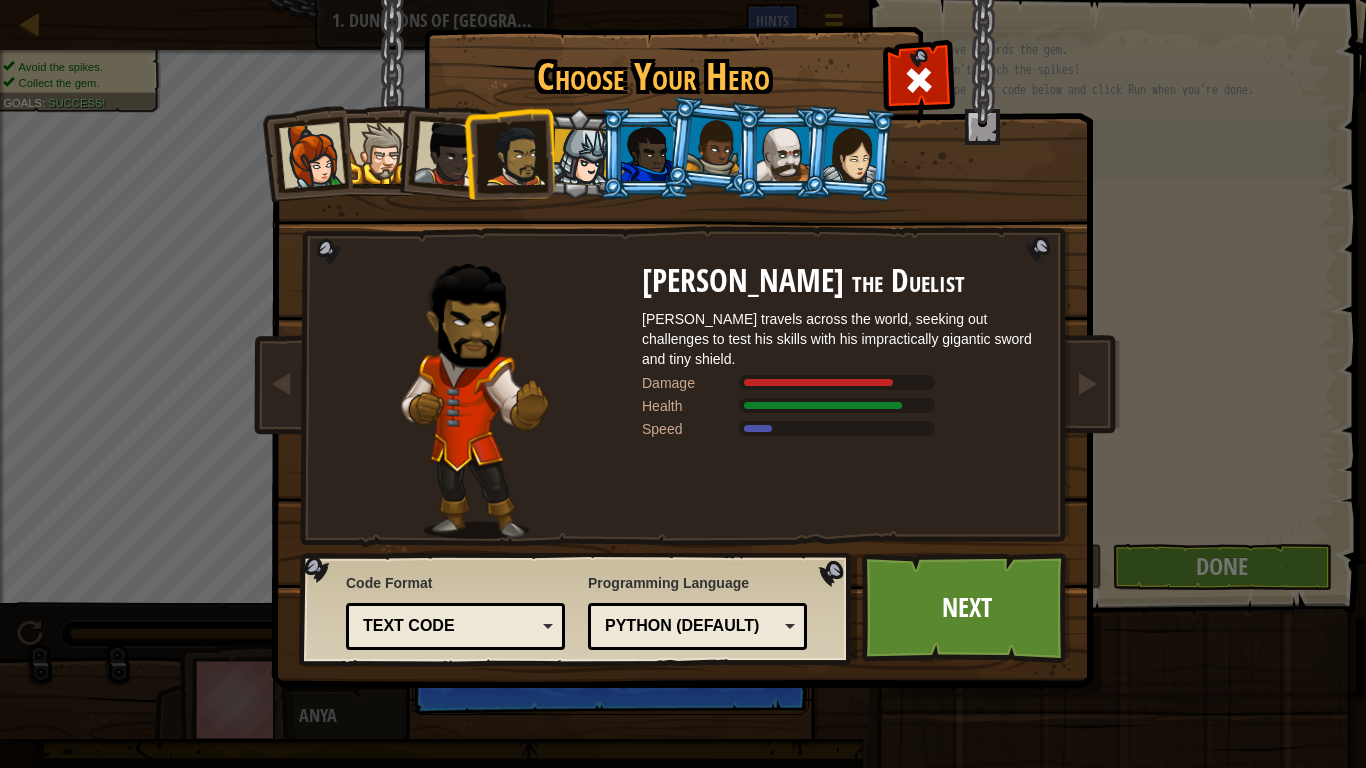 click at bounding box center (580, 157) 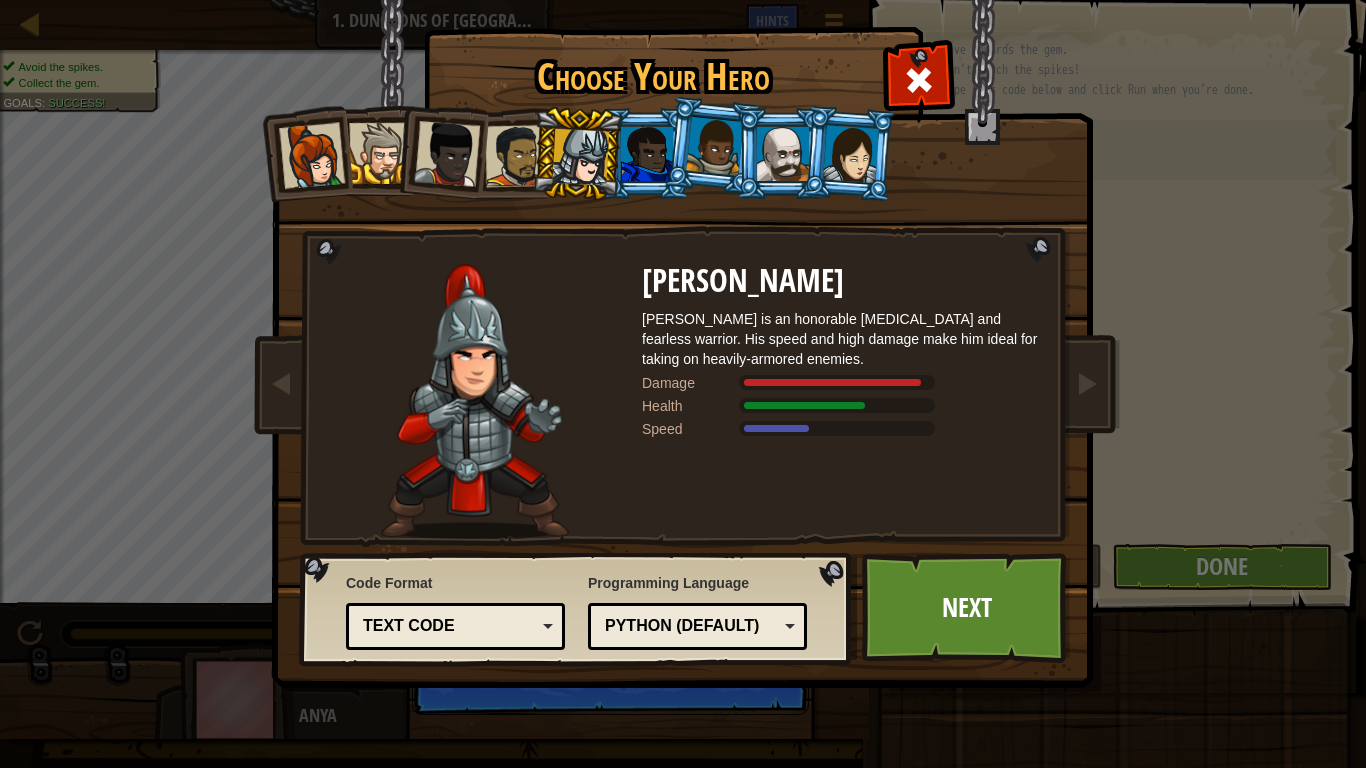 click at bounding box center [647, 154] 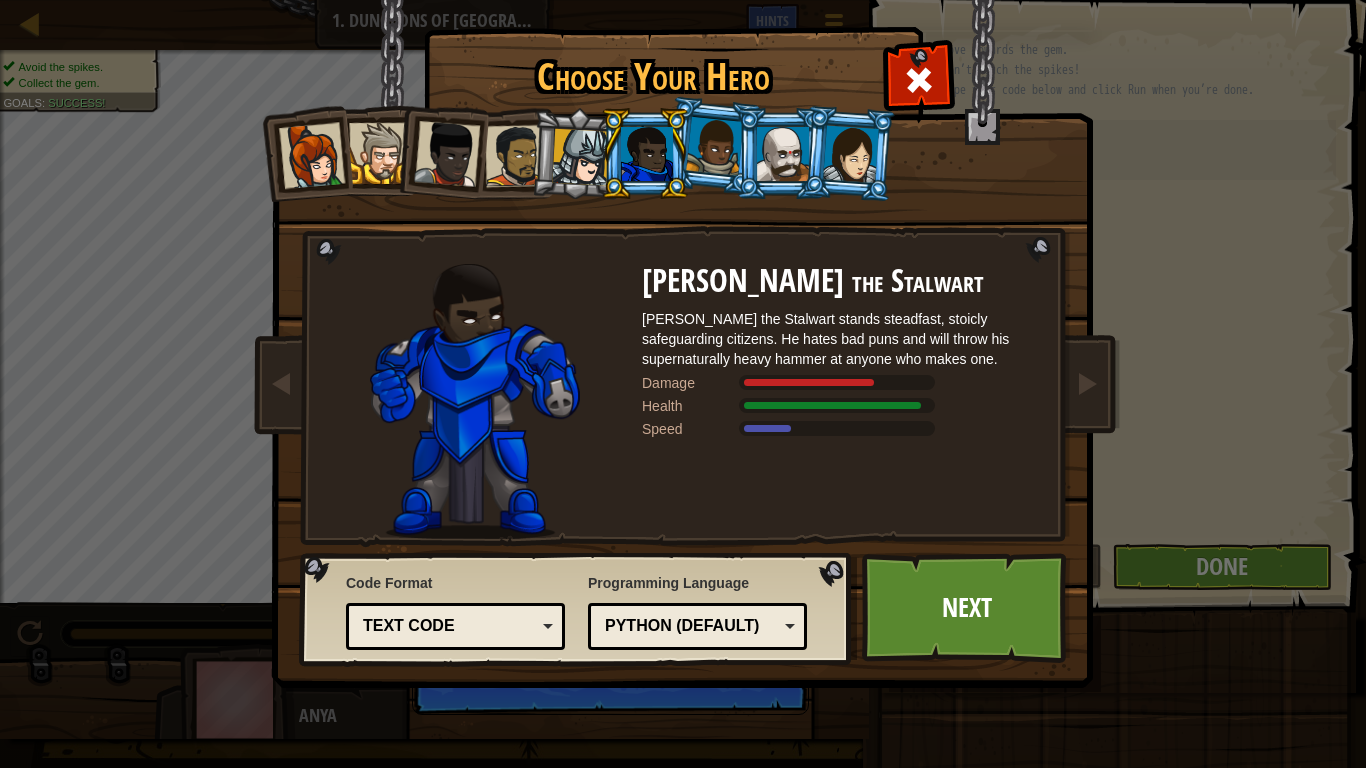 click on "Text code" at bounding box center [449, 626] 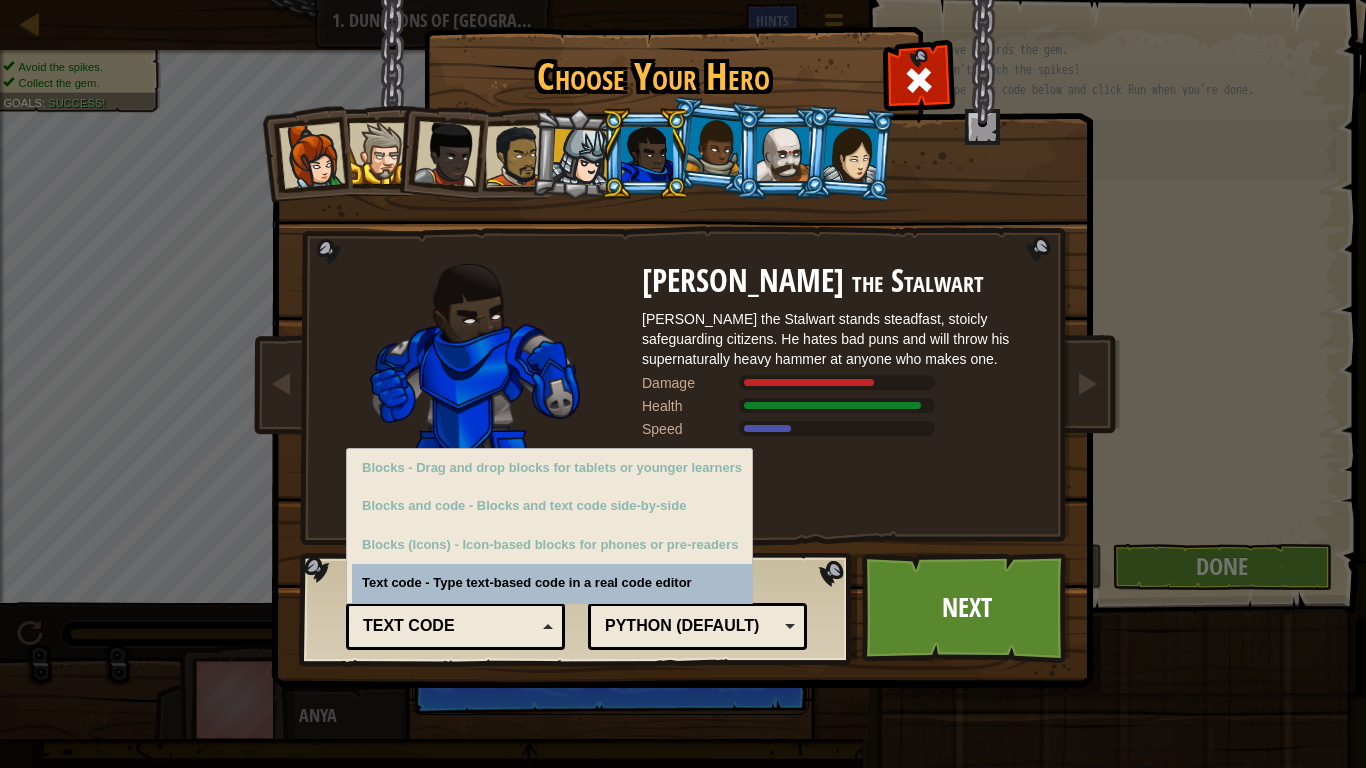 click on "Text code" at bounding box center (449, 626) 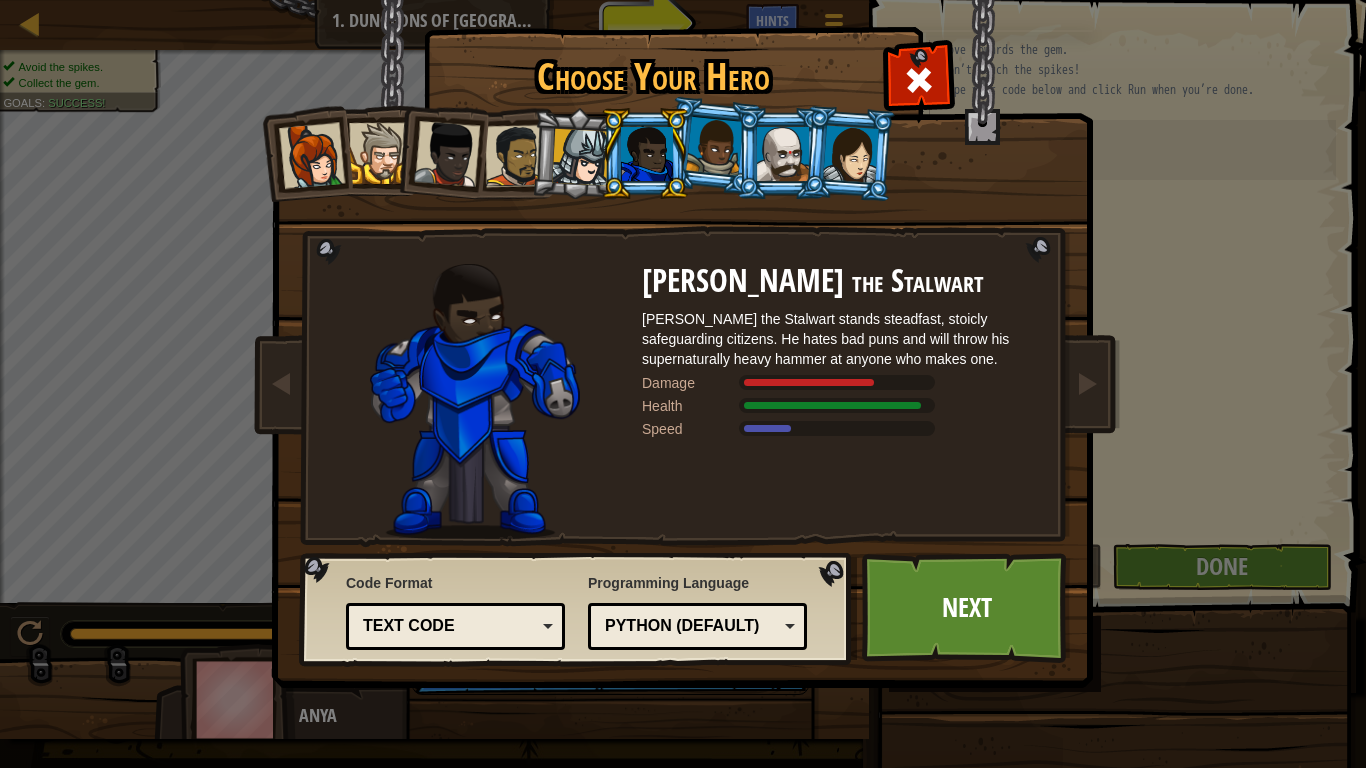 click on "Text code" at bounding box center [449, 626] 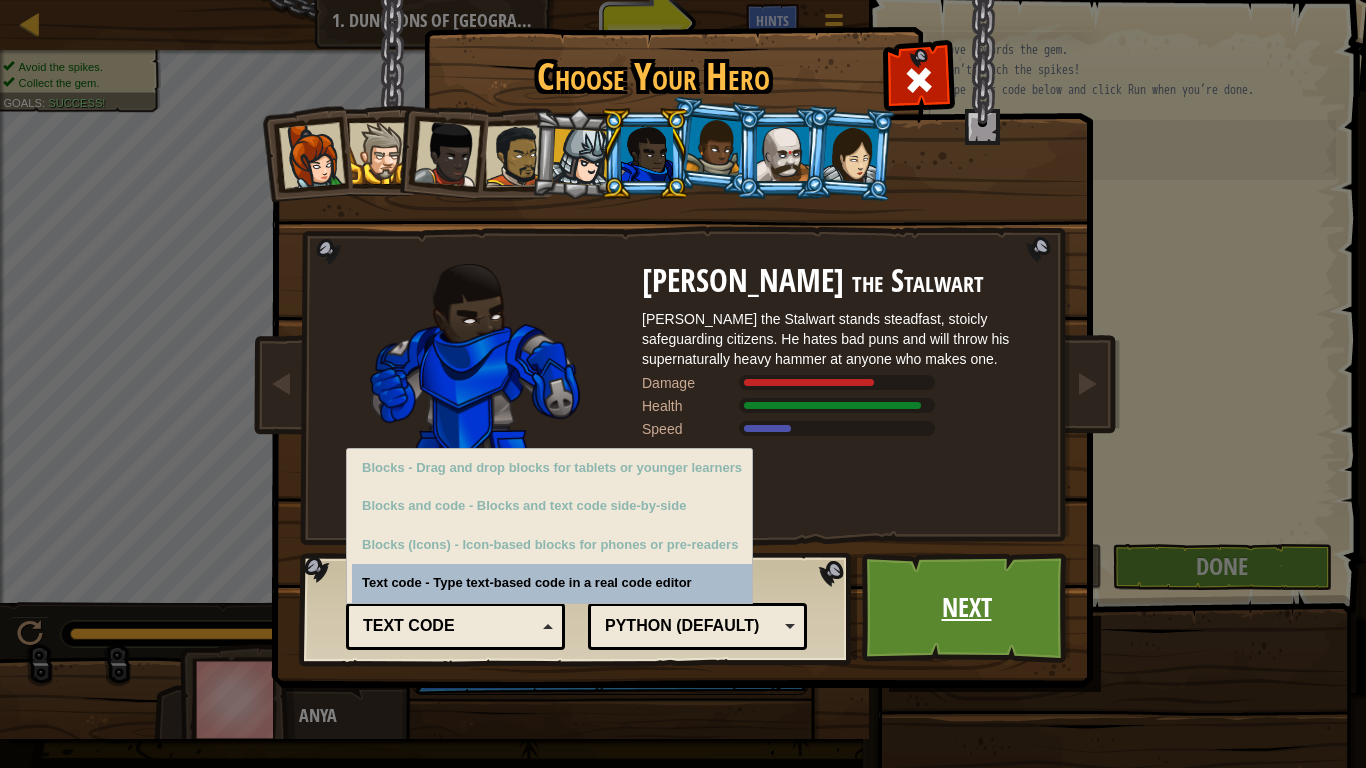 click on "Next" at bounding box center (966, 608) 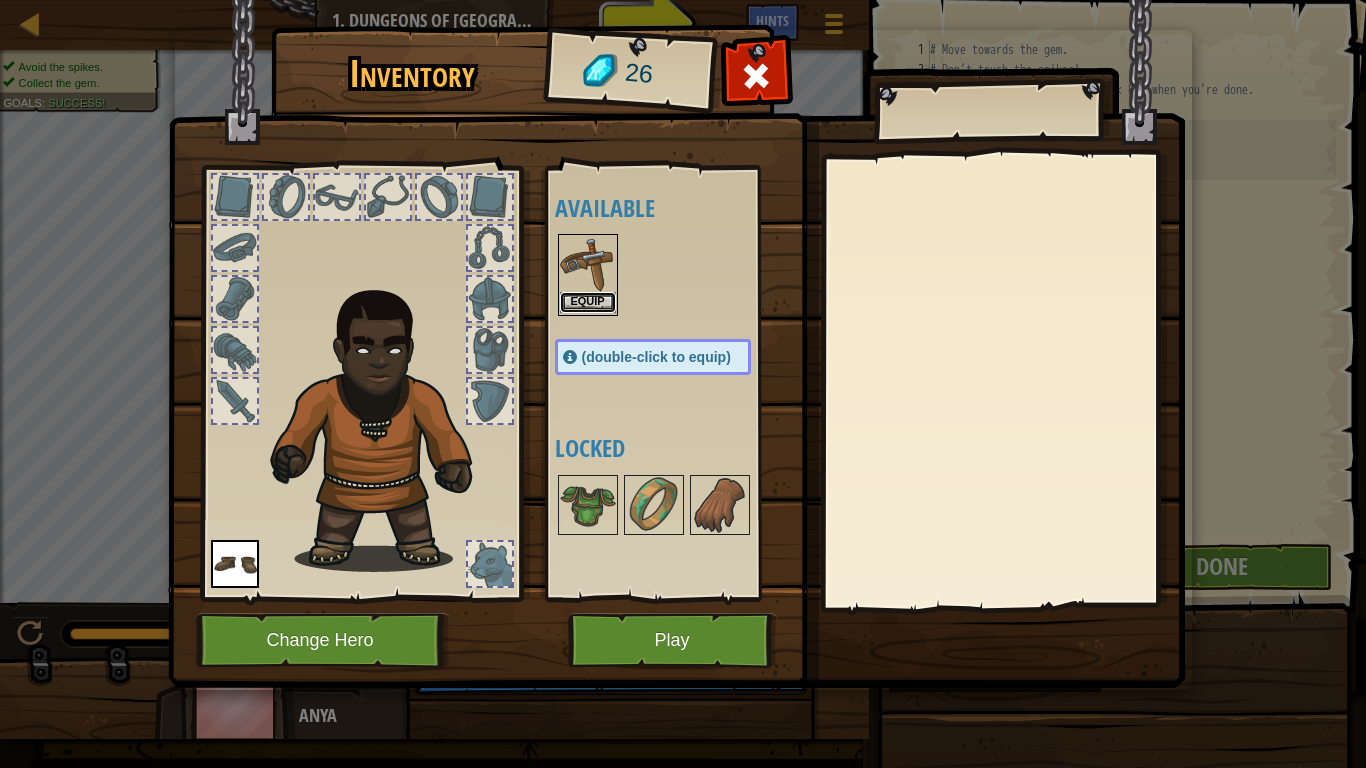 click on "Equip" at bounding box center (588, 302) 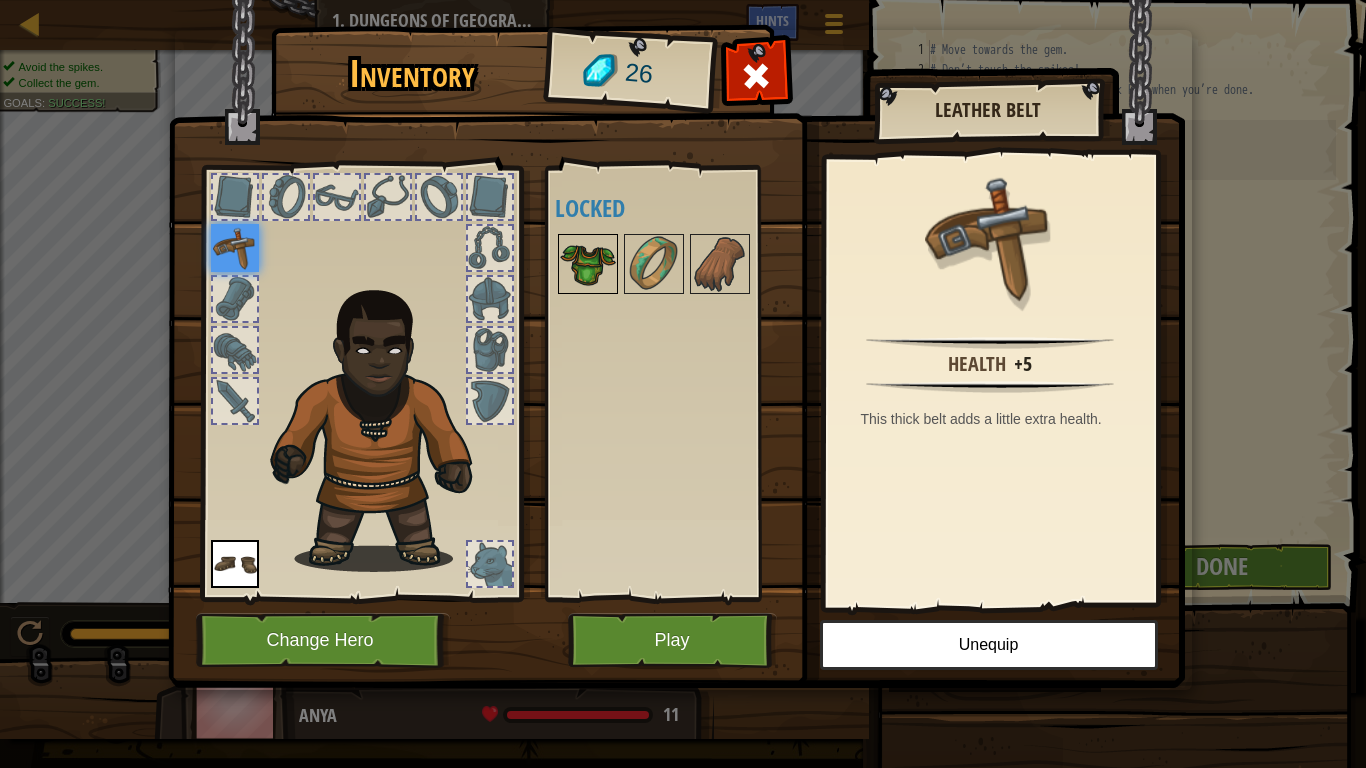 click at bounding box center (588, 264) 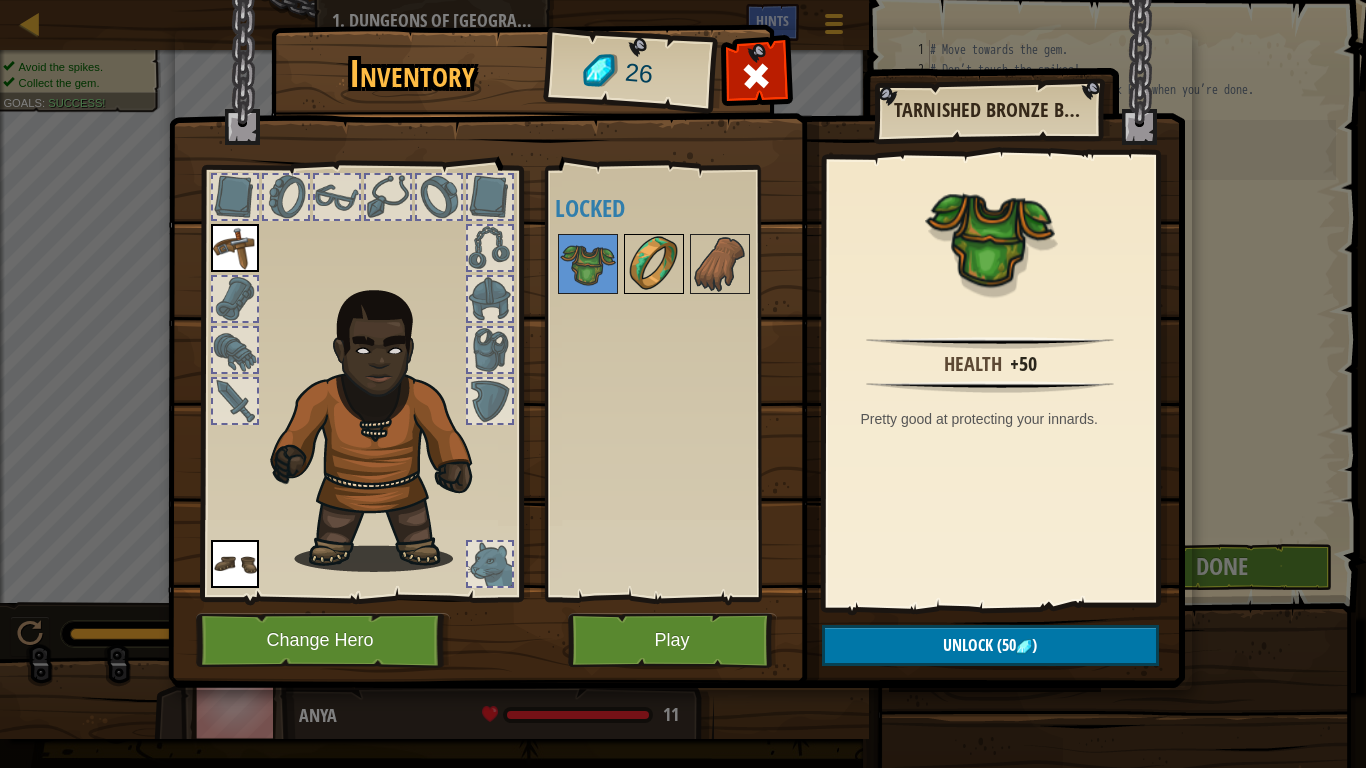 click at bounding box center (654, 264) 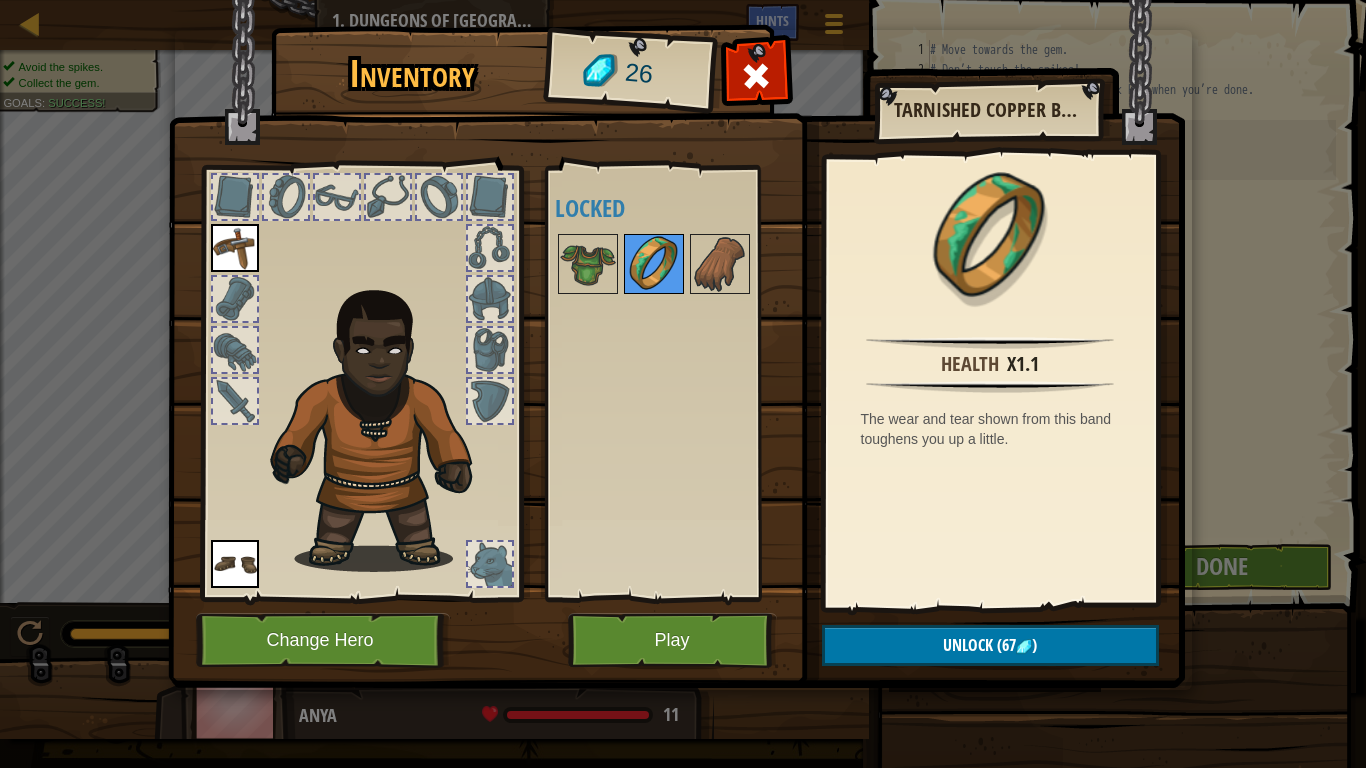 click at bounding box center [654, 264] 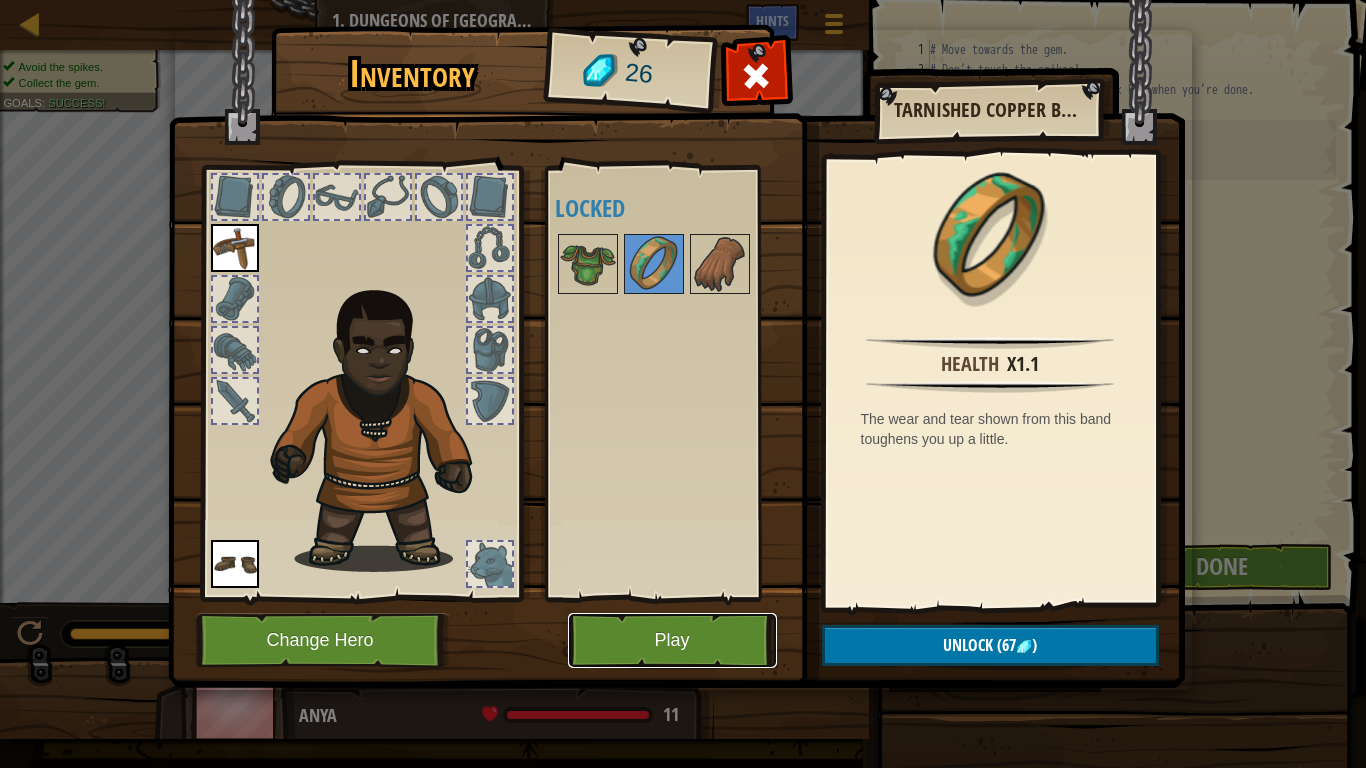click on "Play" at bounding box center (672, 640) 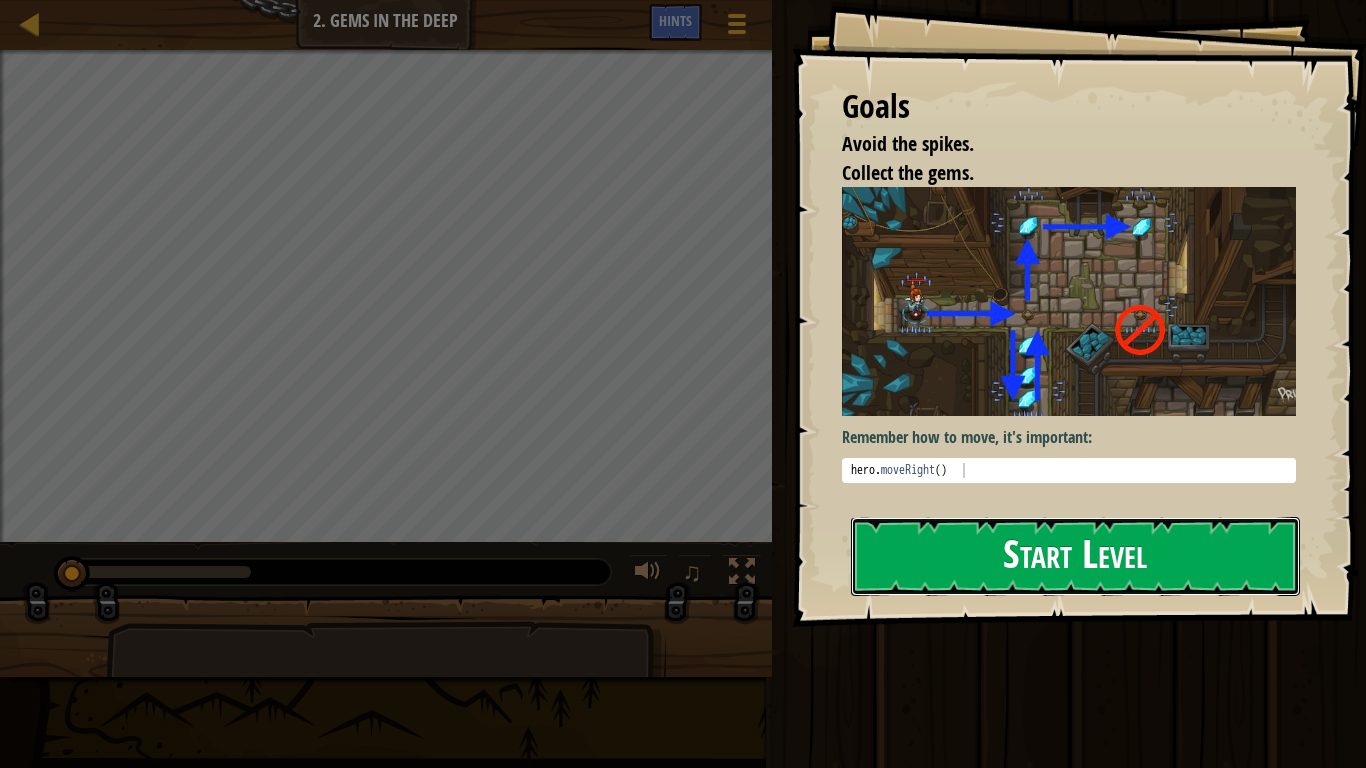 click on "Start Level" at bounding box center (1075, 556) 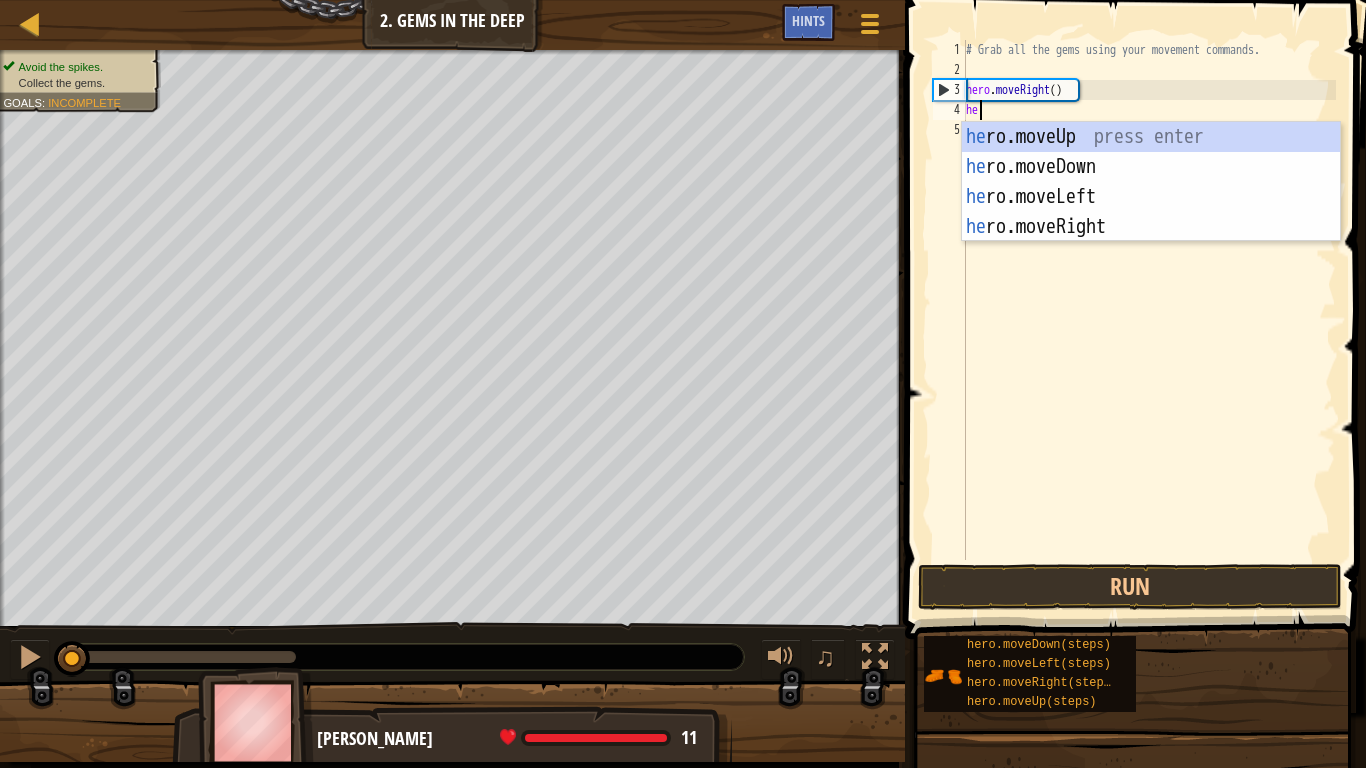 scroll, scrollTop: 9, scrollLeft: 2, axis: both 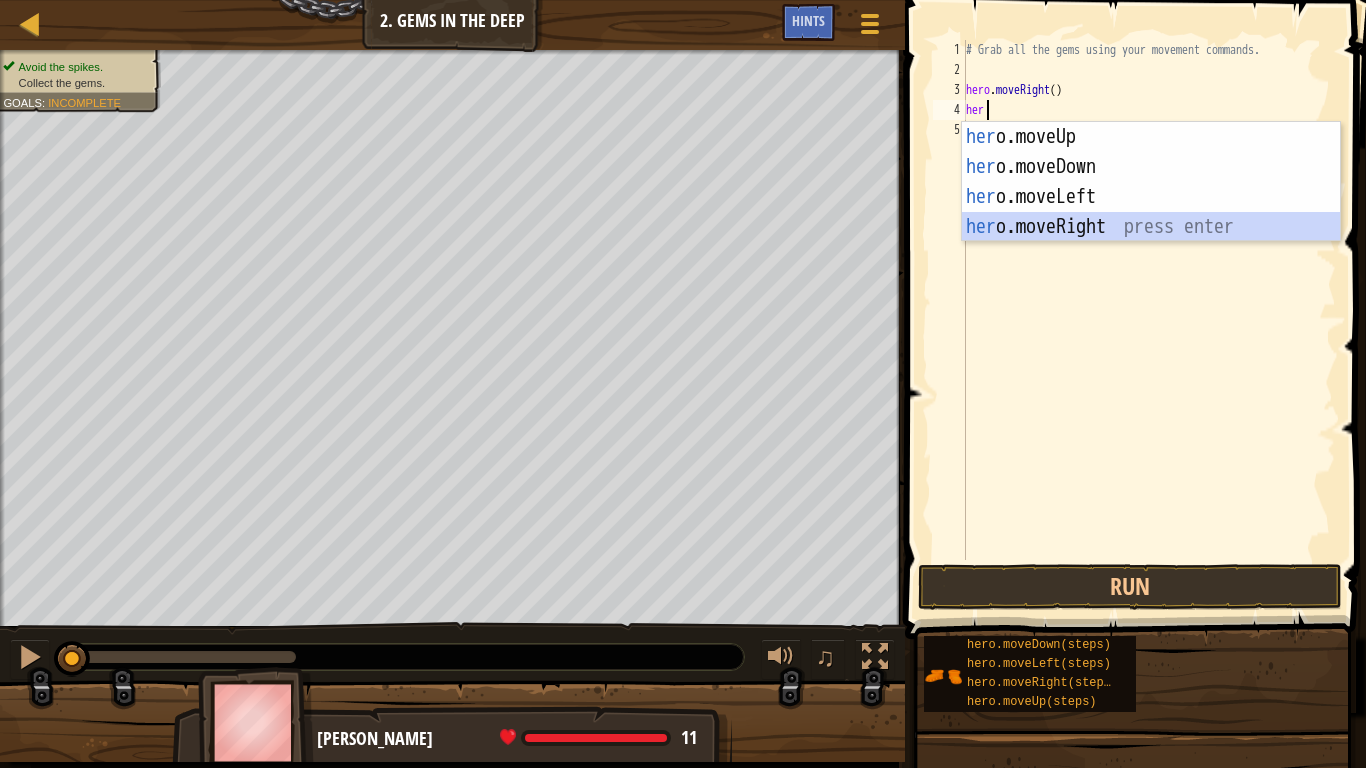 click on "her o.moveUp press enter her o.moveDown press enter her o.moveLeft press enter her o.moveRight press enter" at bounding box center [1151, 212] 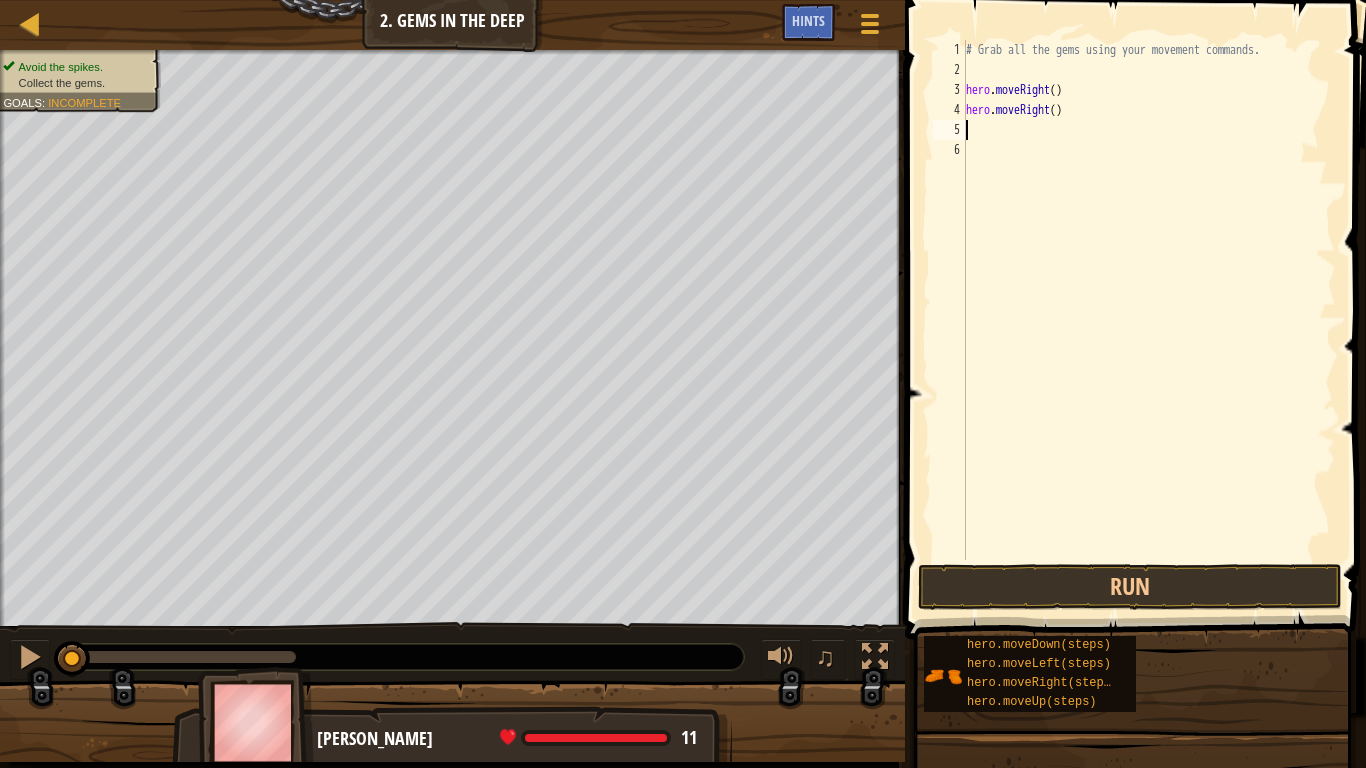 click on "# Grab all the gems using your movement commands. hero . moveRight ( ) hero . moveRight ( )" at bounding box center [1149, 320] 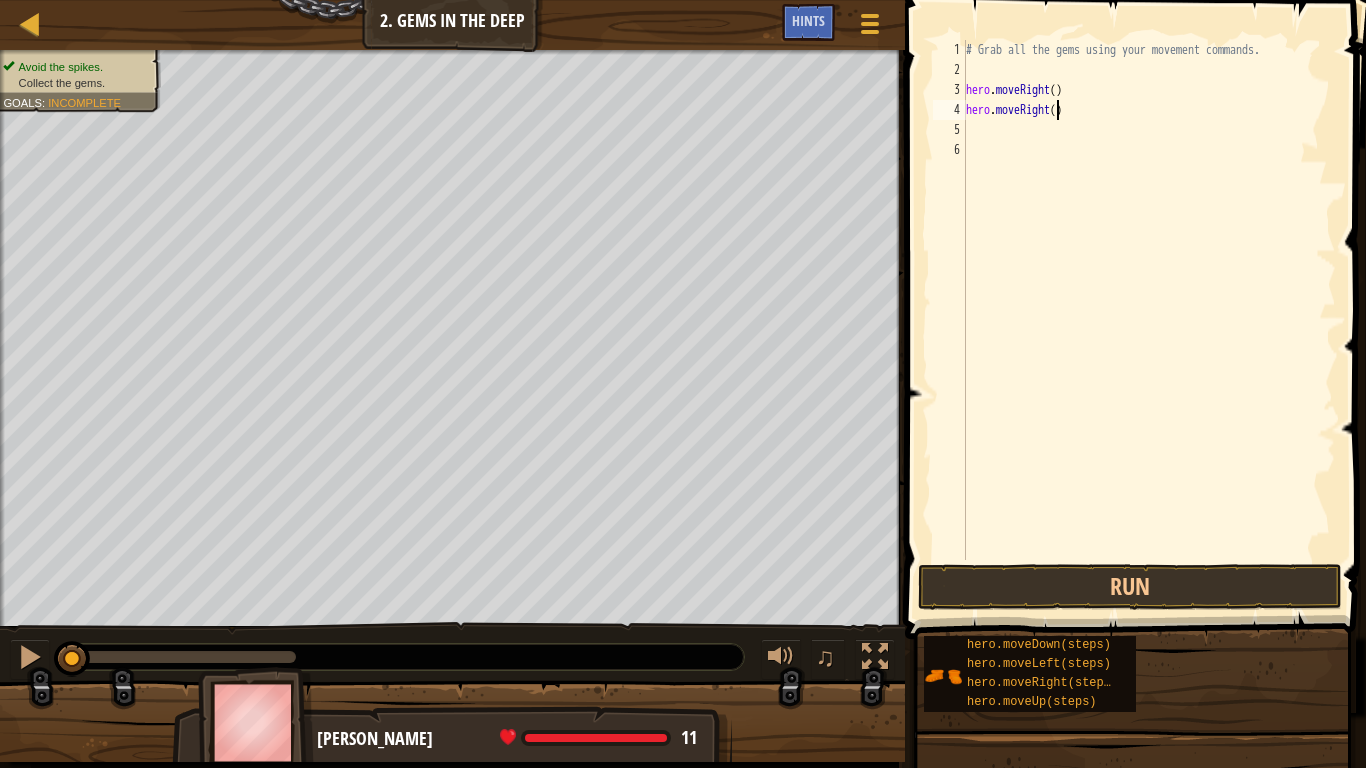 click on "# Grab all the gems using your movement commands. hero . moveRight ( ) hero . moveRight ( )" at bounding box center (1149, 320) 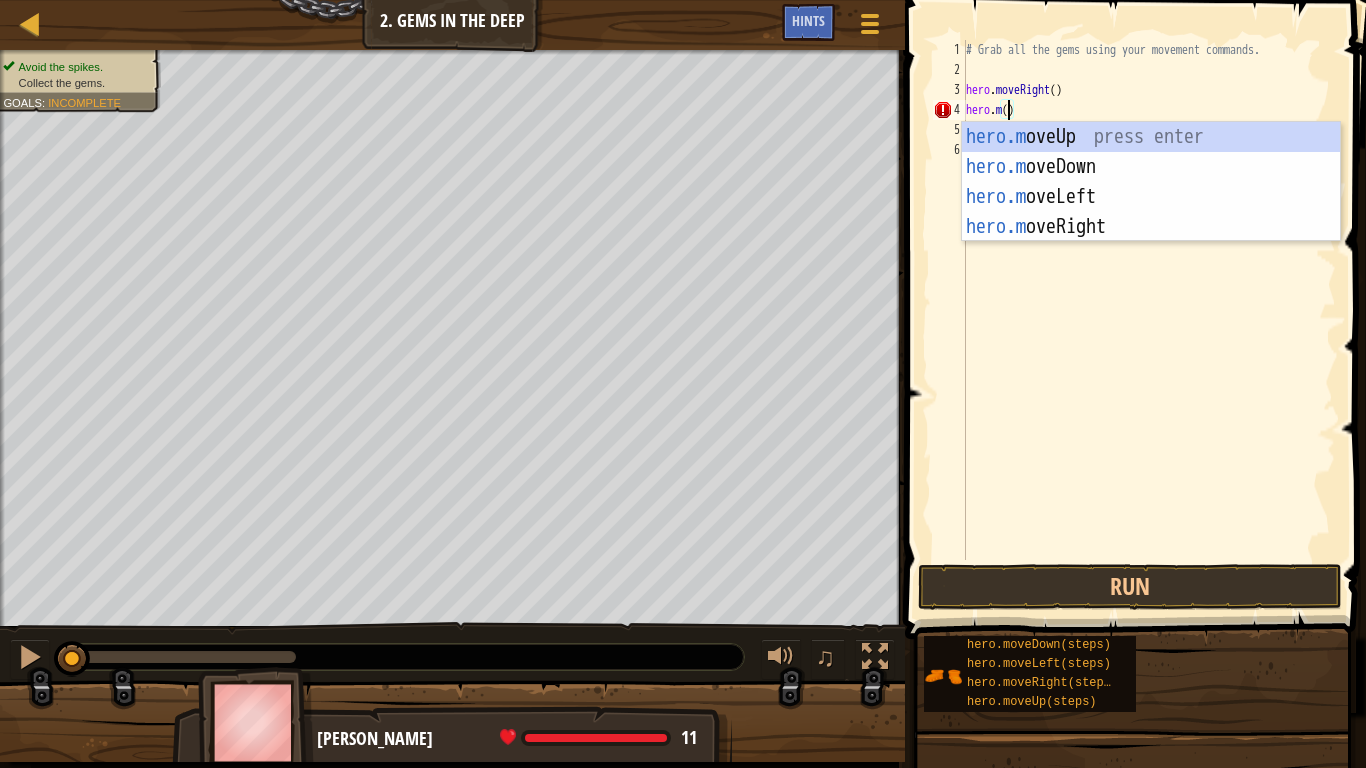 scroll, scrollTop: 9, scrollLeft: 7, axis: both 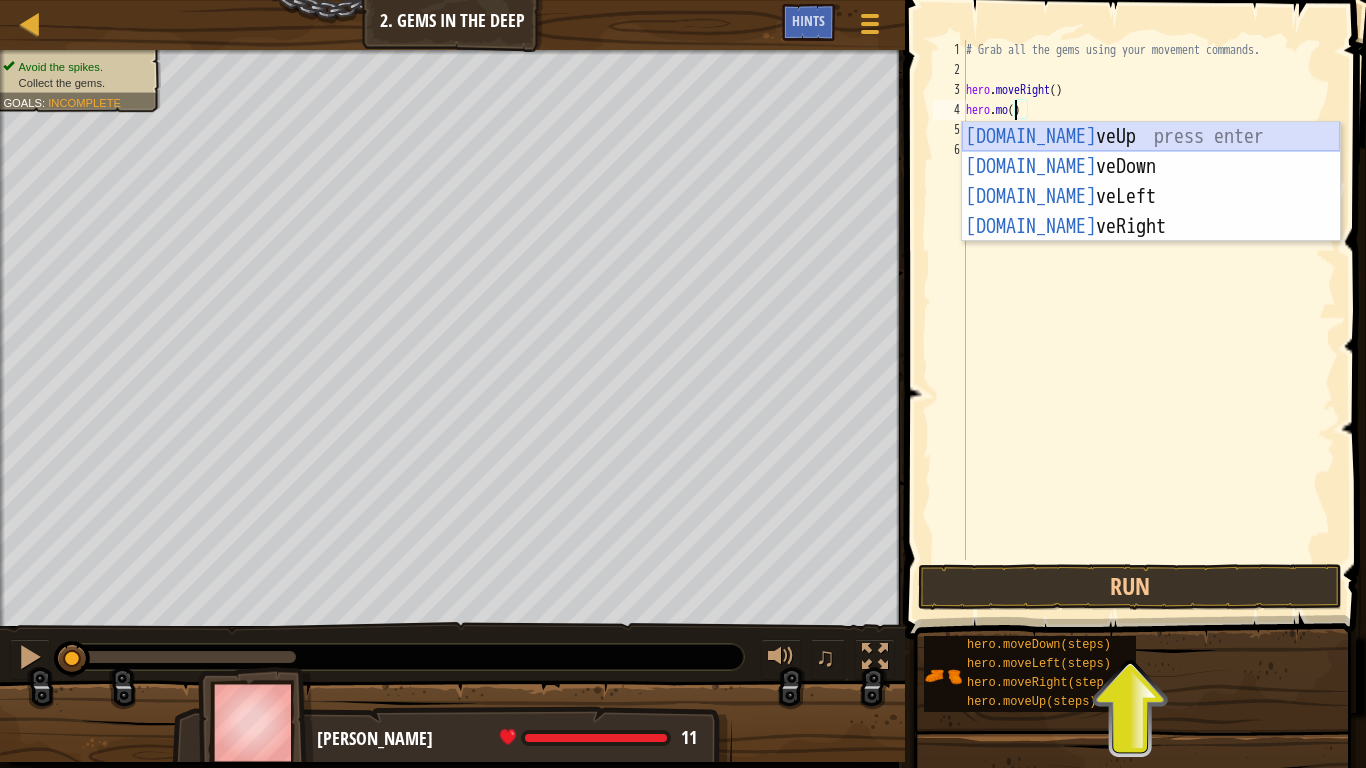 click on "[DOMAIN_NAME] veUp press enter [DOMAIN_NAME] veDown press enter [DOMAIN_NAME] veLeft press enter [DOMAIN_NAME] veRight press enter" at bounding box center [1151, 212] 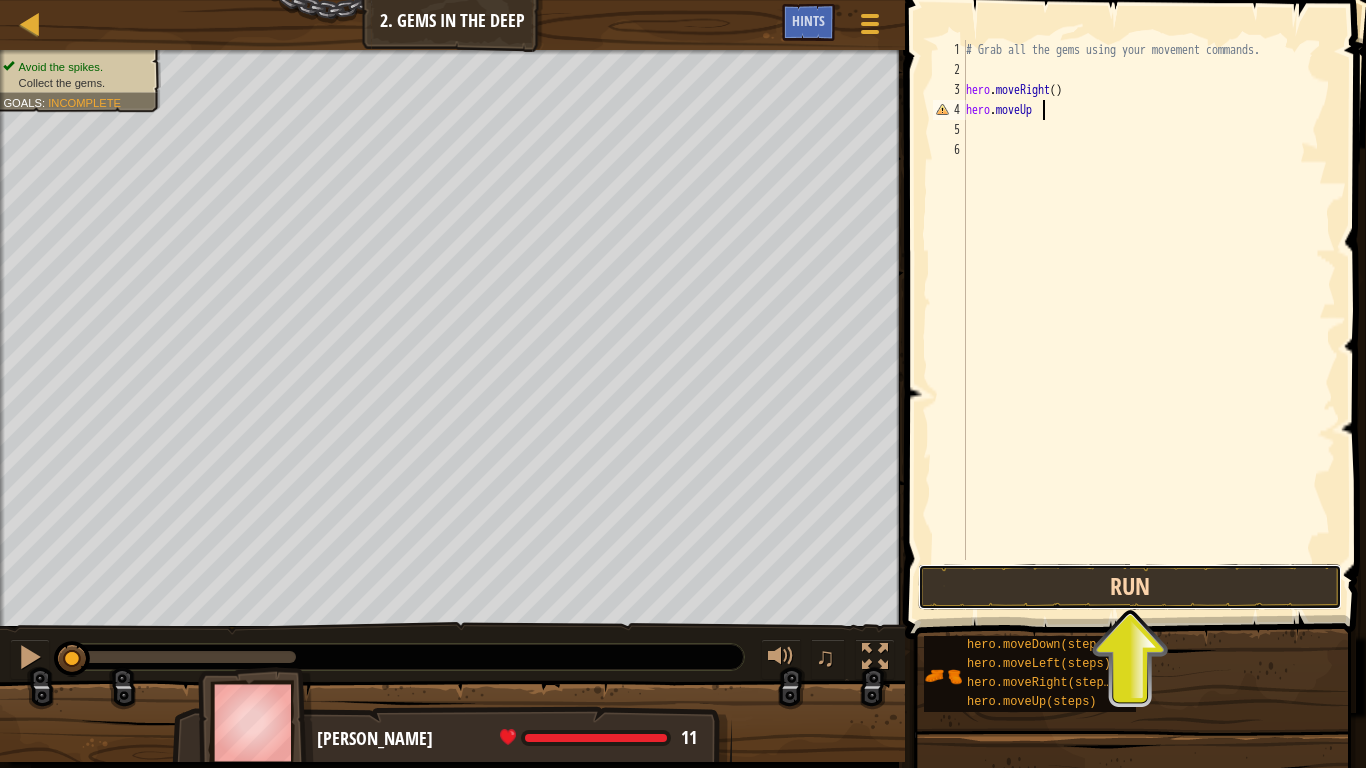 click on "Run" at bounding box center [1130, 587] 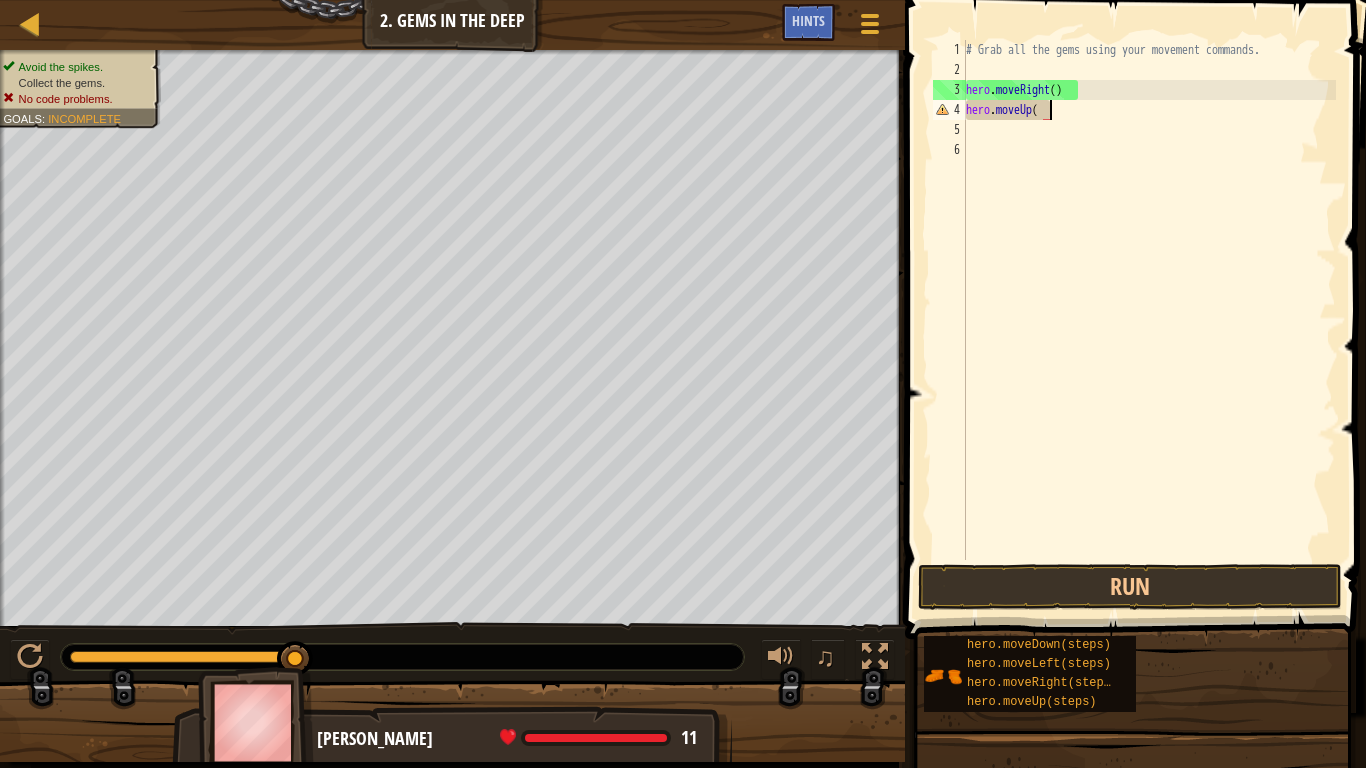 scroll, scrollTop: 9, scrollLeft: 12, axis: both 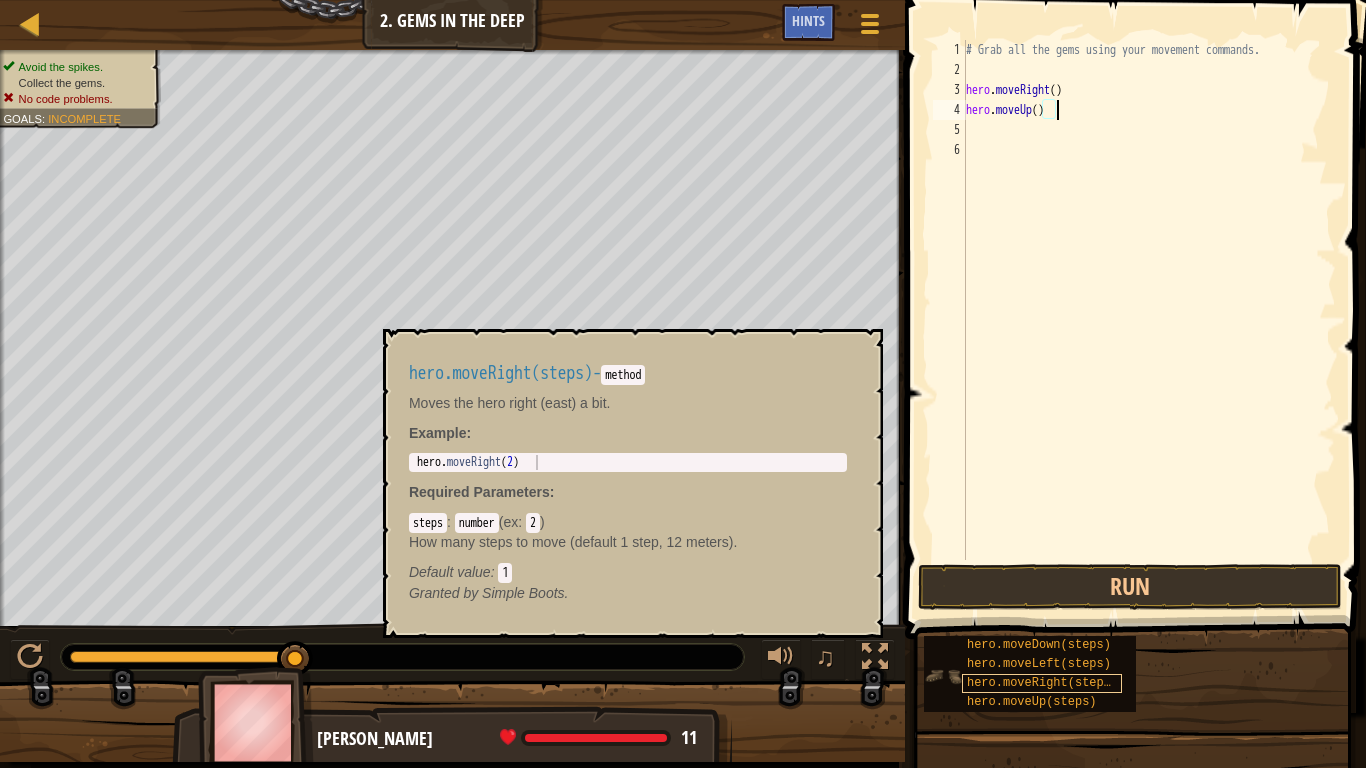 type on "hero.moveUp()" 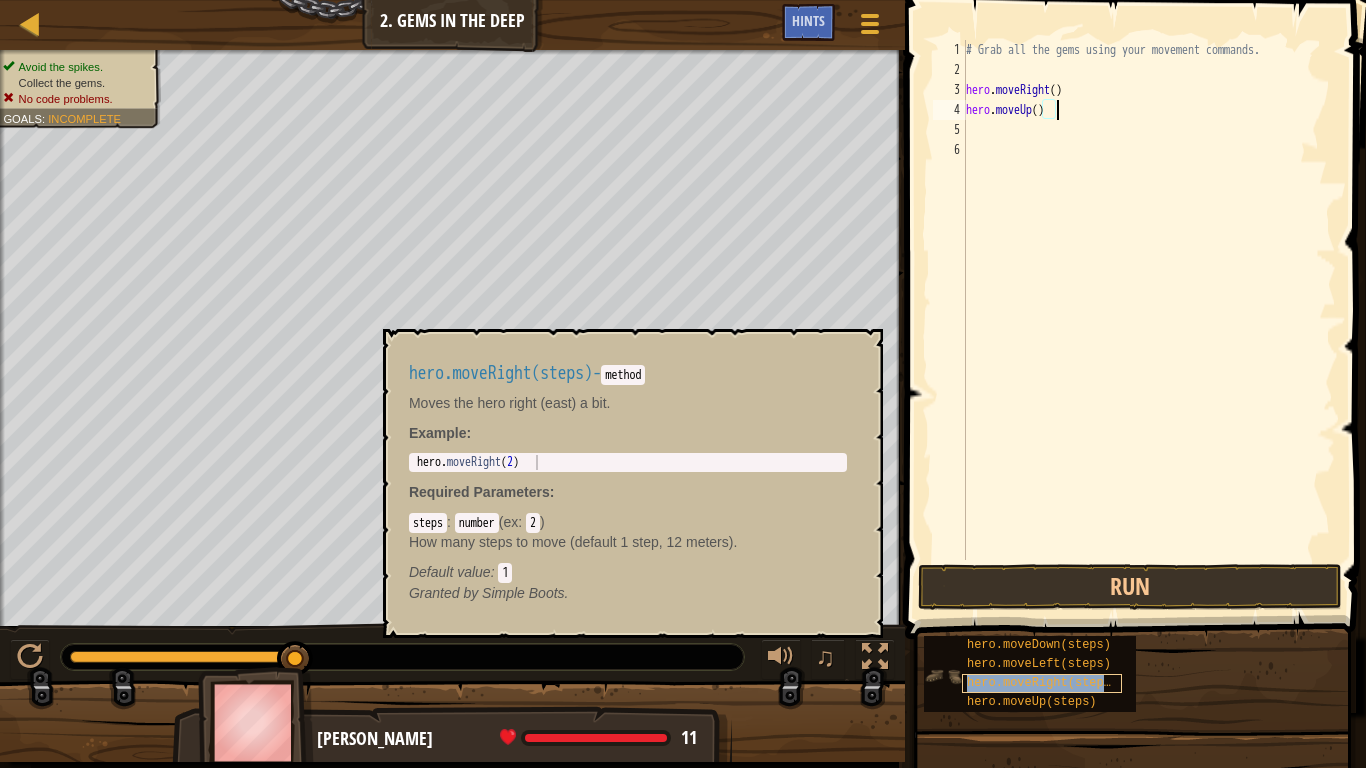 click on "hero.moveRight(steps)" at bounding box center [1042, 683] 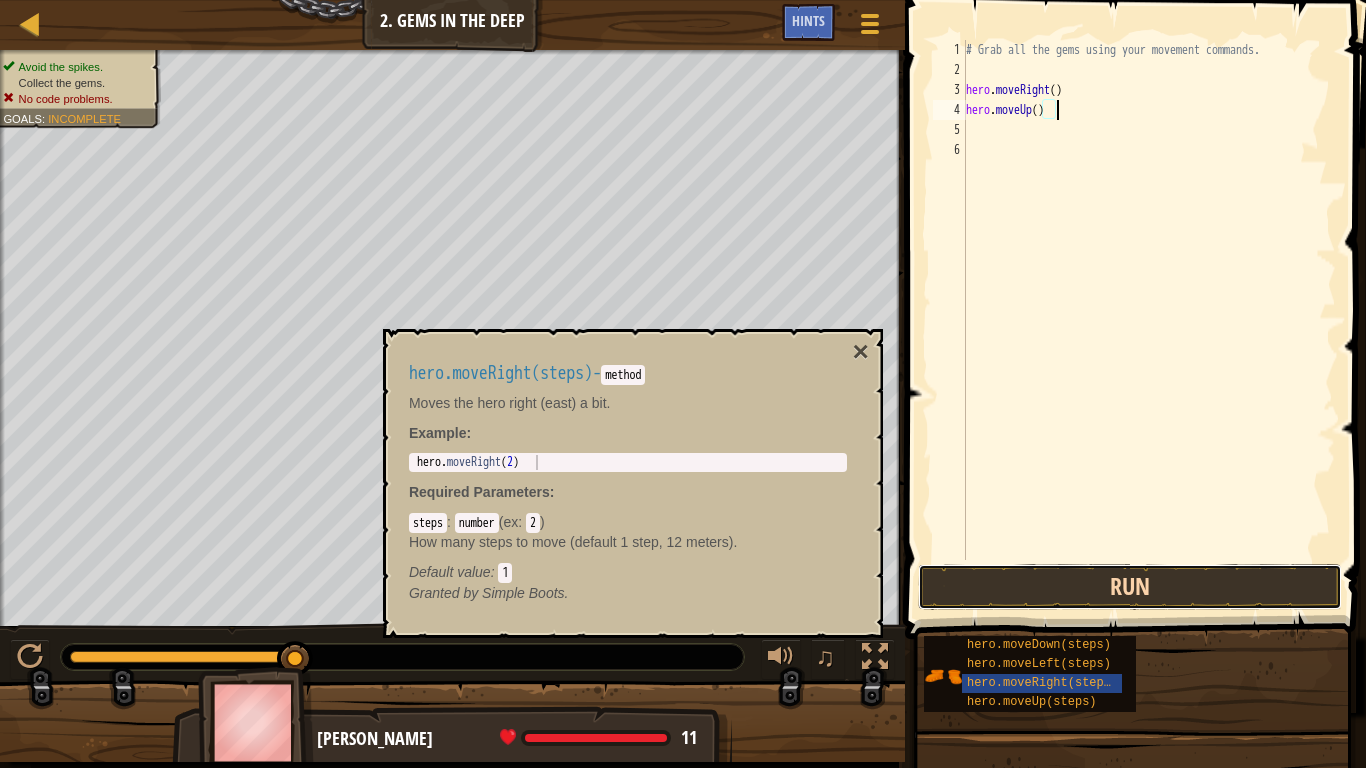 click on "Run" at bounding box center (1130, 587) 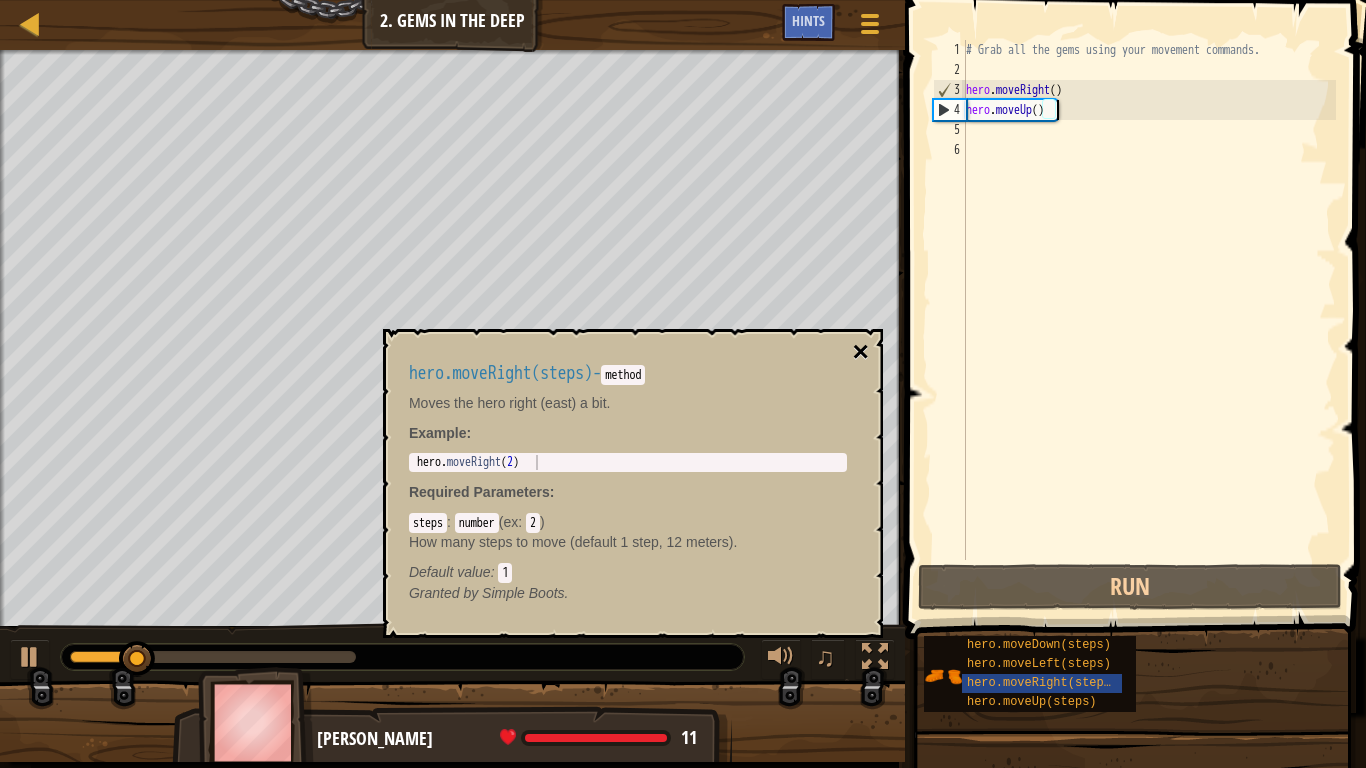 click on "×" at bounding box center (861, 352) 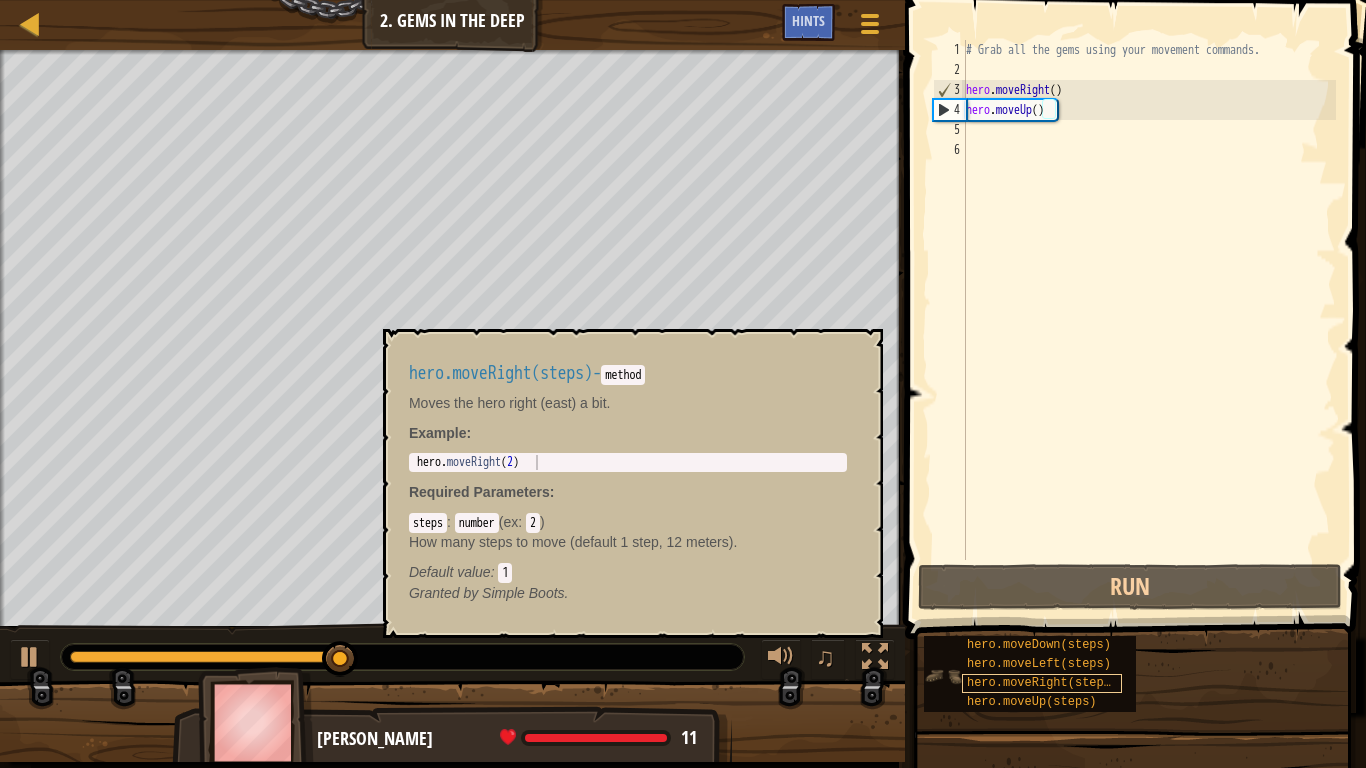 click on "hero.moveRight(steps)" at bounding box center [1042, 683] 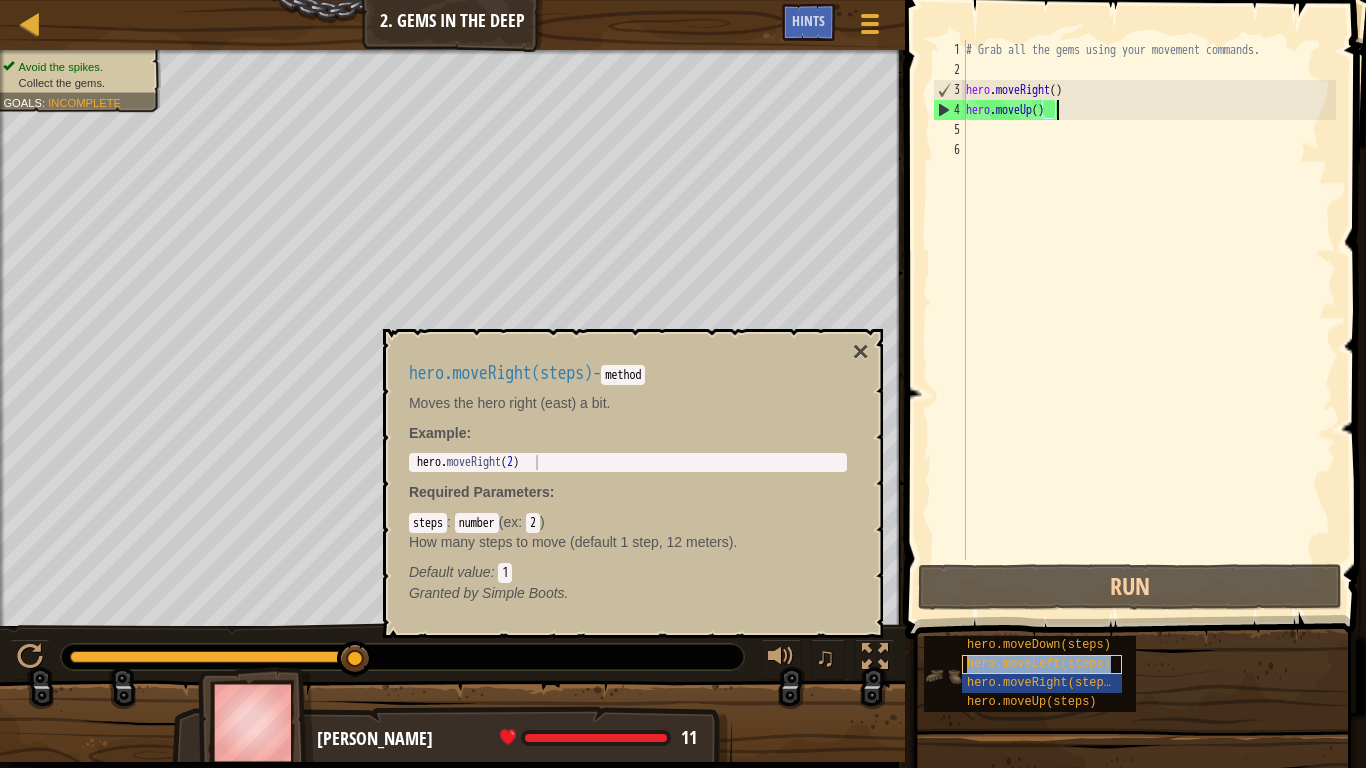 click on "hero.moveLeft(steps)" at bounding box center (1039, 664) 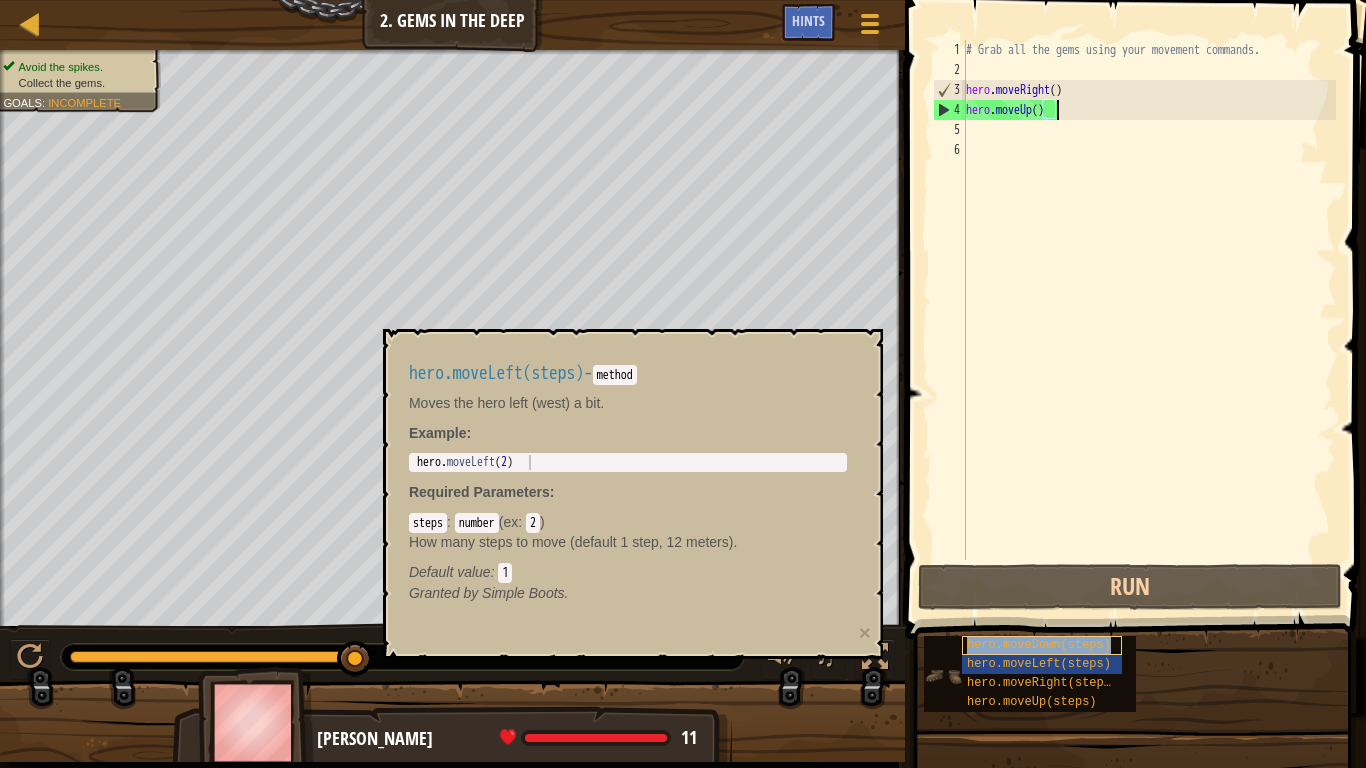 click on "hero.moveDown(steps)" at bounding box center [1039, 645] 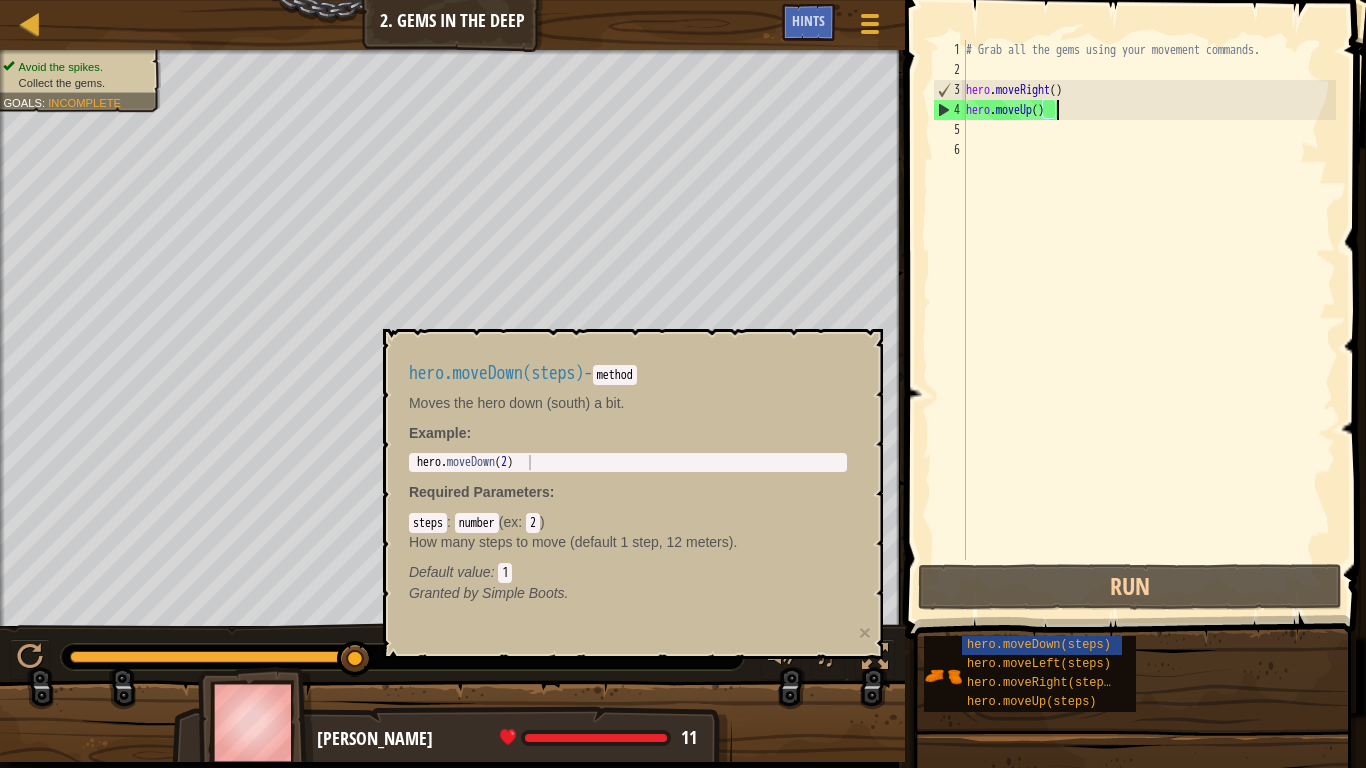 click at bounding box center [452, 730] 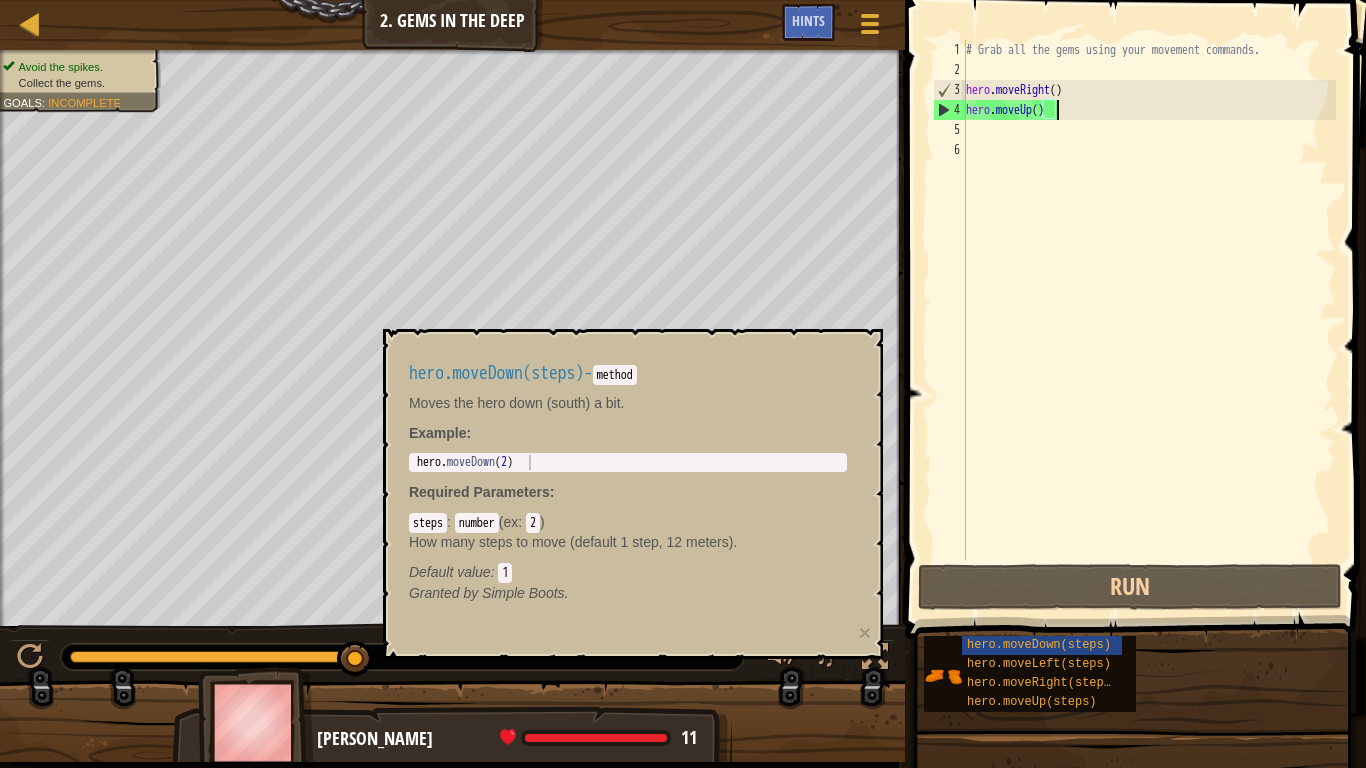 click on "hero.moveDown(steps)  -  method Moves the hero down (south) a bit.
Example : 1 hero . moveDown ( 2 )     הההההההההההההההההההההההההההההההההההההההההההההההההההההההההההההההההההההההההההההההההההההההההההההההההההההההההההההההההההההההההההההההההההההההההההההההההההההההההההההההההההההההההההההההההההההההההההההההההההההההההההההההההההההההההההההההההההההההההההההההההההההההההההההההה XXXXXXXXXXXXXXXXXXXXXXXXXXXXXXXXXXXXXXXXXXXXXXXXXXXXXXXXXXXXXXXXXXXXXXXXXXXXXXXXXXXXXXXXXXXXXXXXXXXXXXXXXXXXXXXXXXXXXXXXXXXXXXXXXXXXXXXXXXXXXXXXXXXXXXXXXXXXXXXXXXXXXXXXXXXXXXXXXXXXXXXXXXXXXXXXXXXXXXXXXXXXXXXXXXXXXXXXXXXXXXXXXXXXXXXXXXXXXXXXXXXXXXXXXXXXXXXX Required Parameters : steps : number  ( ex : 2 ) How many steps to move (default 1 step, 12 meters).
Default value : 1 Granted by Simple Boots." at bounding box center (628, 483) 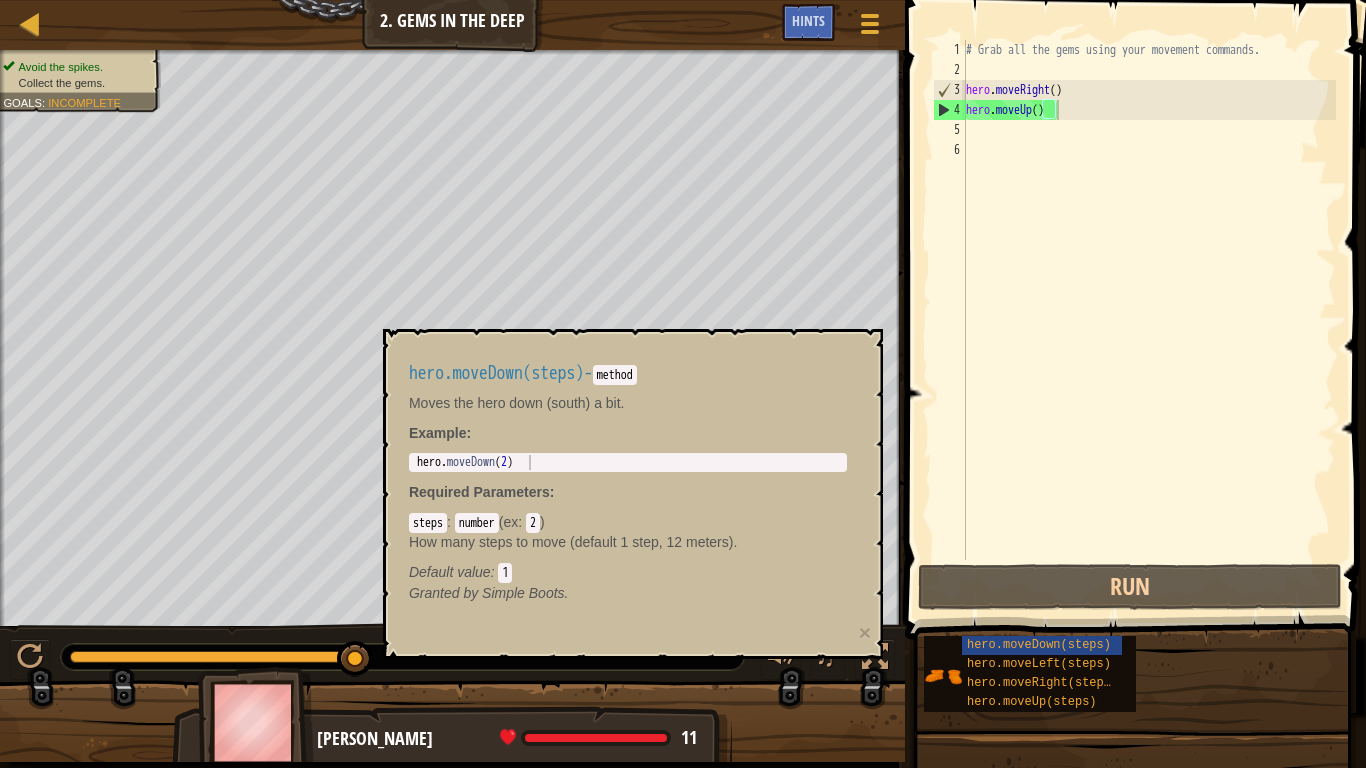 click on "method" at bounding box center (615, 375) 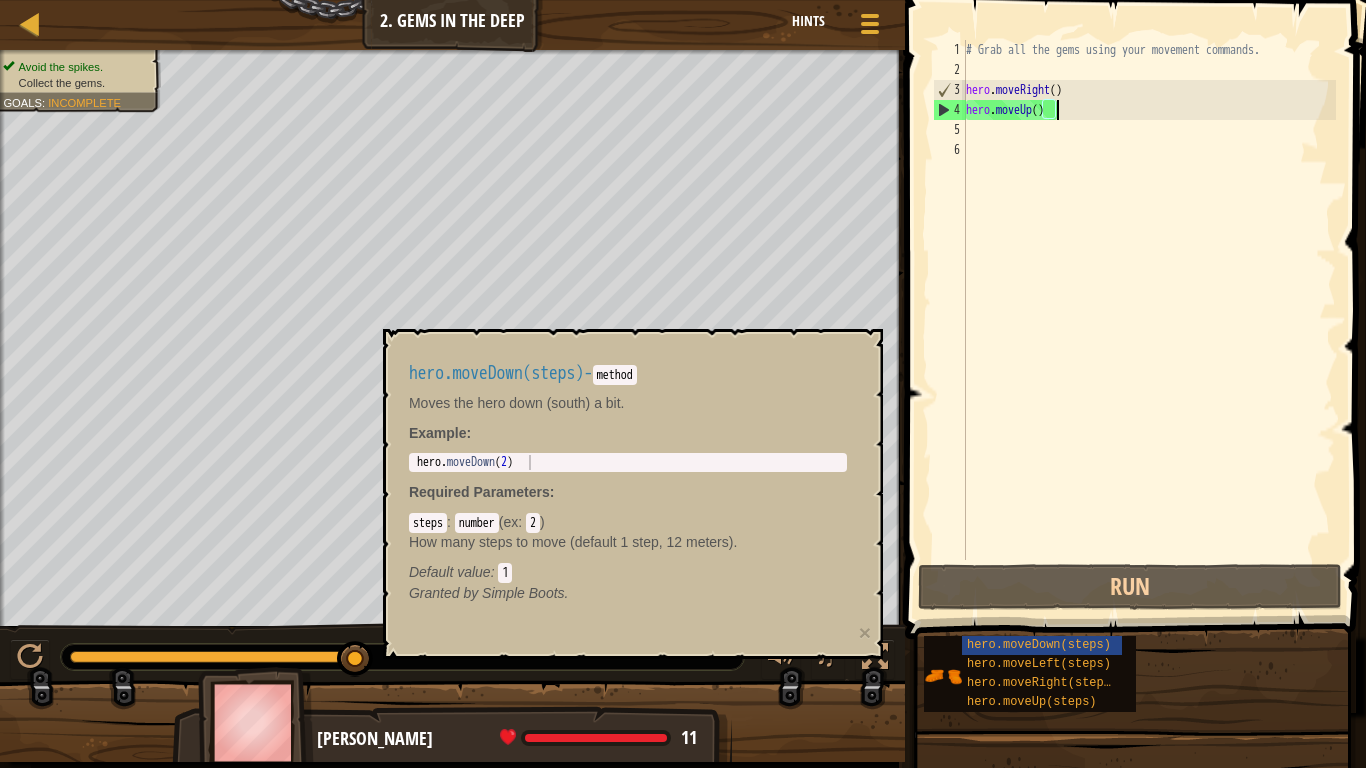 click on "Hints" at bounding box center (808, 22) 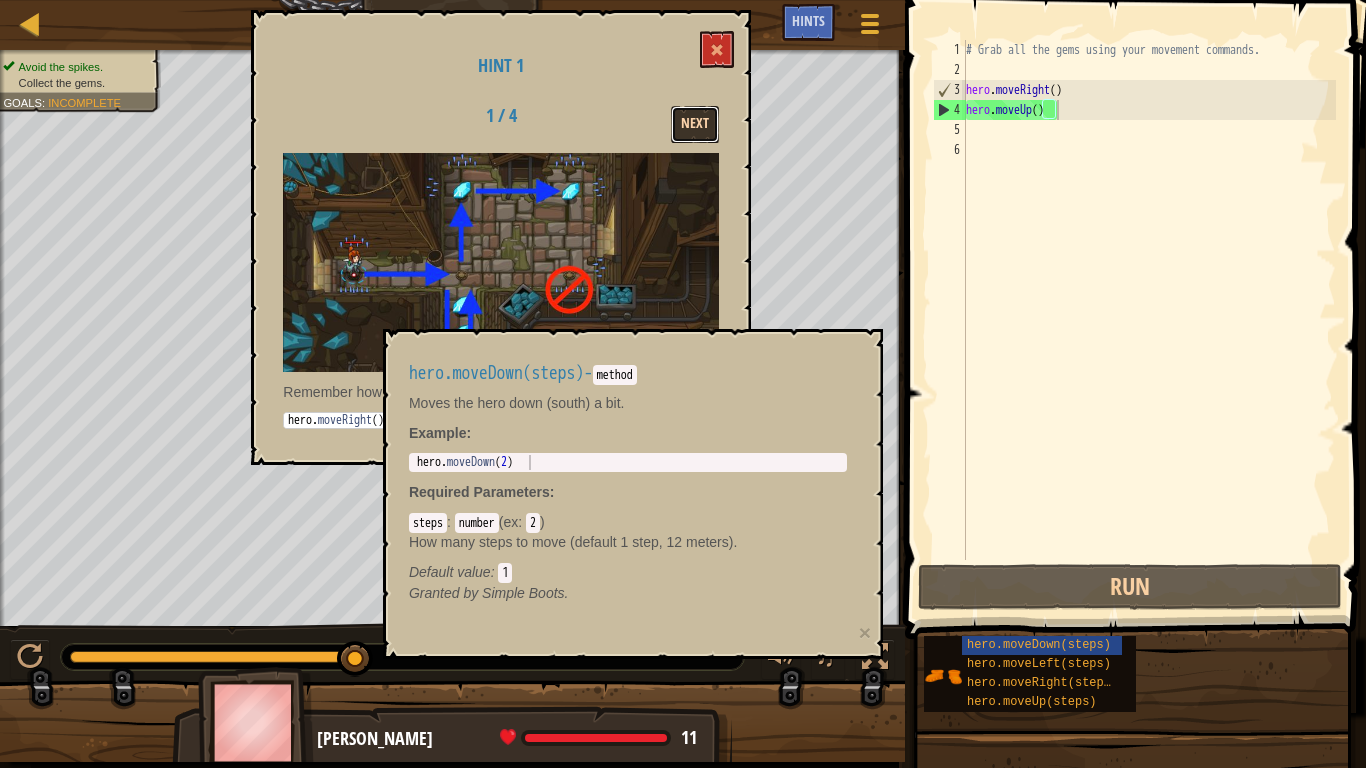 click on "Next" at bounding box center (695, 124) 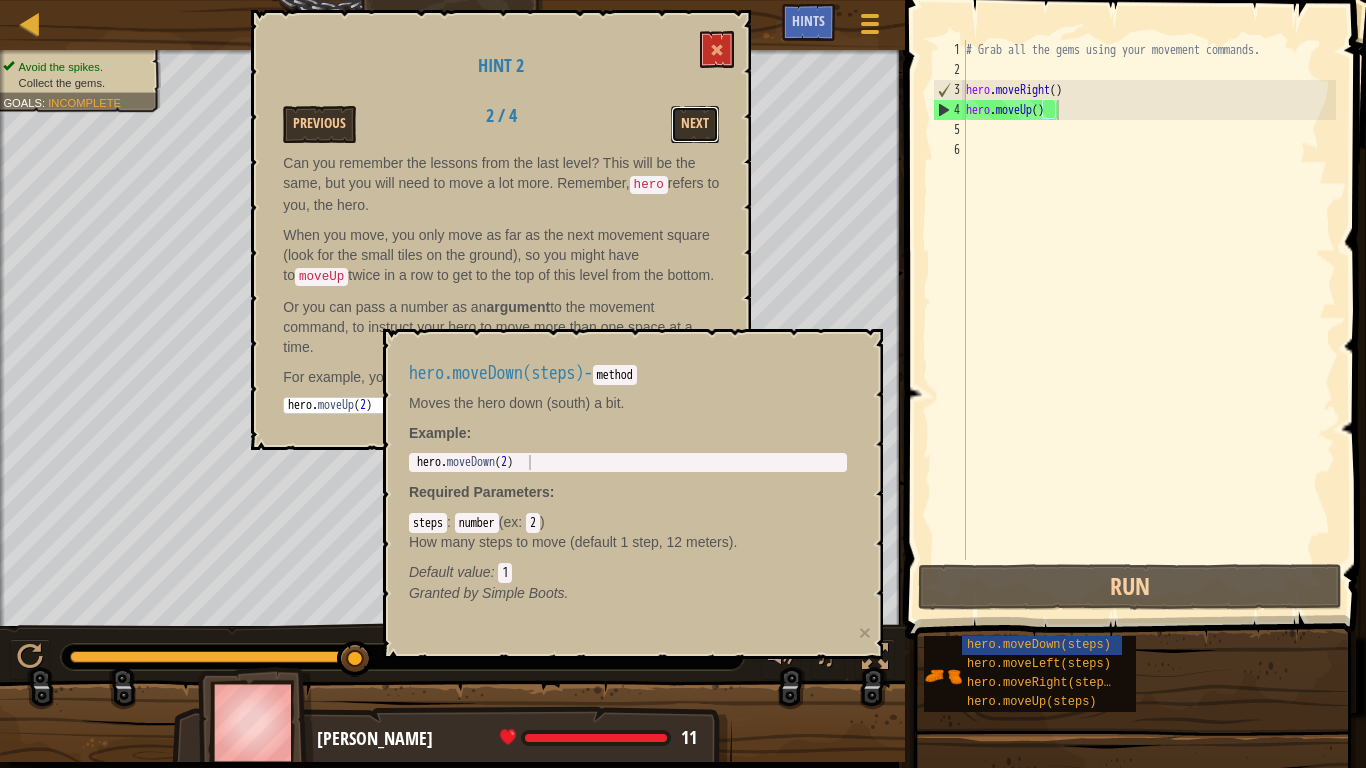 click on "Next" at bounding box center (695, 124) 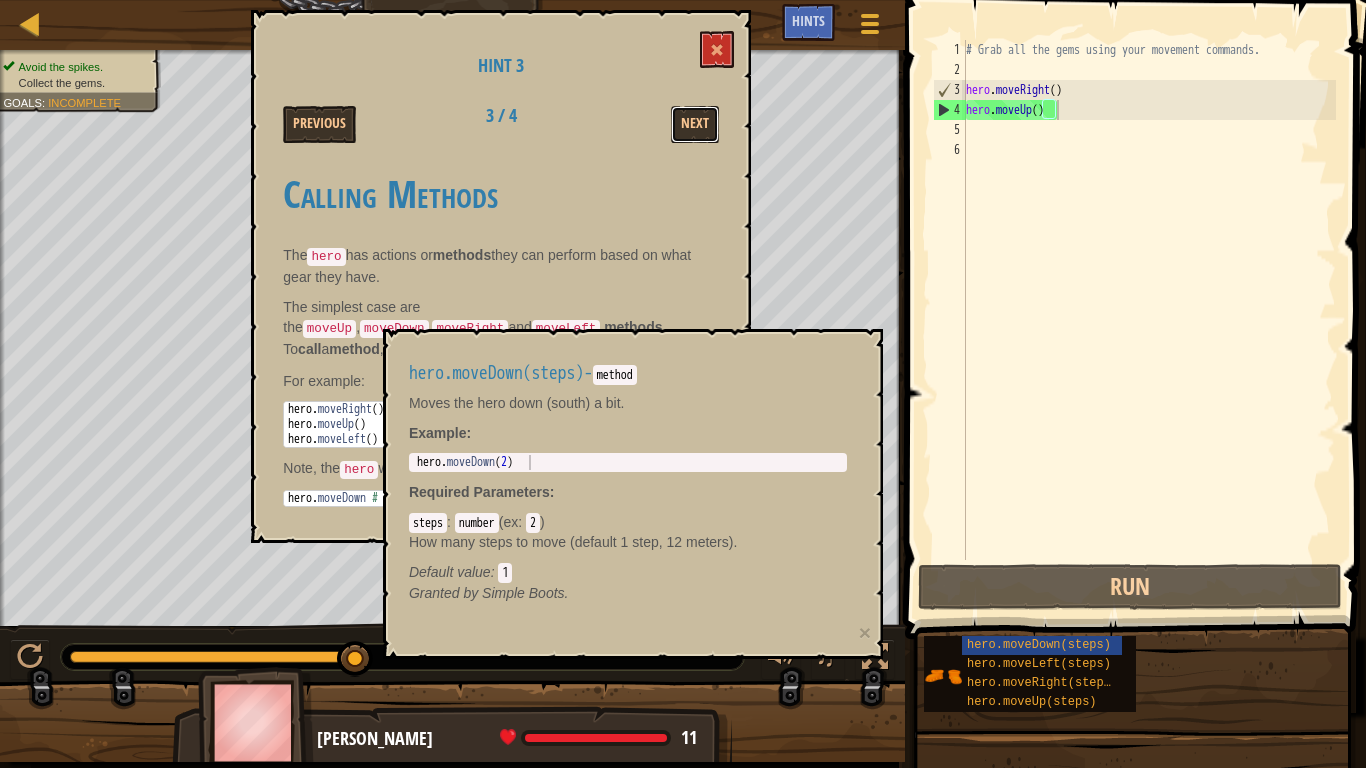 click on "Next" at bounding box center (695, 124) 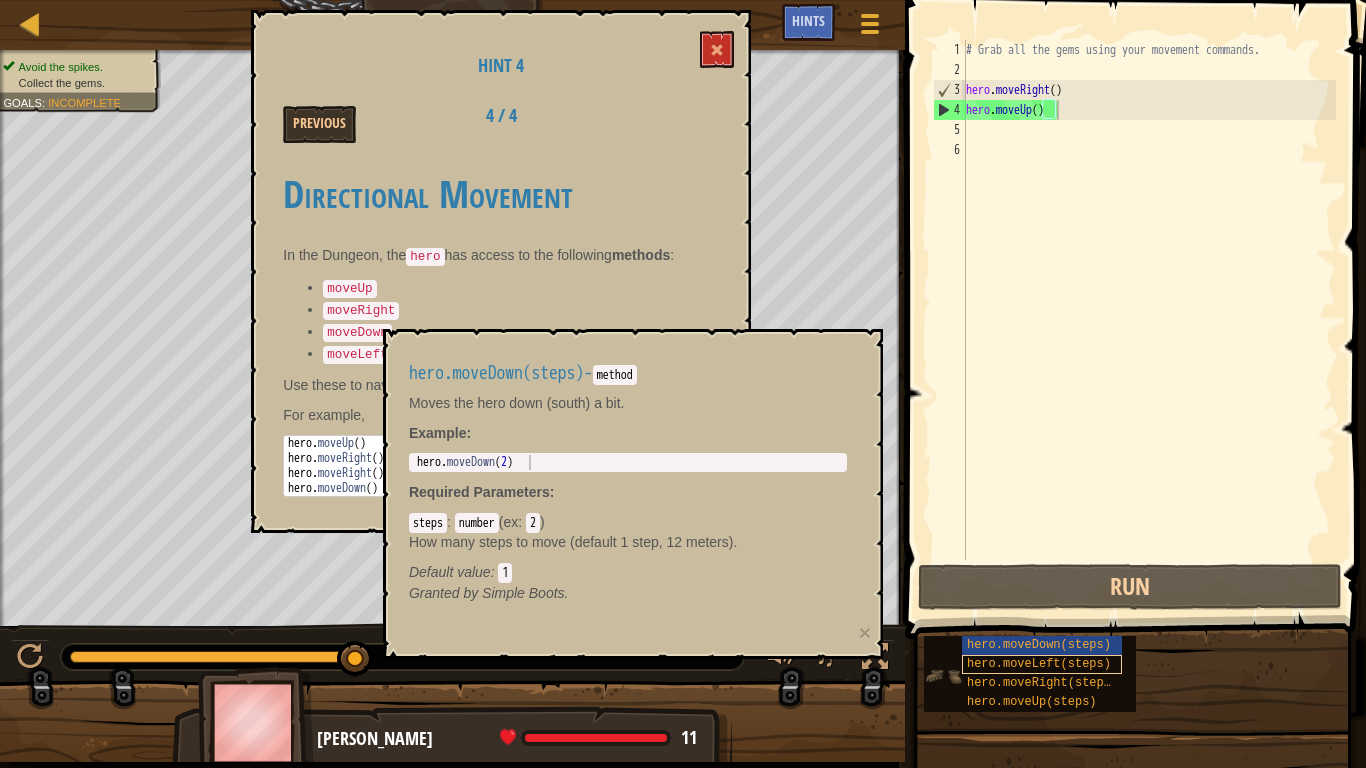 click on "hero.moveLeft(steps)" at bounding box center [1039, 664] 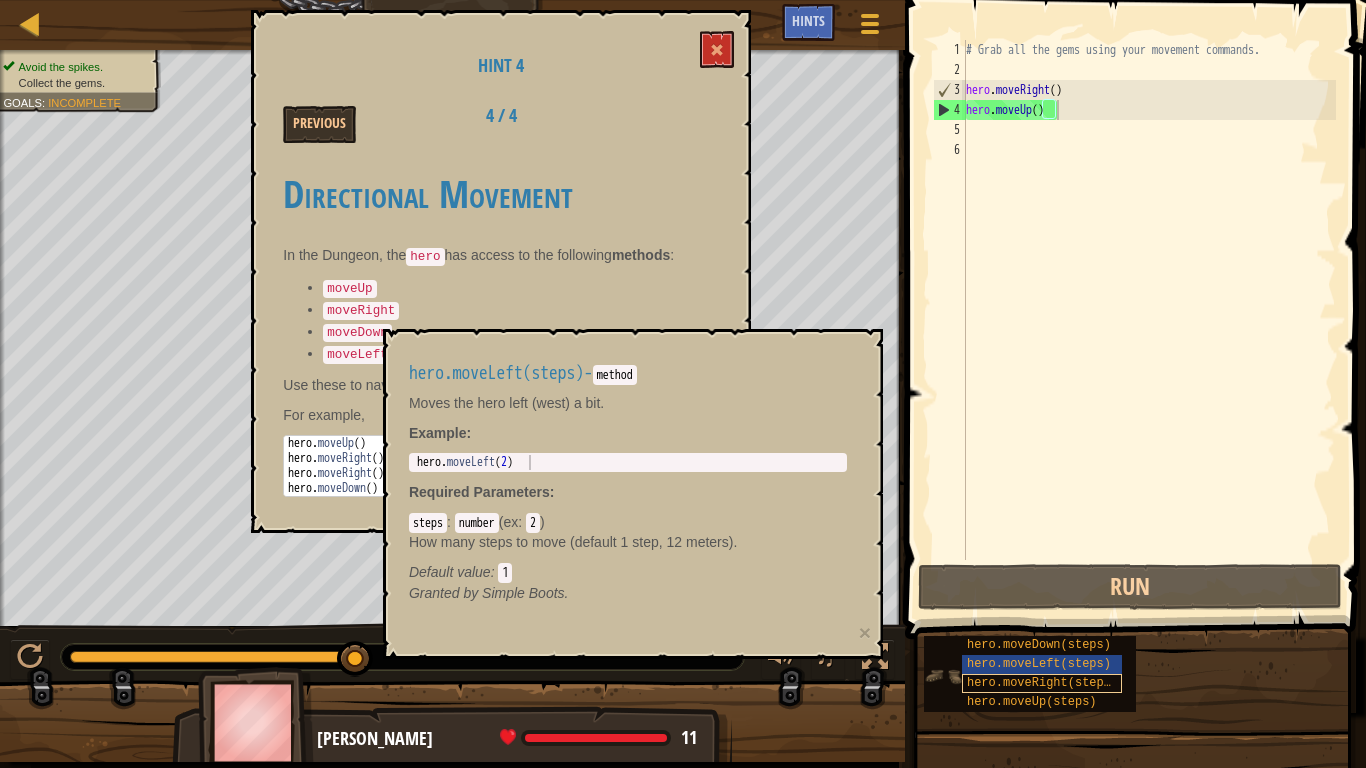 click on "hero.moveRight(steps)" at bounding box center (1042, 683) 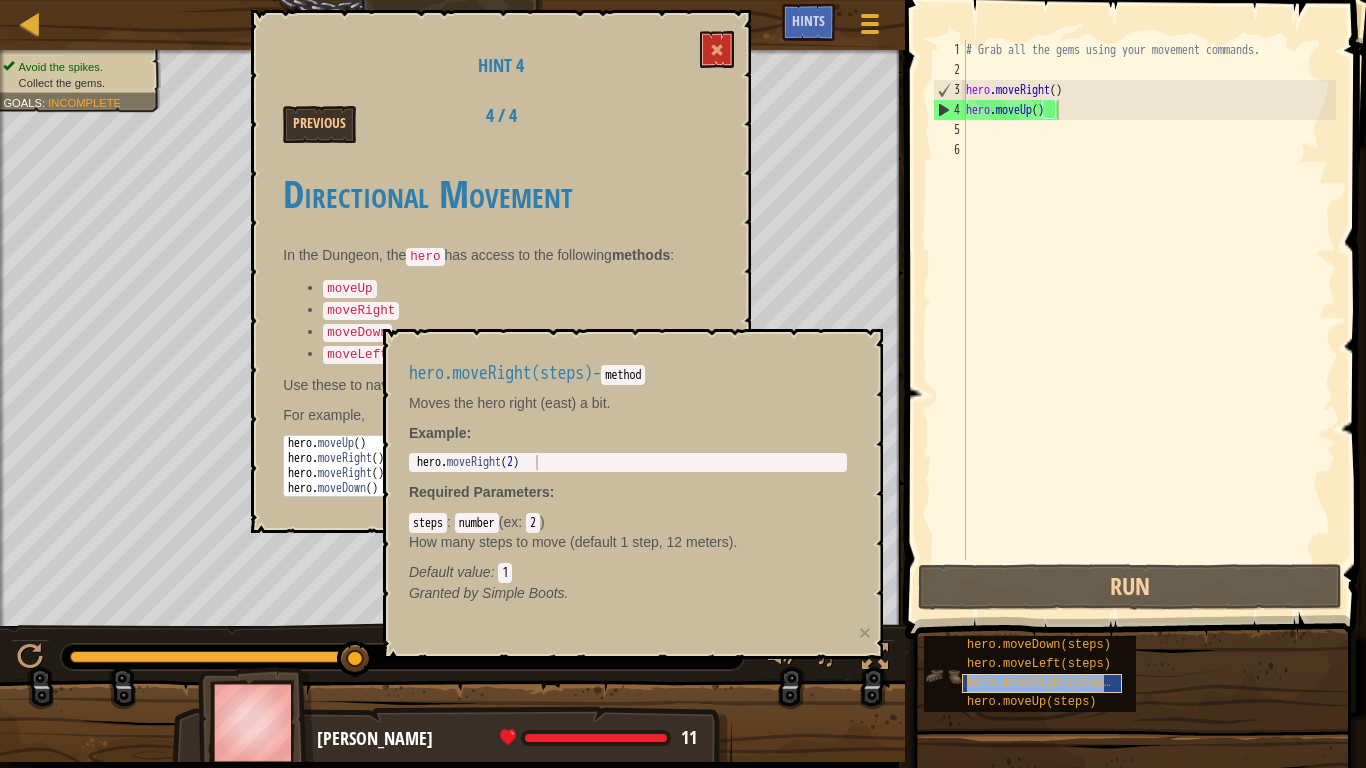 click on "hero.moveRight(steps)" at bounding box center [1042, 683] 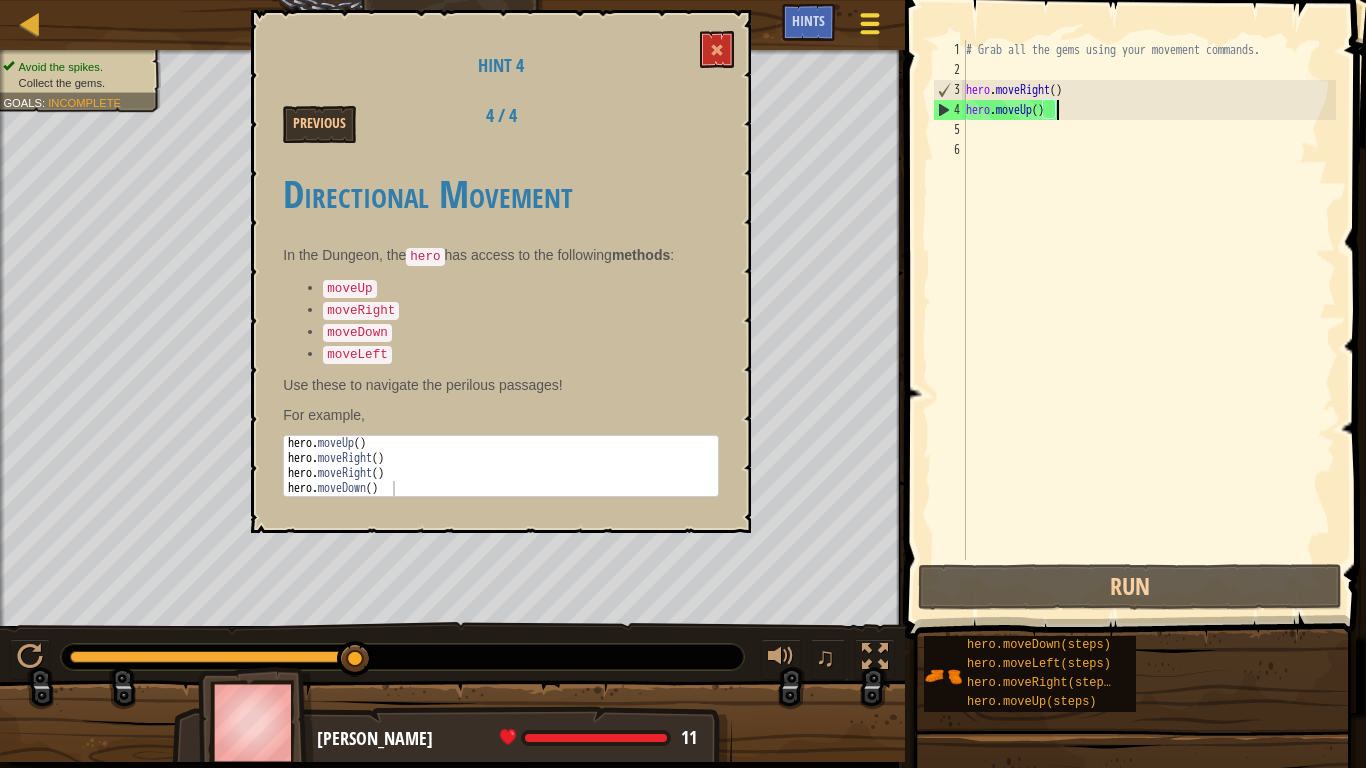 click at bounding box center (869, 15) 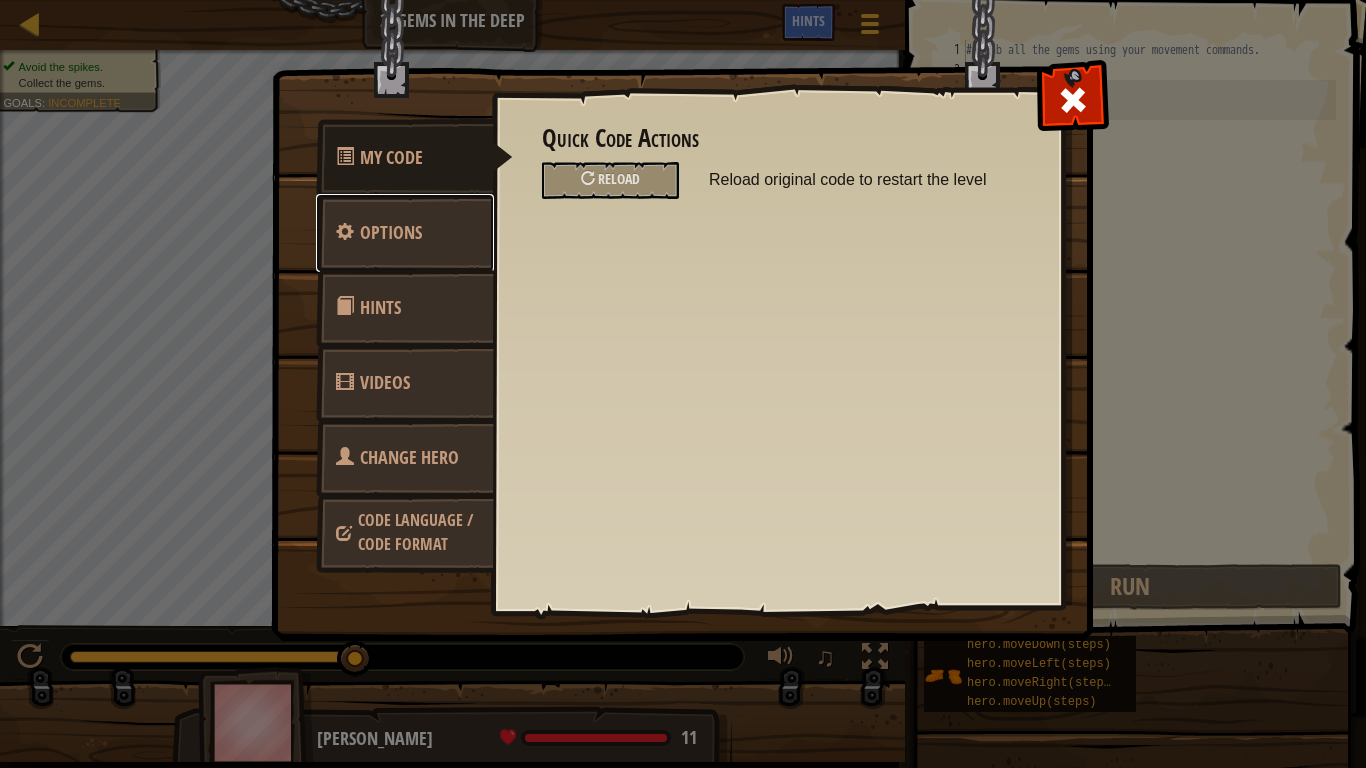 click on "Options" at bounding box center [391, 232] 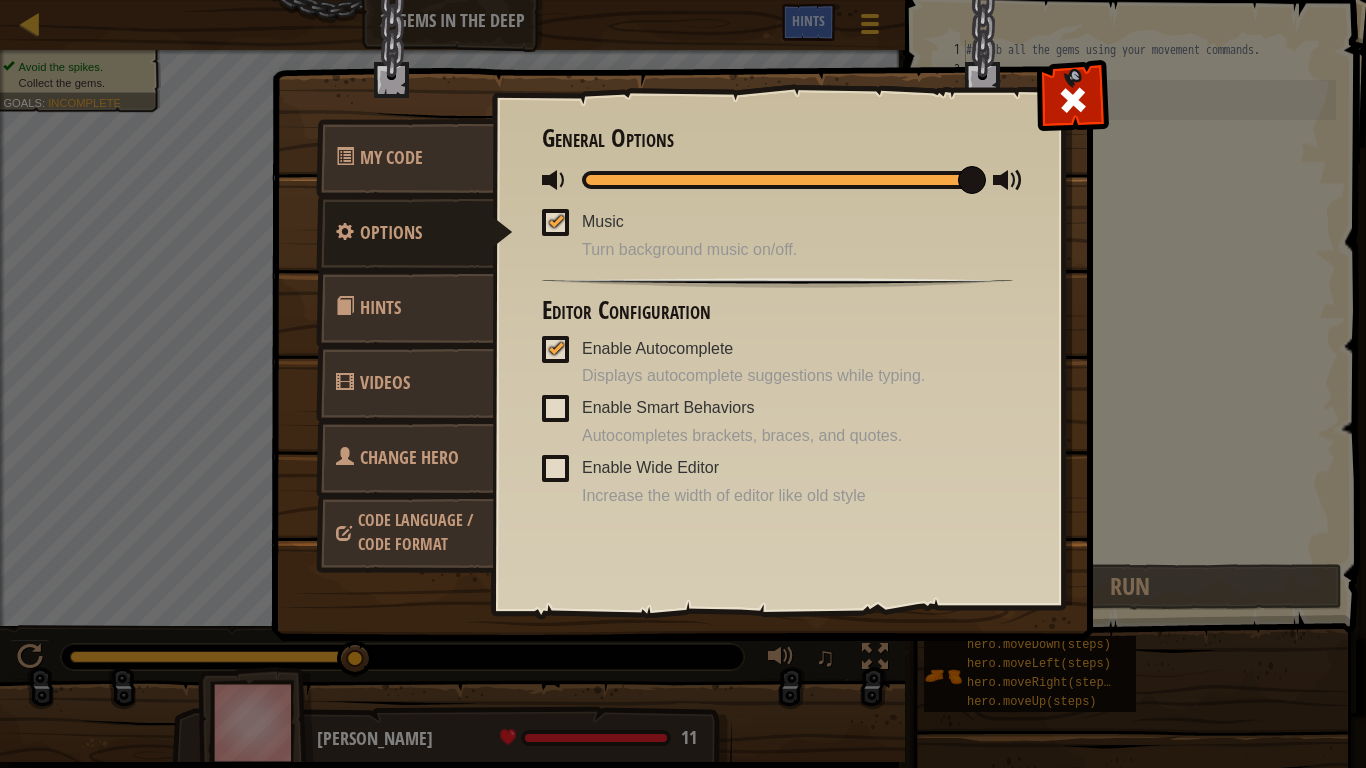 click on "Hints" at bounding box center (380, 307) 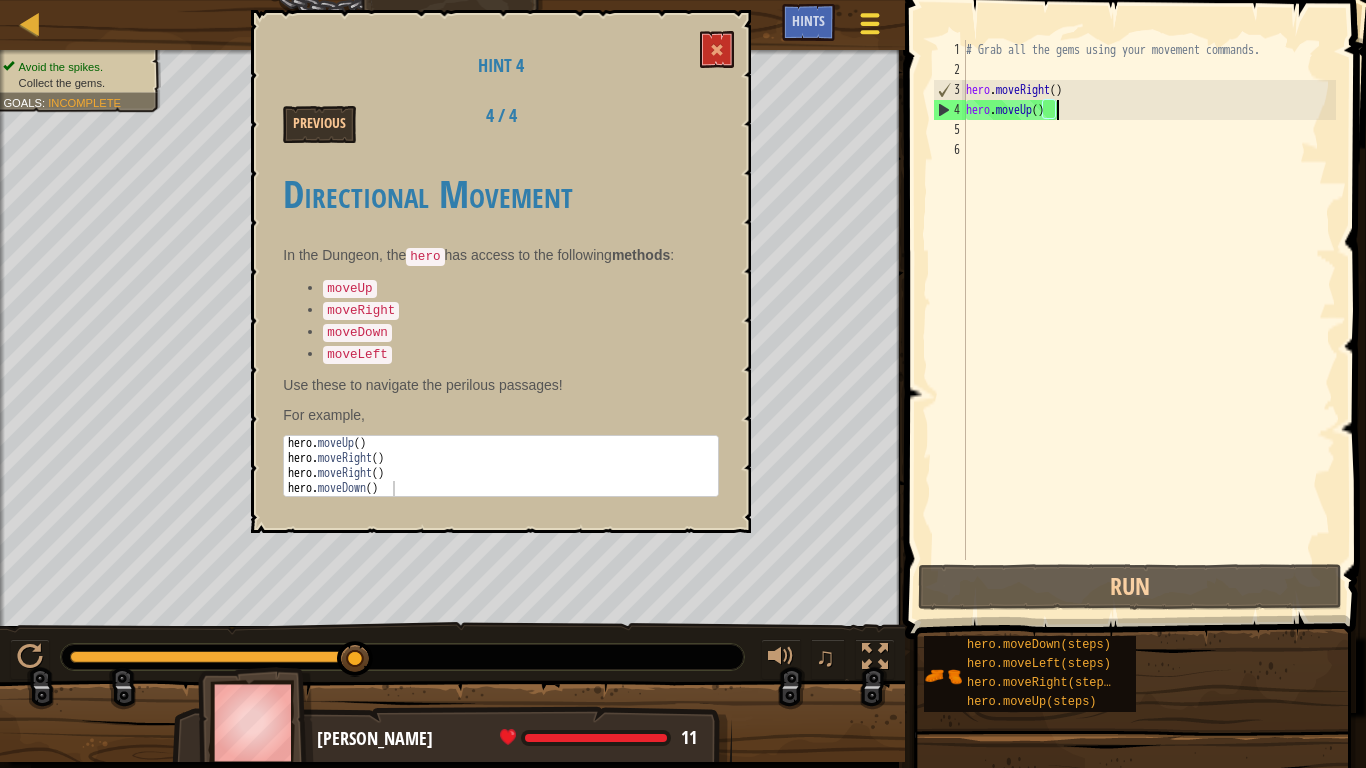 click at bounding box center [869, 23] 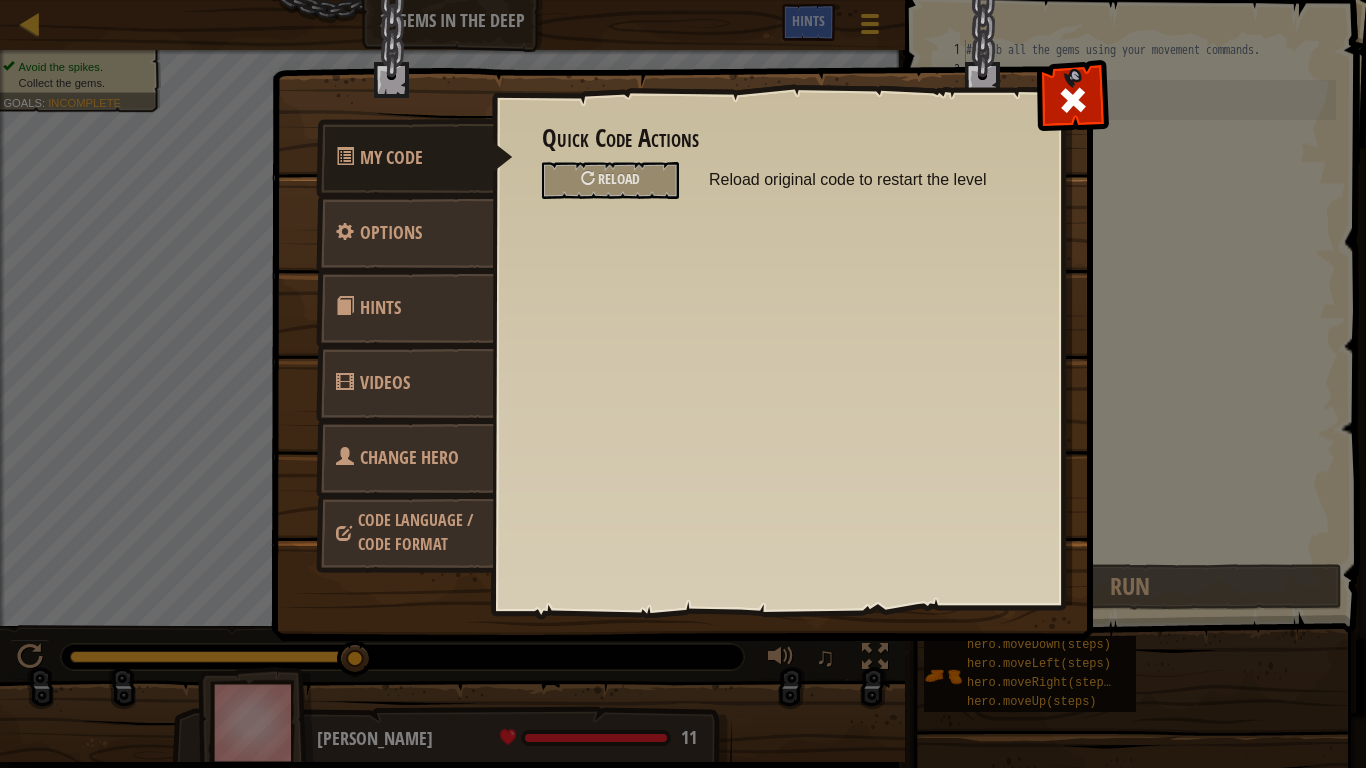 click on "Hints" at bounding box center (405, 308) 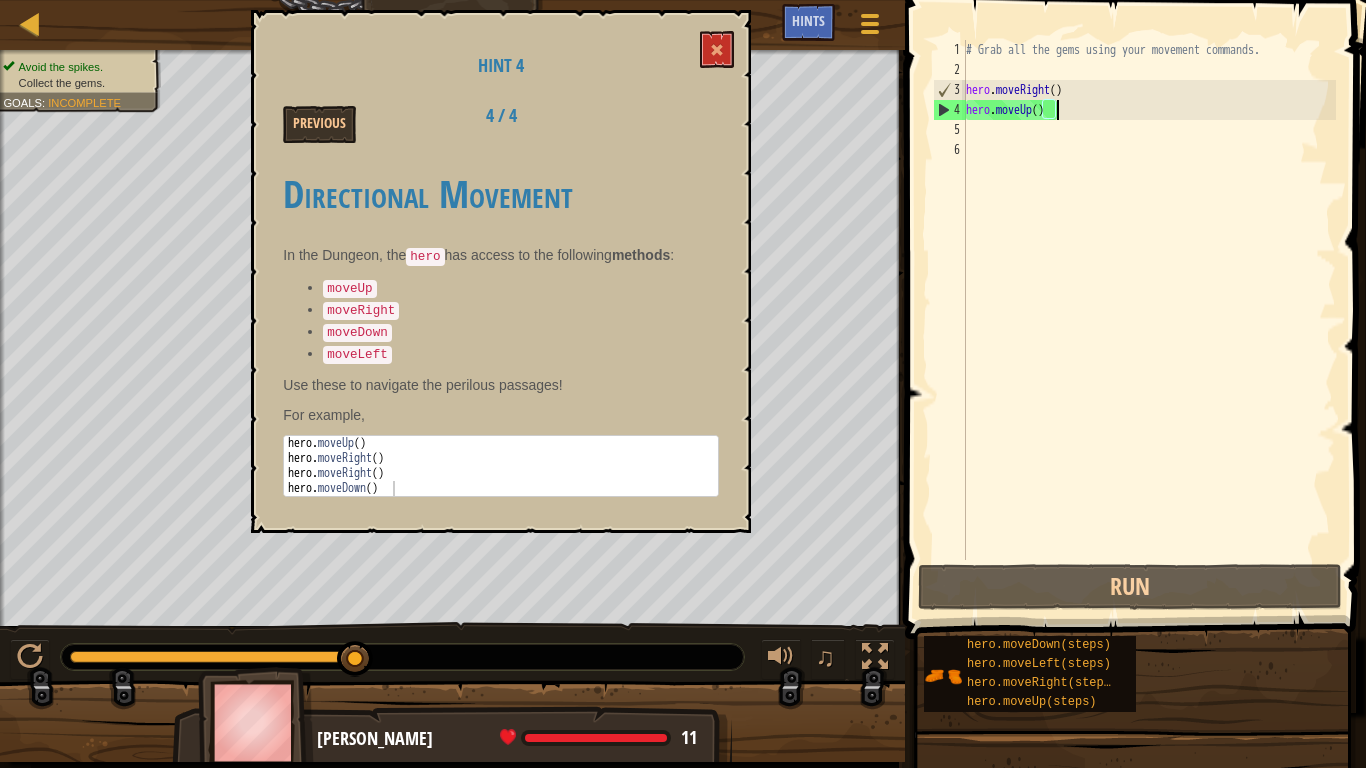 click on "Hint 4 Previous 4 / 4 Directional Movement
In the Dungeon, the  hero  has access to the following  methods :
moveUp
moveRight
moveDown
moveLeft
Use these to navigate the perilous passages!
For example,
1 2 3 4 hero . moveUp ( ) hero . moveRight ( ) hero . moveRight ( ) hero . moveDown ( )     הההההההההההההההההההההההההההההההההההההההההההההההההההההההההההההההההההההההההההההההההההההההההההההההההההההההההההההההההההההההההההההההההההההההההההההההההההההההההההההההההההההההההההההההההההההההההההההההההההההההההההההההההההההההההההההההההההההההההההההההההההההההההההההההה" at bounding box center (501, 271) 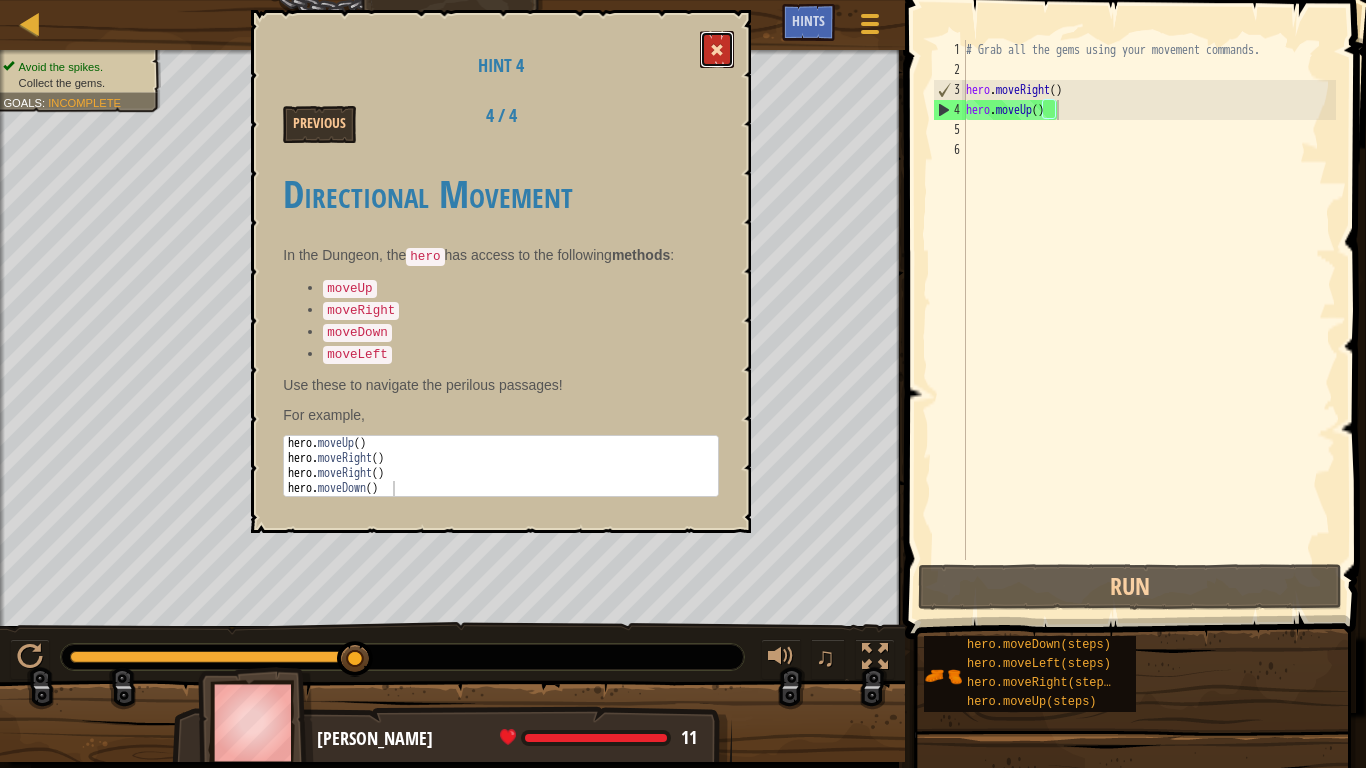 click at bounding box center [717, 49] 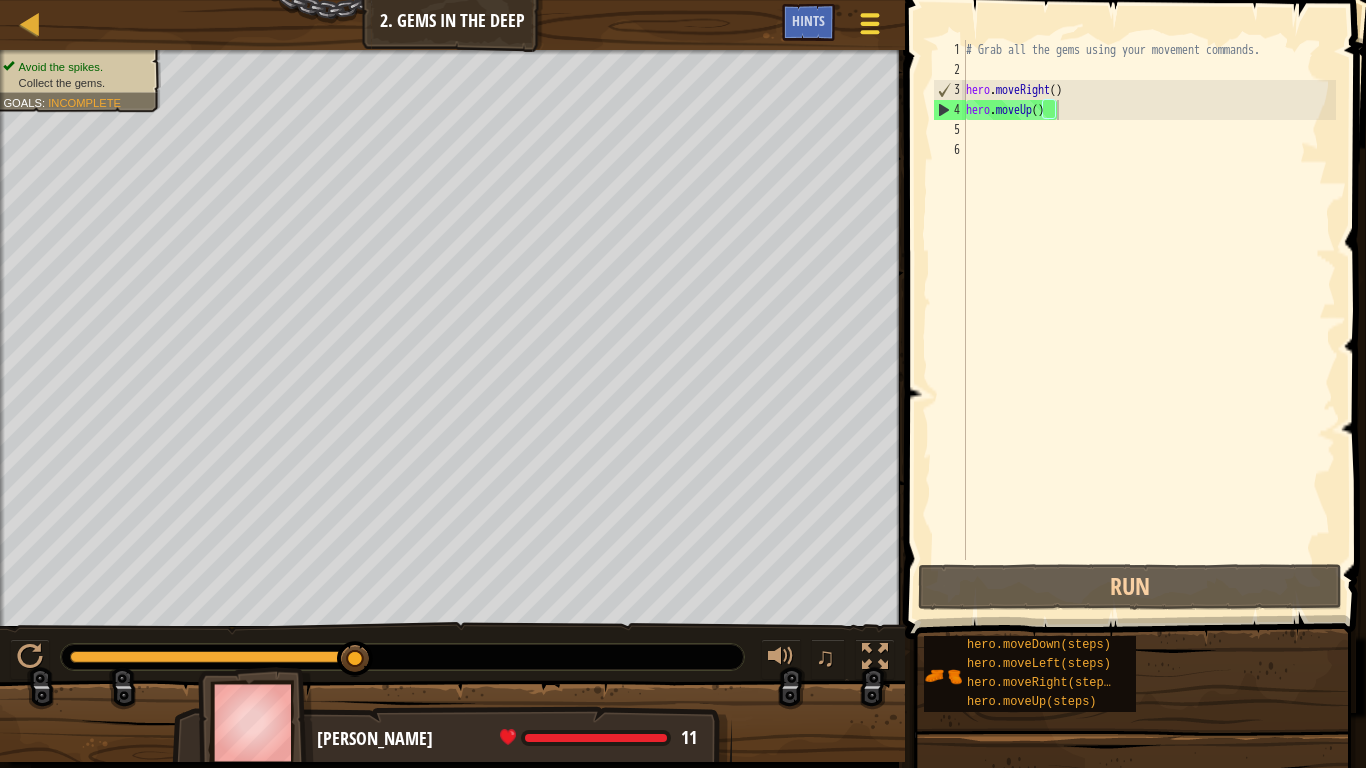 click at bounding box center (869, 23) 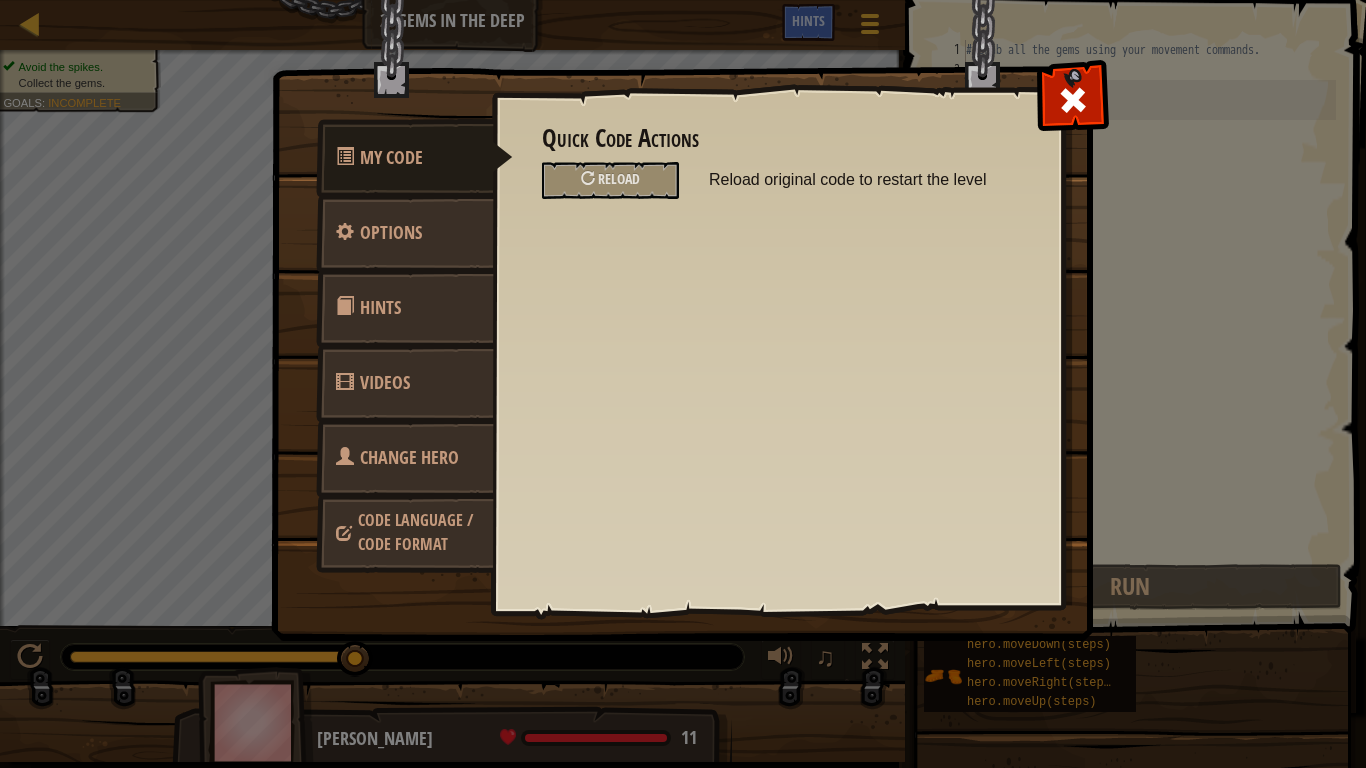 click on "Hints" at bounding box center (405, 308) 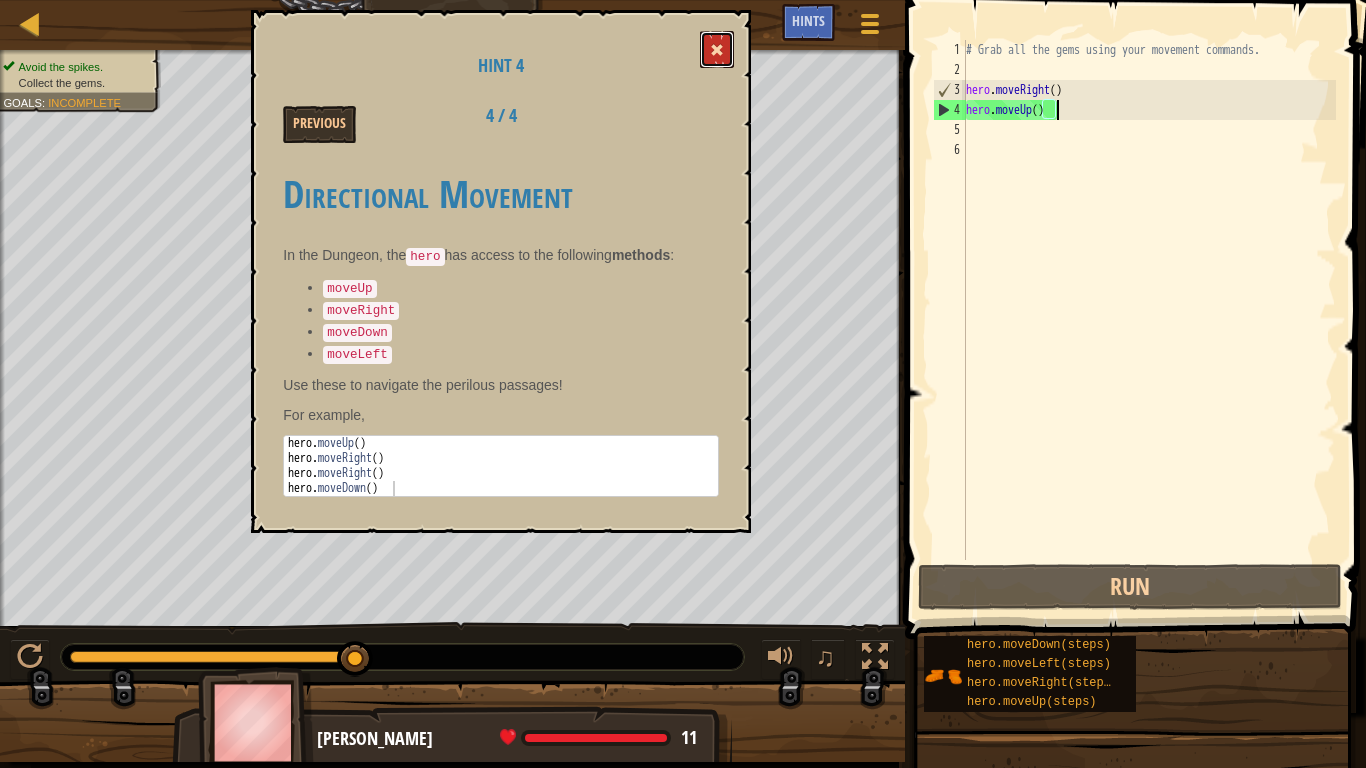 click at bounding box center (717, 49) 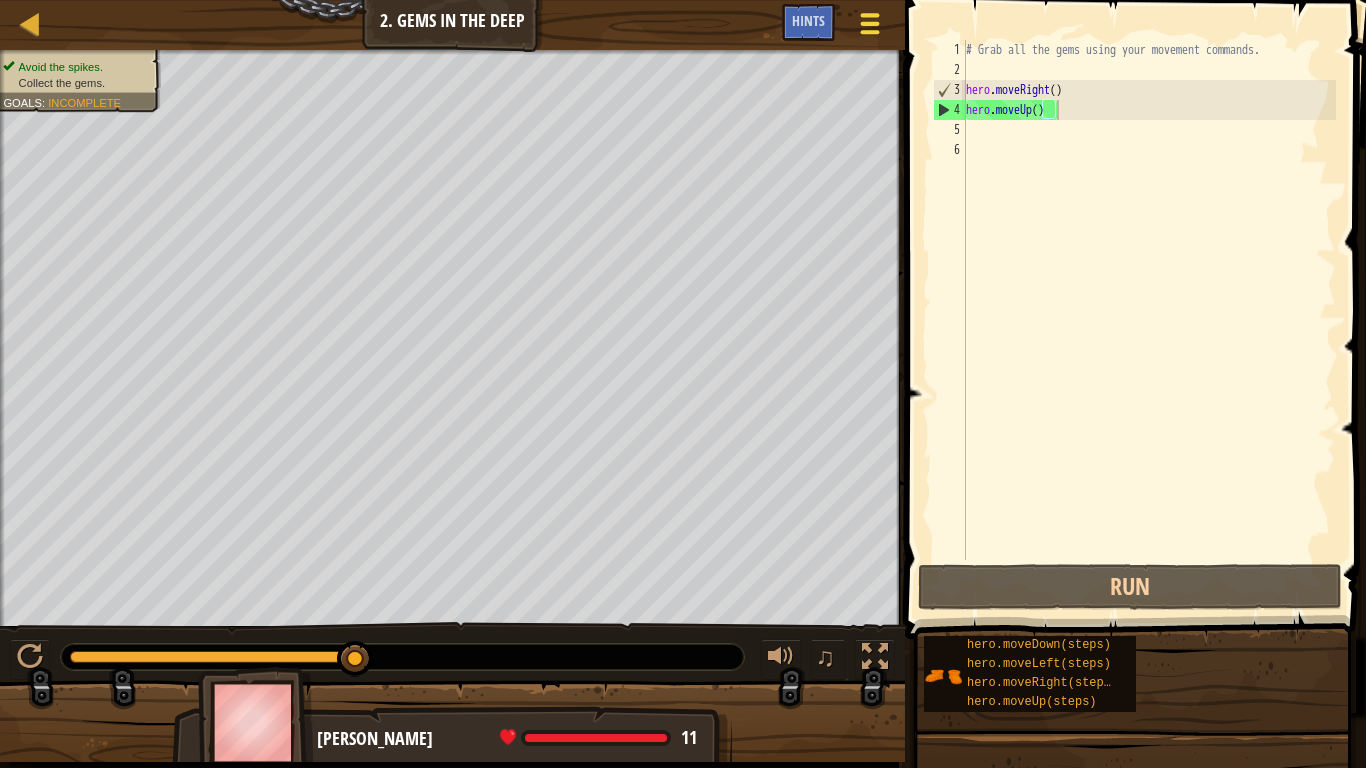 click at bounding box center (869, 23) 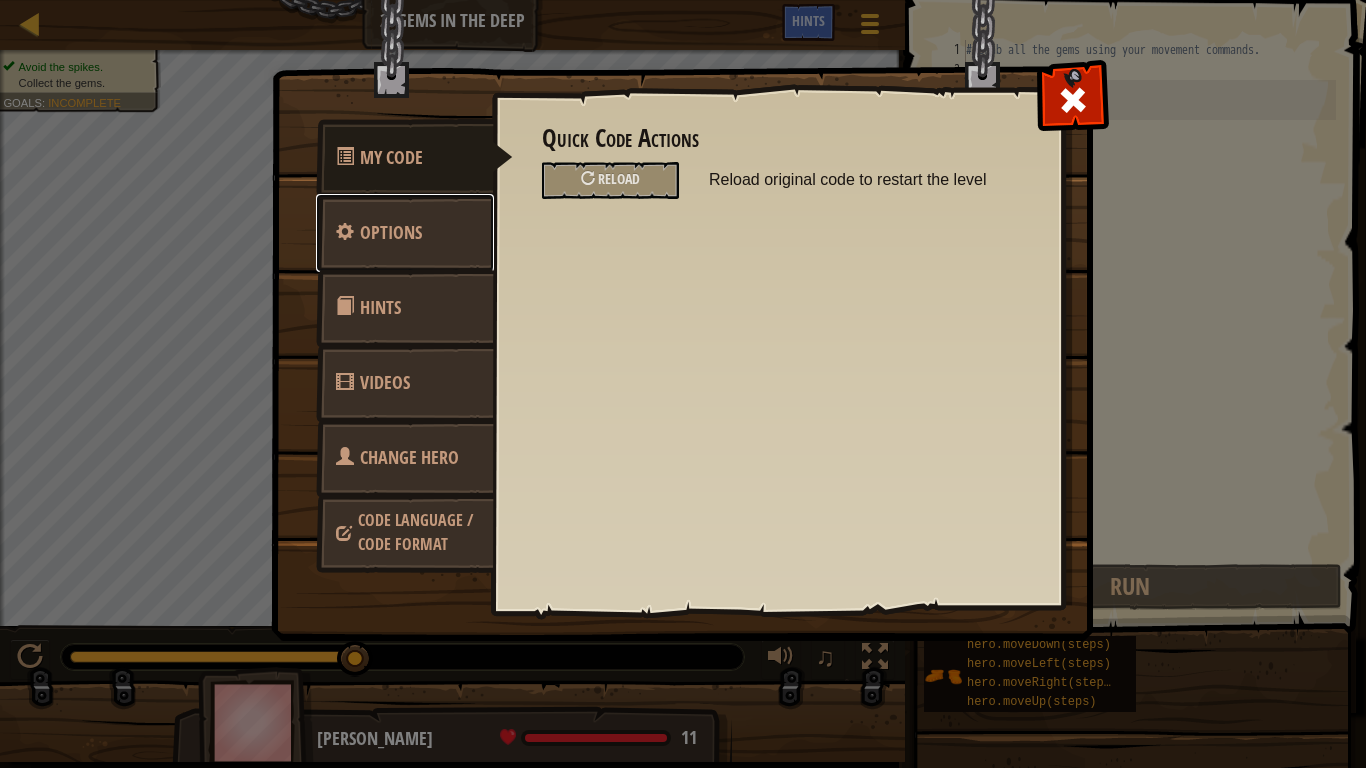 click on "Options" at bounding box center (405, 233) 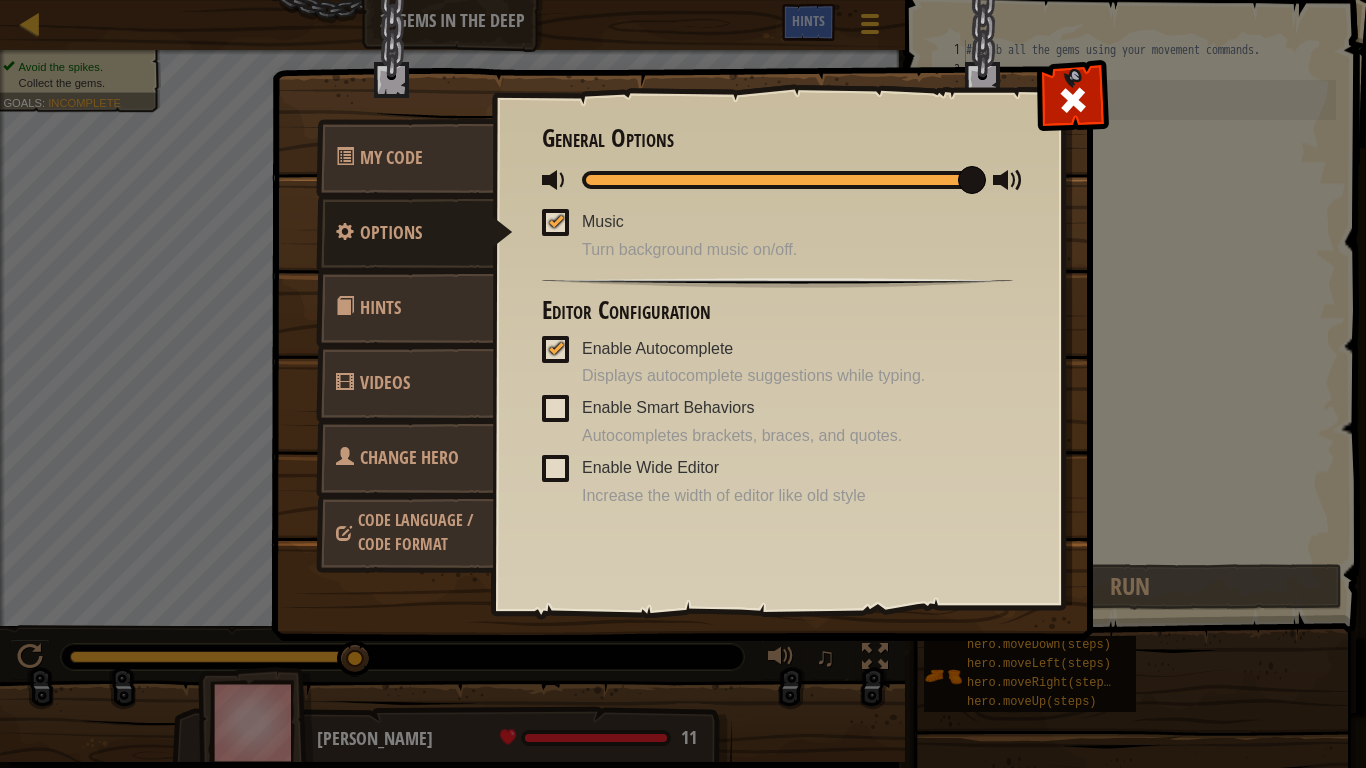 click at bounding box center [555, 349] 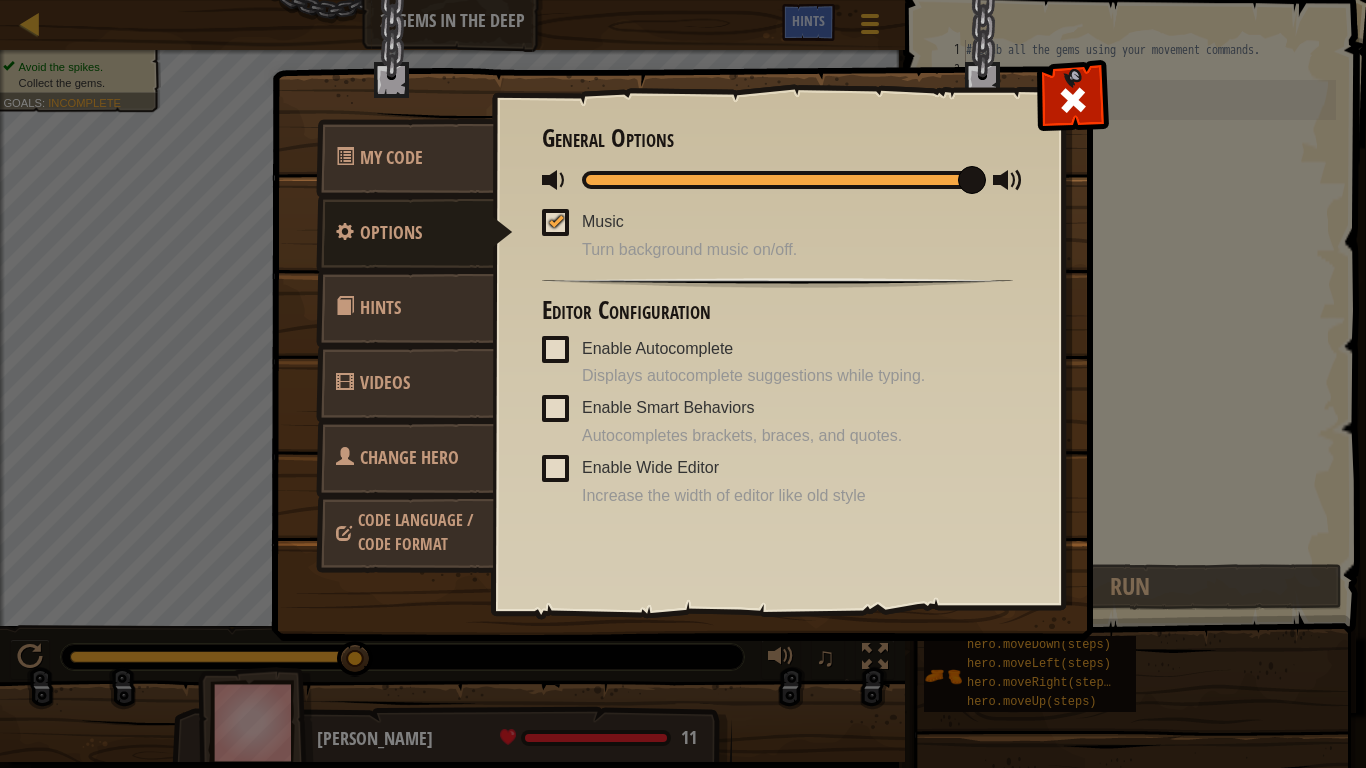 click at bounding box center [555, 349] 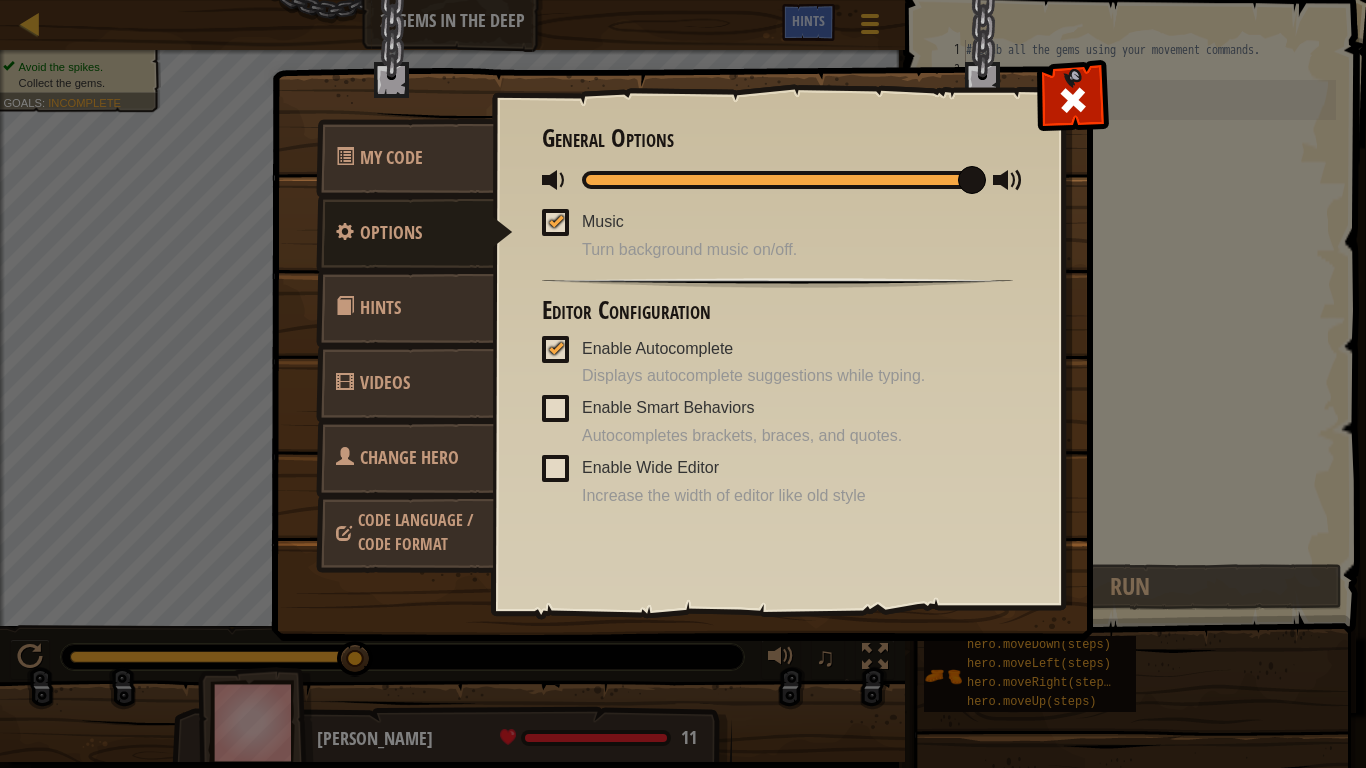 click on "Change Hero" at bounding box center (409, 457) 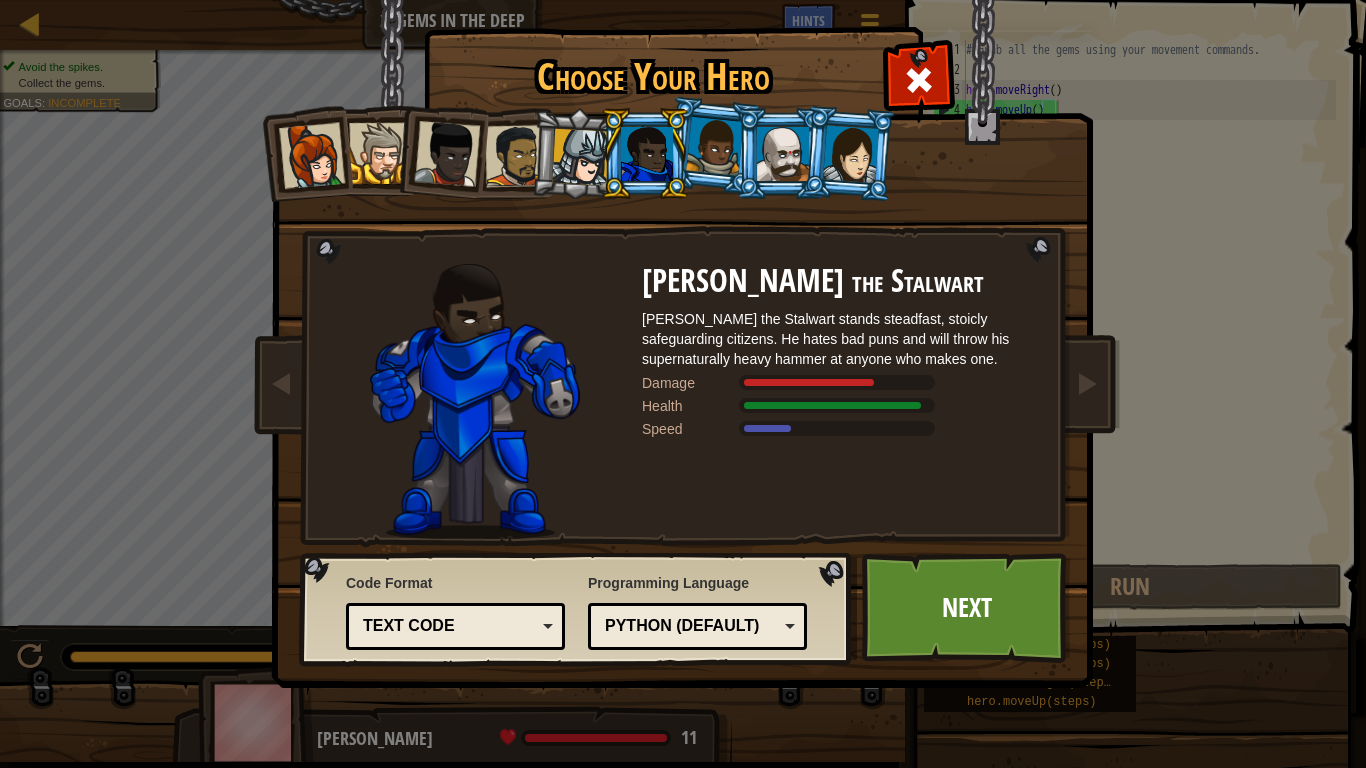 click on "Captain [PERSON_NAME] Anya is a no-nonsense leader who isn't afraid to go in and get the job done, whether it's defending a village, raiding an ogre base, or picking up shiny things. Damage Health Speed [PERSON_NAME] A mighty warrior. [PERSON_NAME] loves just three things: exploring, building stuff, and combat. He's tough but slow. Damage Health Speed [DEMOGRAPHIC_DATA] [PERSON_NAME] [DEMOGRAPHIC_DATA] [PERSON_NAME] is a champion of the people, questing for justice across all the lands. No one knows what she does in her spare time. Damage Health Speed [PERSON_NAME] the Duelist [PERSON_NAME] travels across the world, seeking out challenges to test his skills with his impractically gigantic sword and tiny shield. Damage Health Speed [PERSON_NAME] is an honorable [MEDICAL_DATA] and fearless warrior. His speed and high damage make him ideal for taking on heavily-armored enemies. Damage Health Speed [PERSON_NAME] the Stalwart Damage Health Speed Arryn Stonewall Damage Health Speed Okar Stompfoot Damage Health Speed [PERSON_NAME] Damage Health Speed" at bounding box center [683, 316] 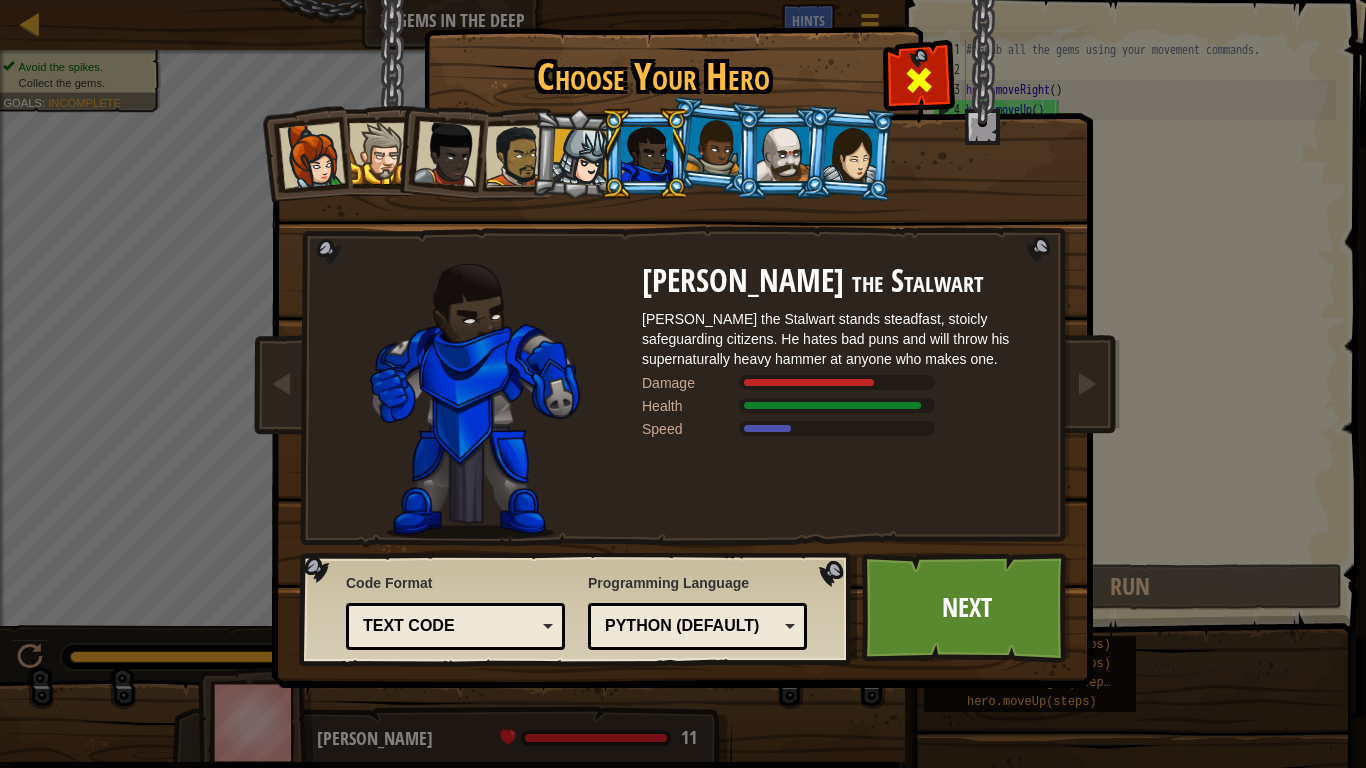 click at bounding box center (919, 80) 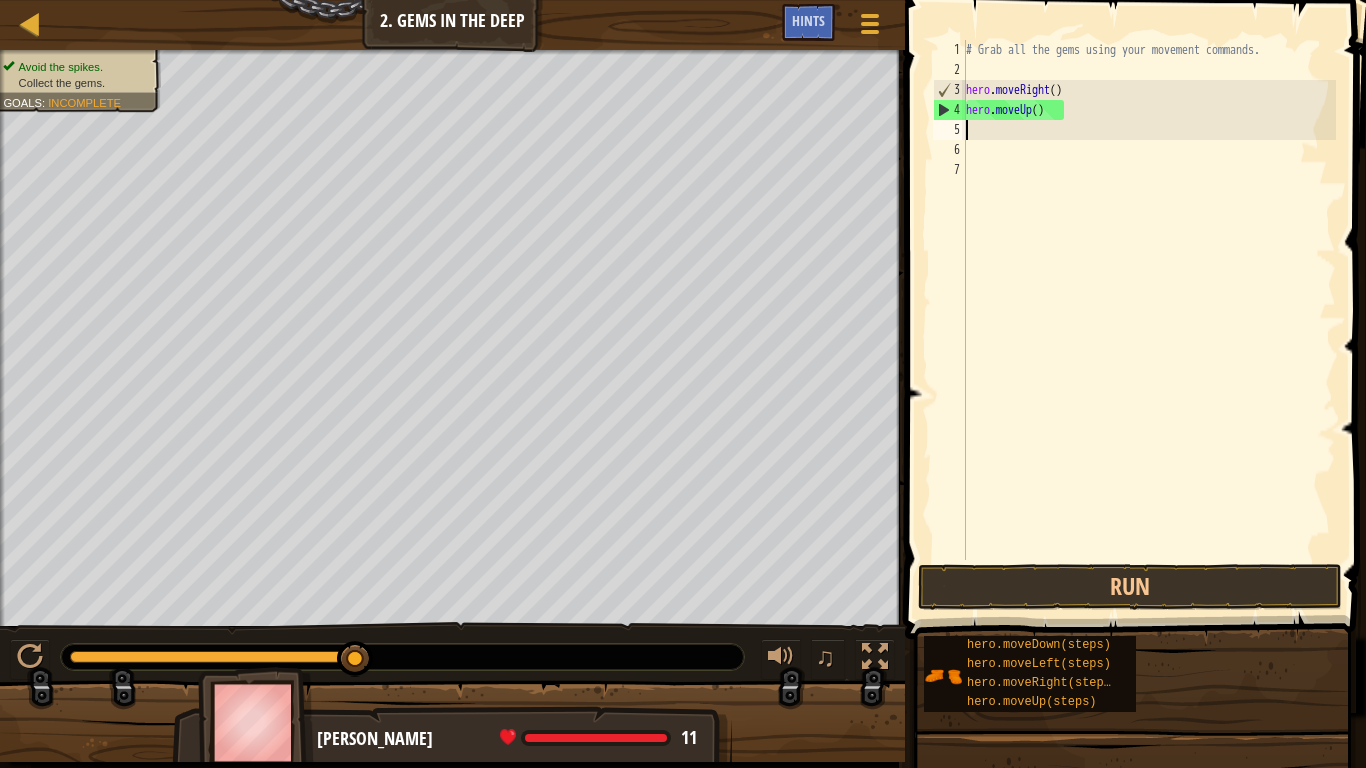 scroll, scrollTop: 9, scrollLeft: 0, axis: vertical 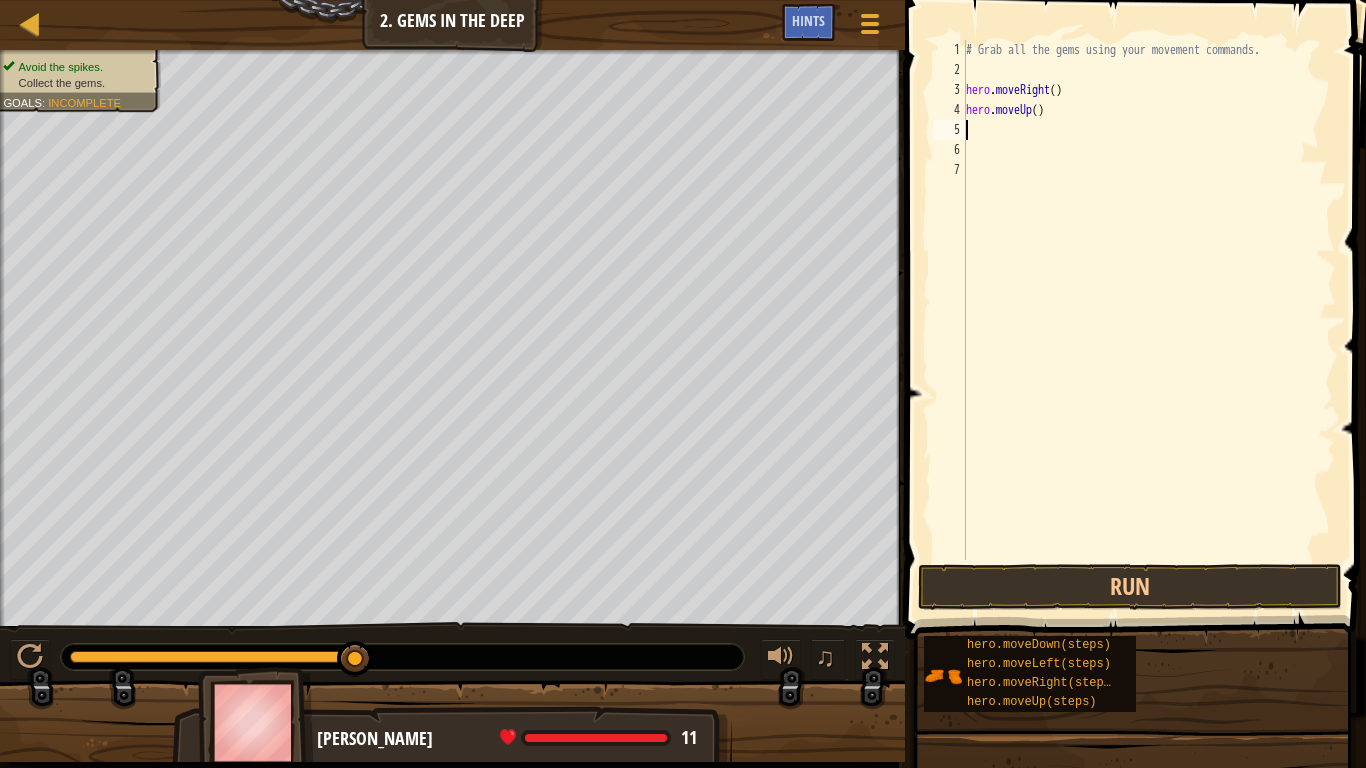 type on "her" 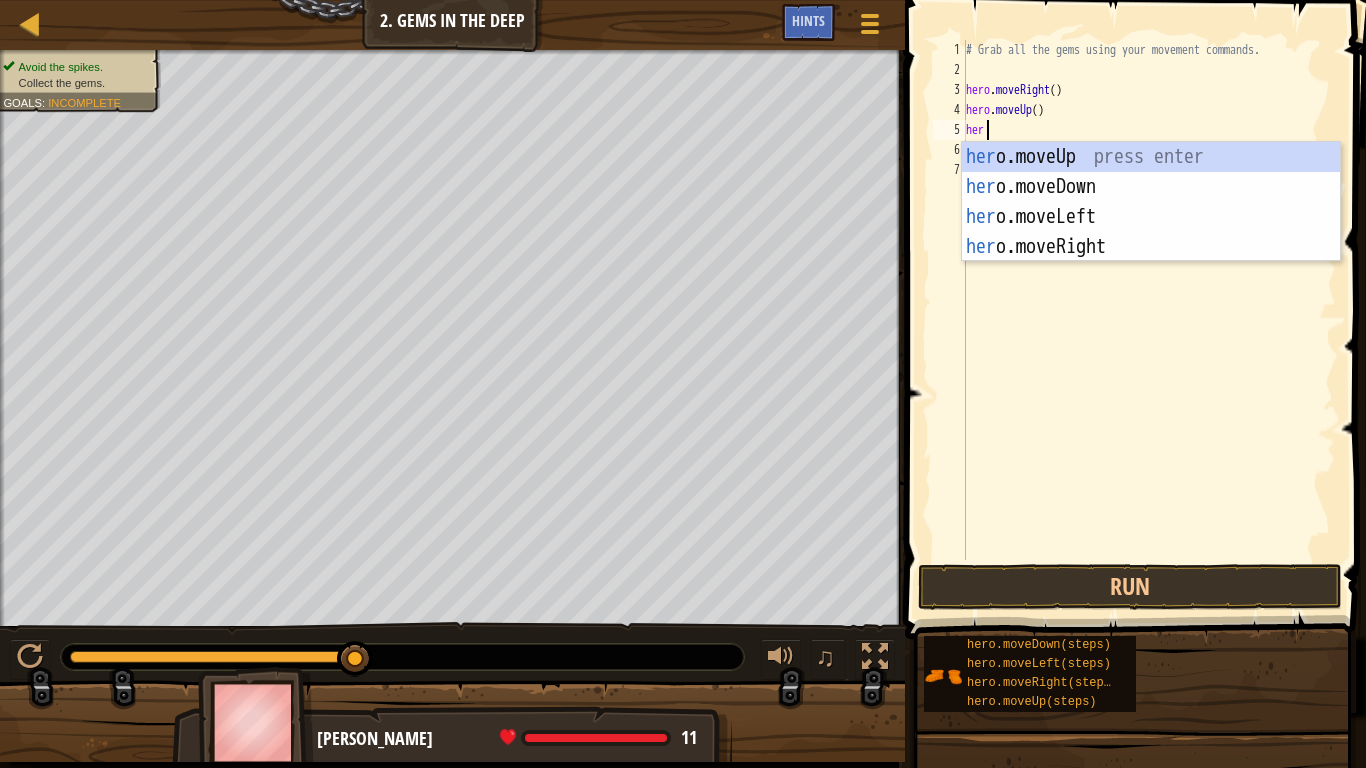 scroll, scrollTop: 9, scrollLeft: 2, axis: both 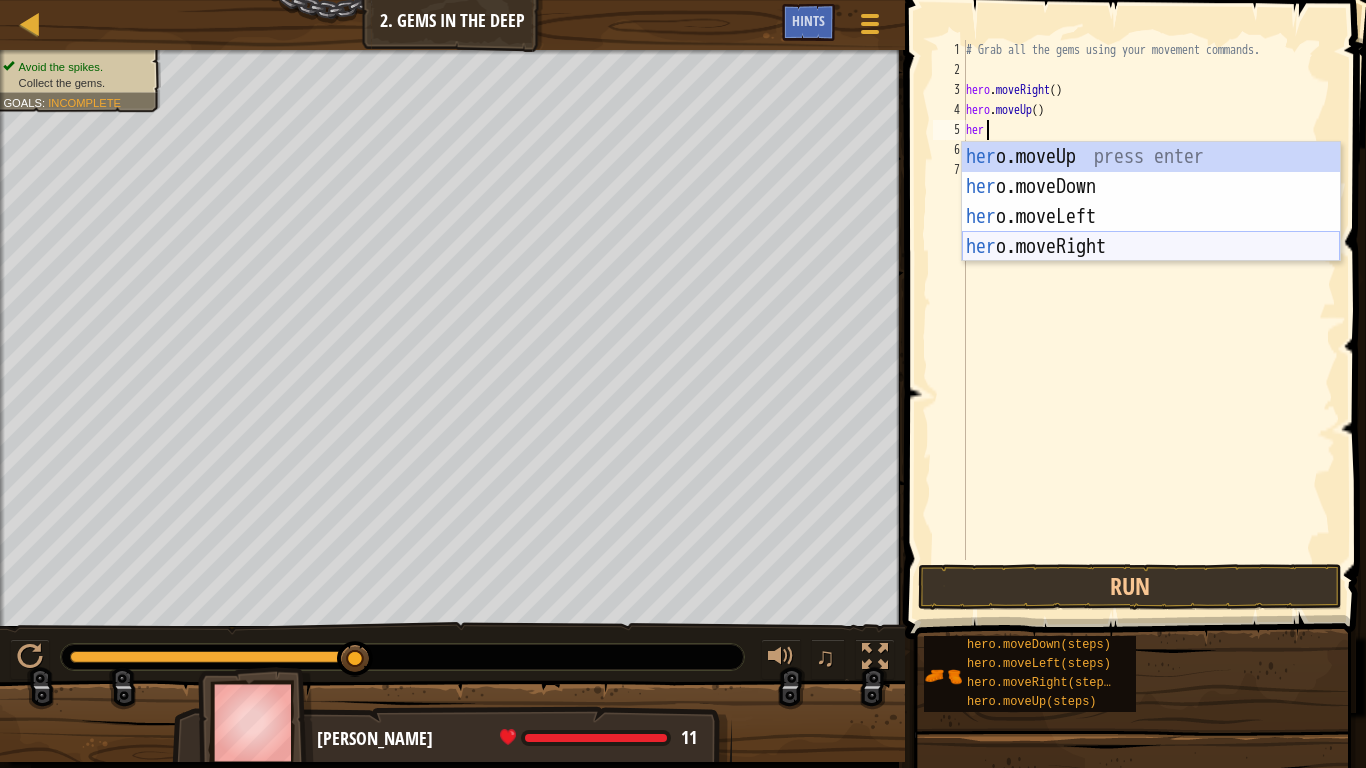 click on "her o.moveUp press enter her o.moveDown press enter her o.moveLeft press enter her o.moveRight press enter" at bounding box center (1151, 232) 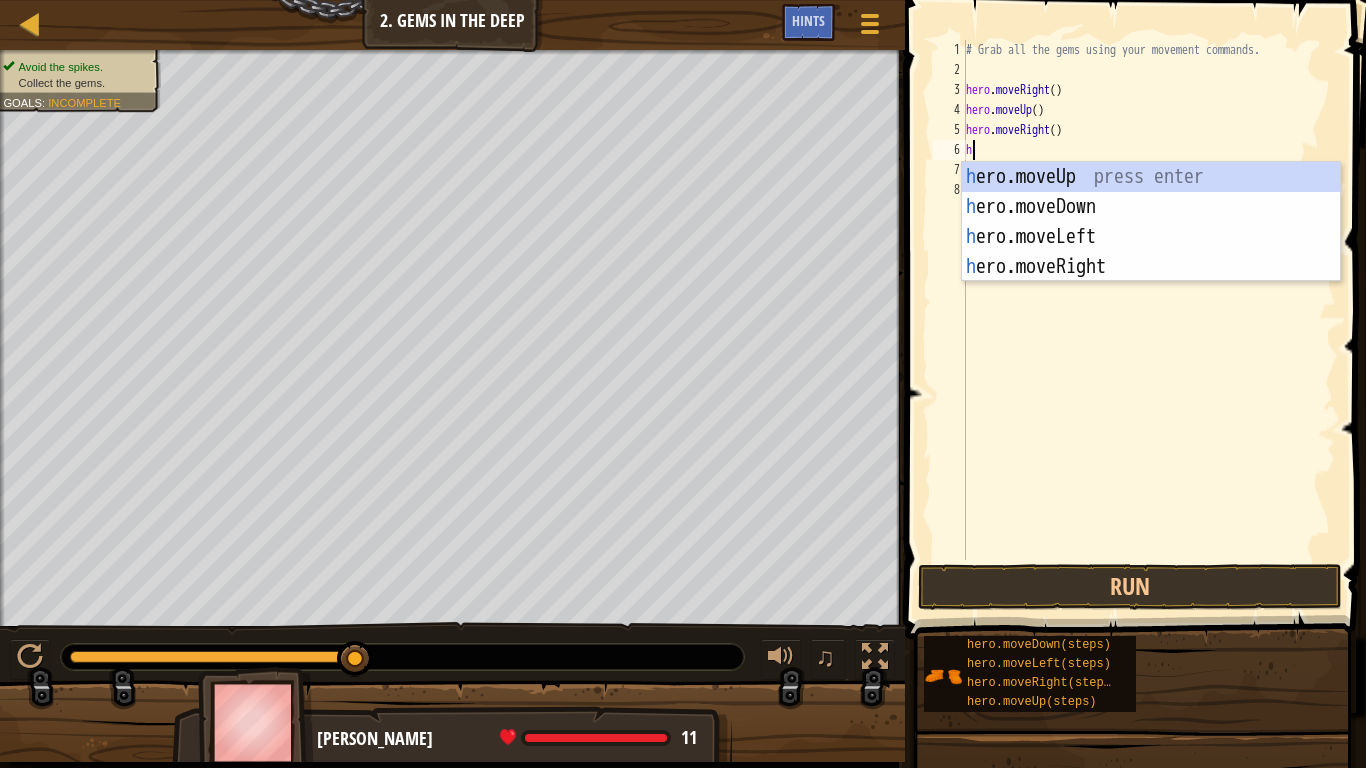 type on "her" 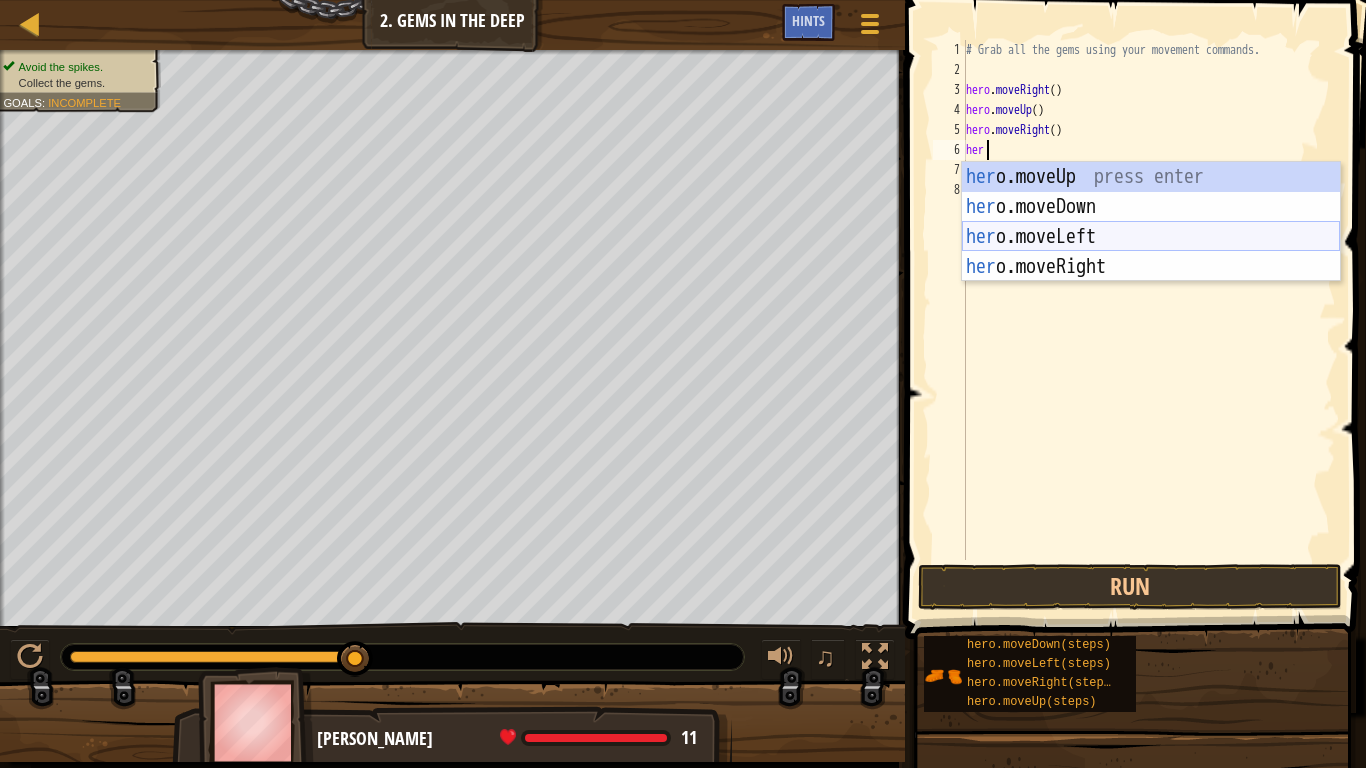 click on "her o.moveUp press enter her o.moveDown press enter her o.moveLeft press enter her o.moveRight press enter" at bounding box center [1151, 252] 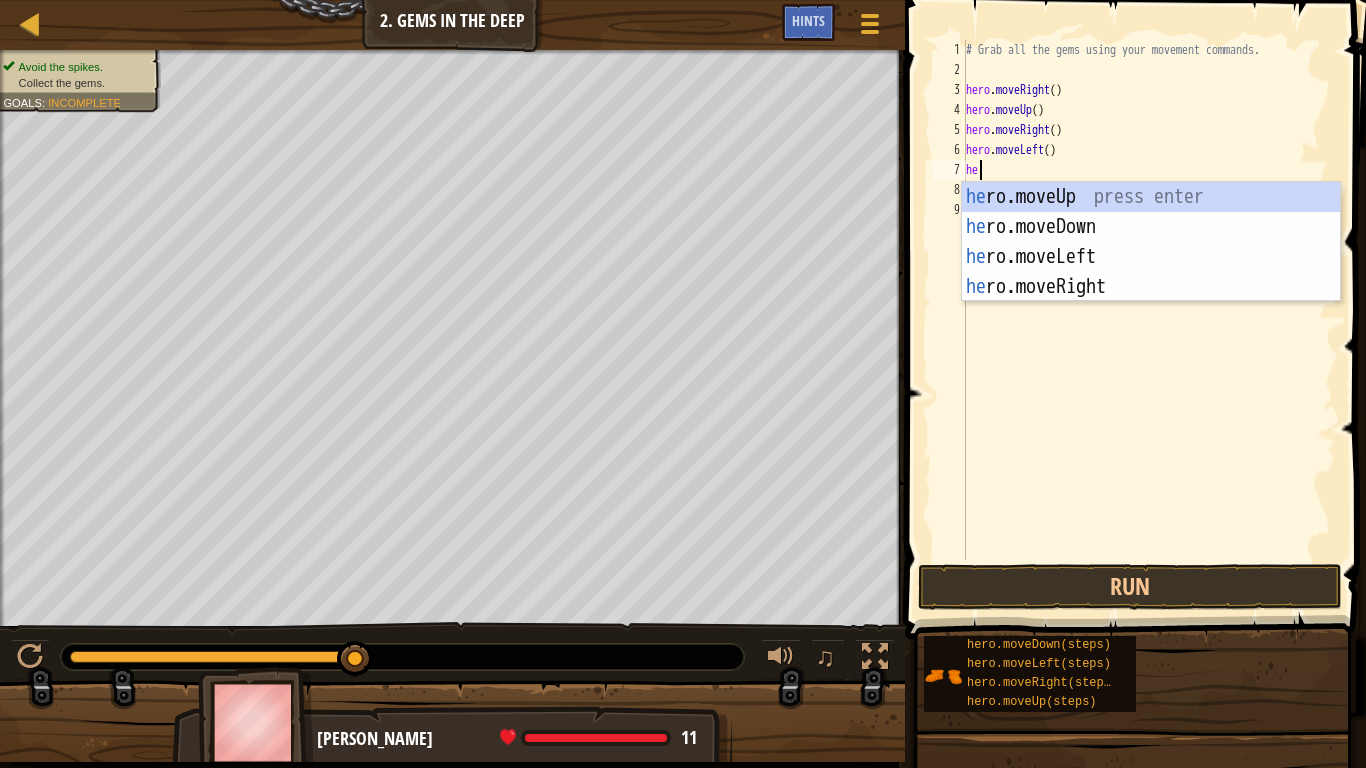 type on "her" 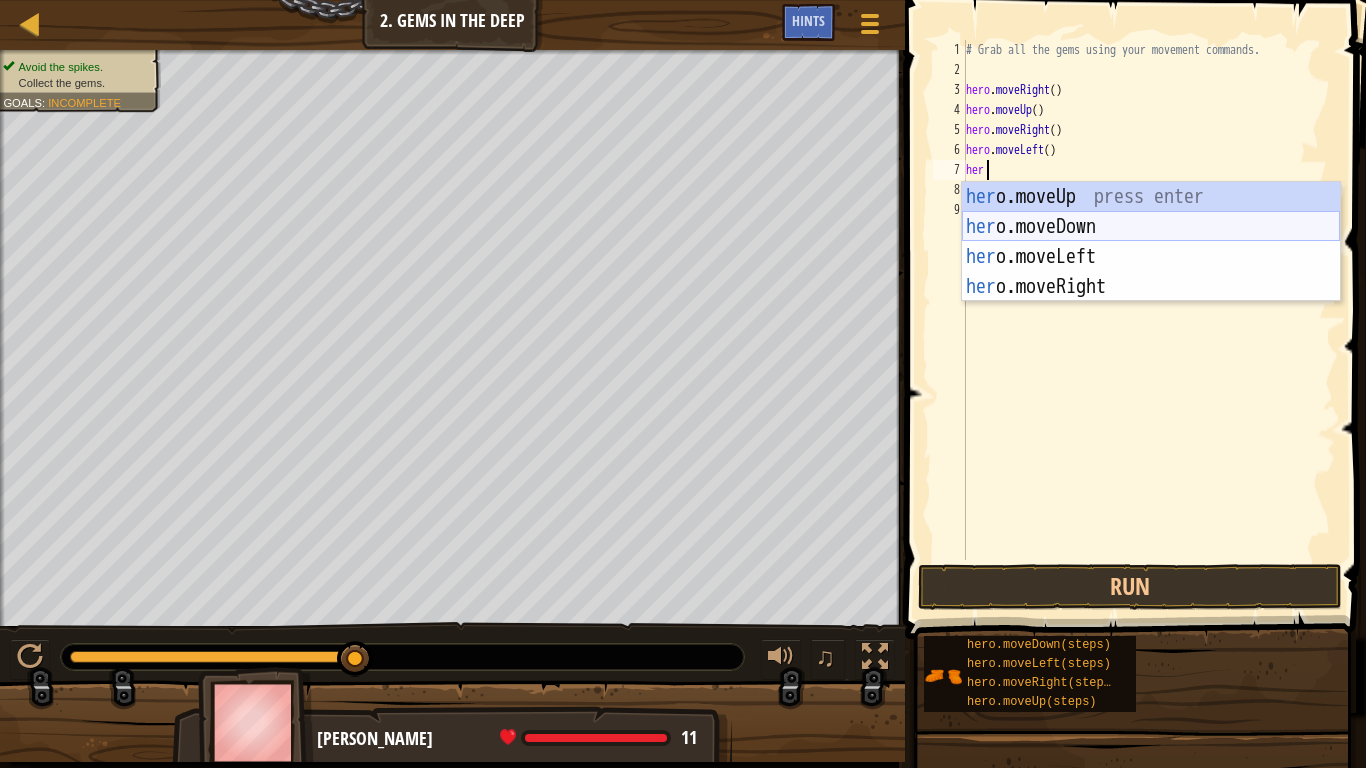 click on "her o.moveUp press enter her o.moveDown press enter her o.moveLeft press enter her o.moveRight press enter" at bounding box center (1151, 272) 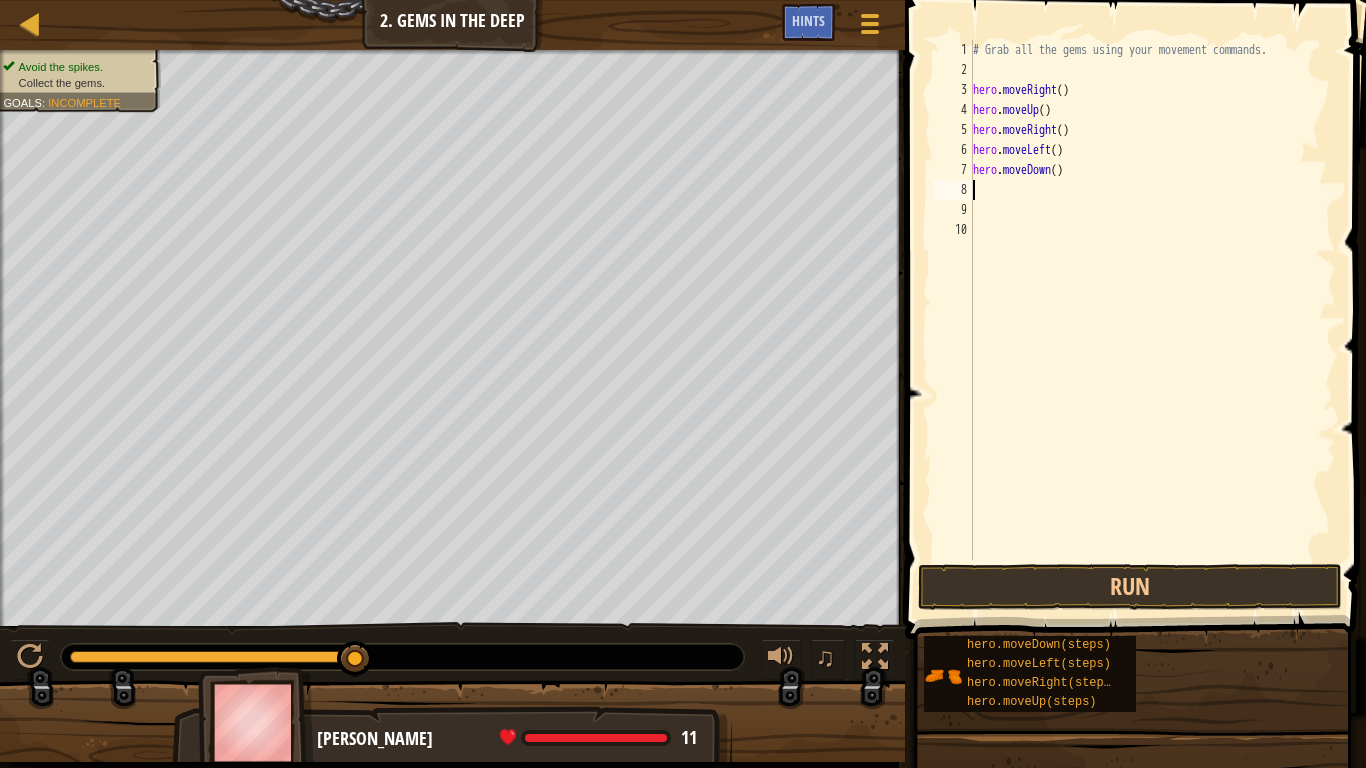 scroll, scrollTop: 9, scrollLeft: 0, axis: vertical 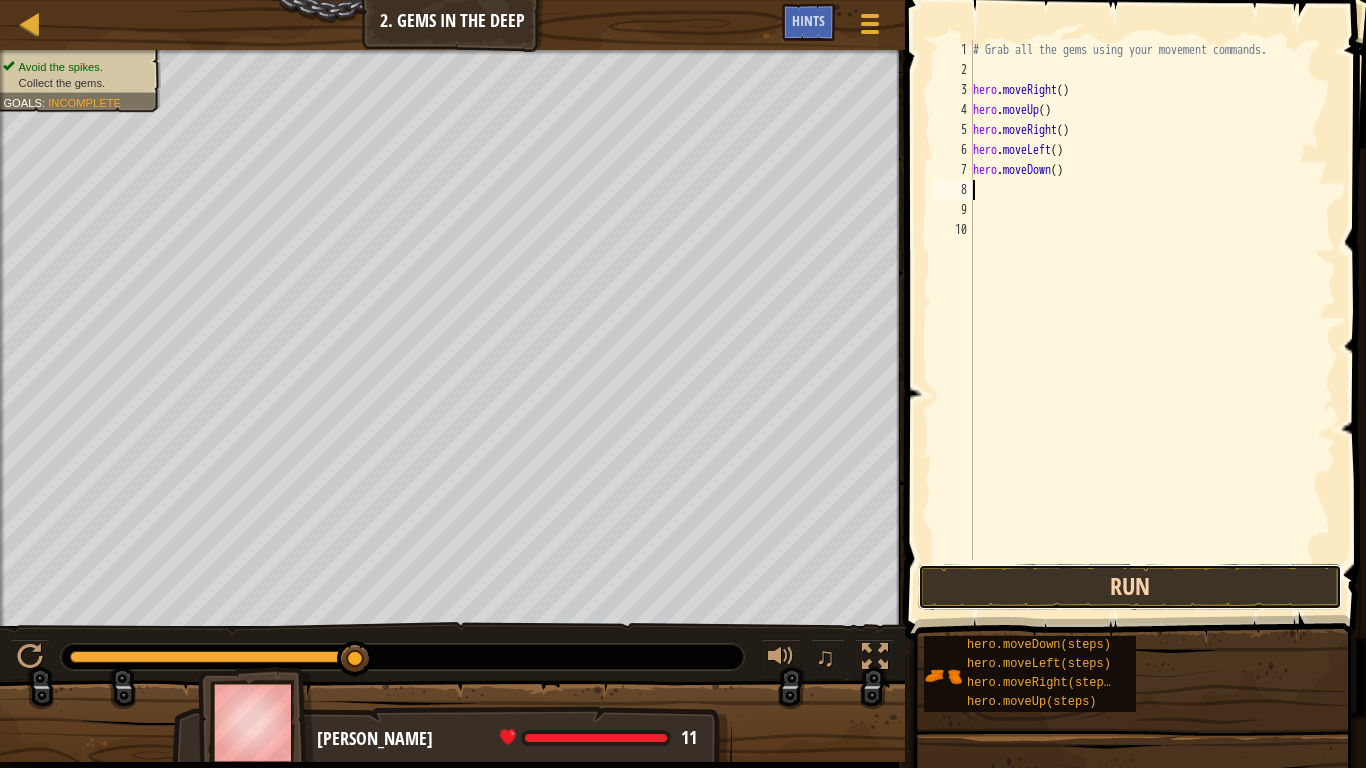 click on "Run" at bounding box center (1130, 587) 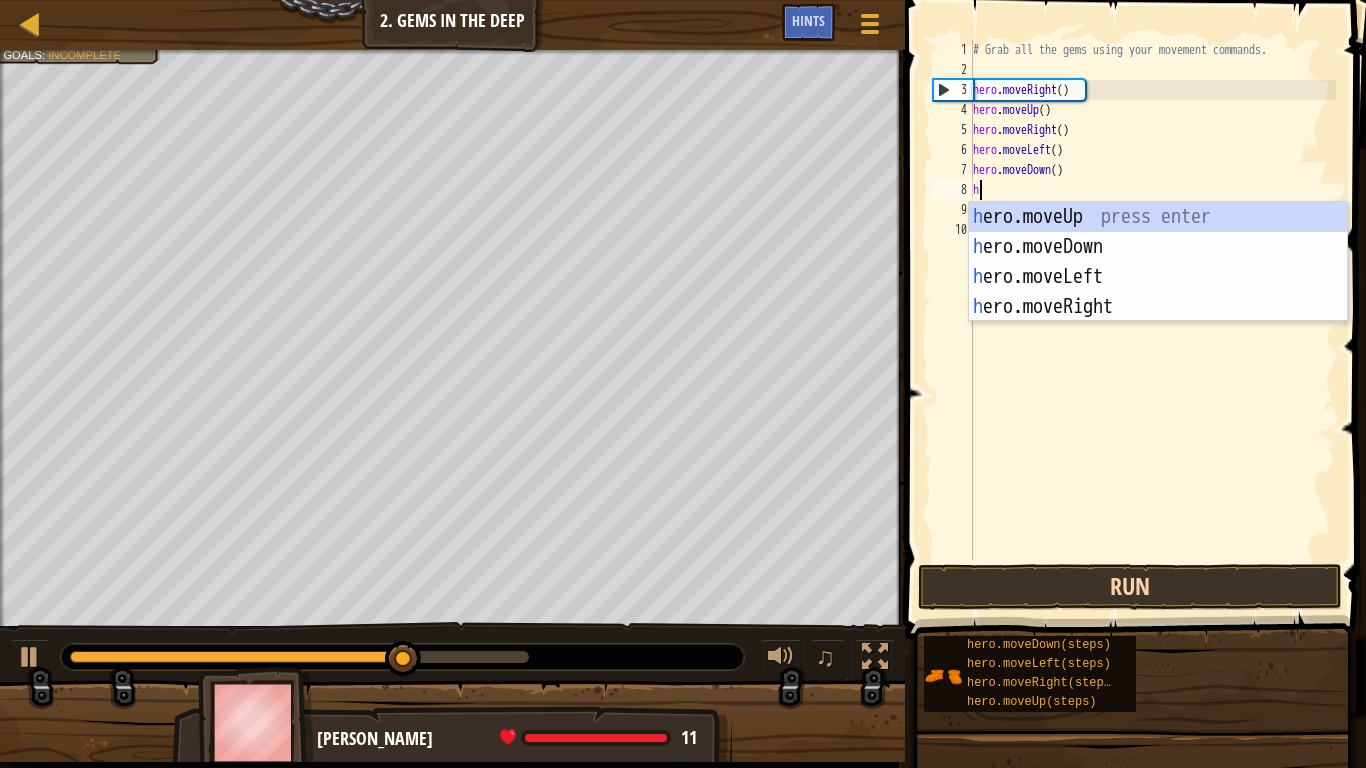 type on "her" 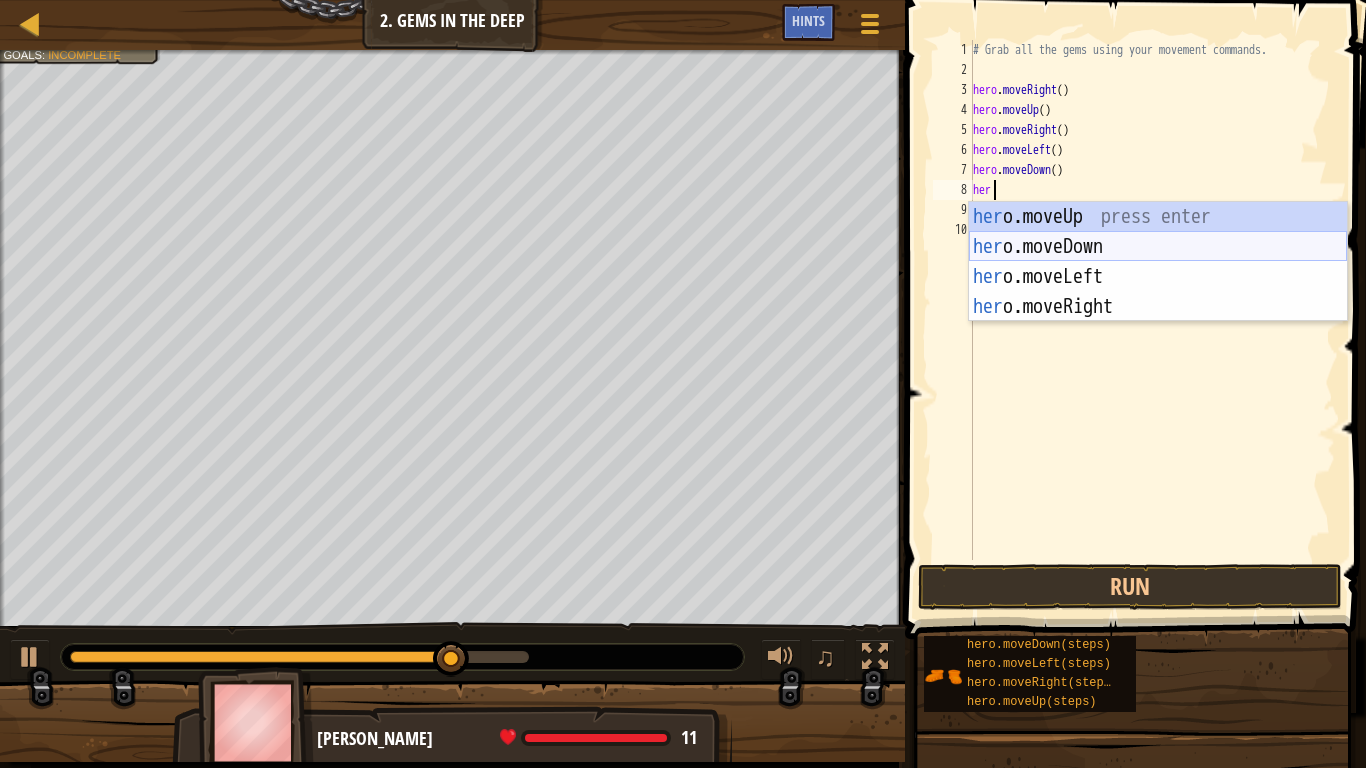 click on "her o.moveUp press enter her o.moveDown press enter her o.moveLeft press enter her o.moveRight press enter" at bounding box center (1158, 292) 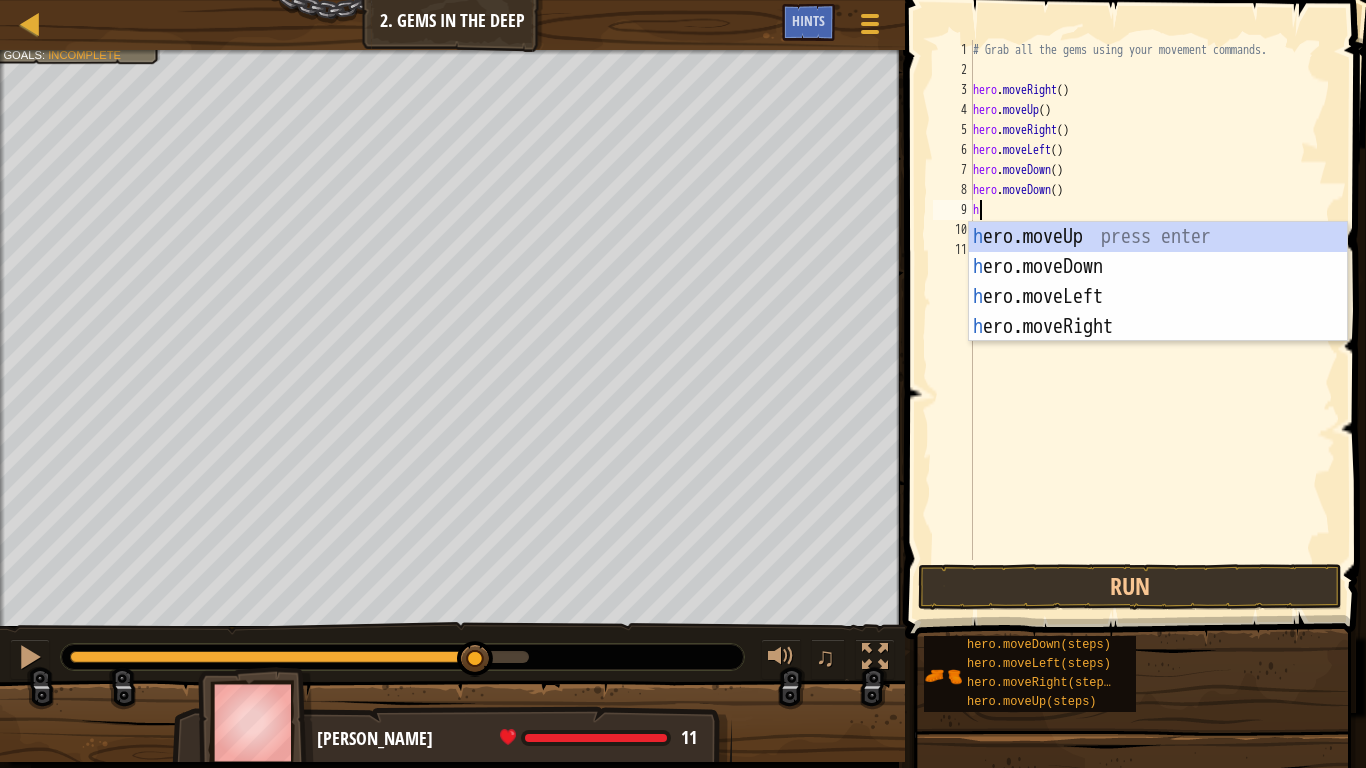 type on "her" 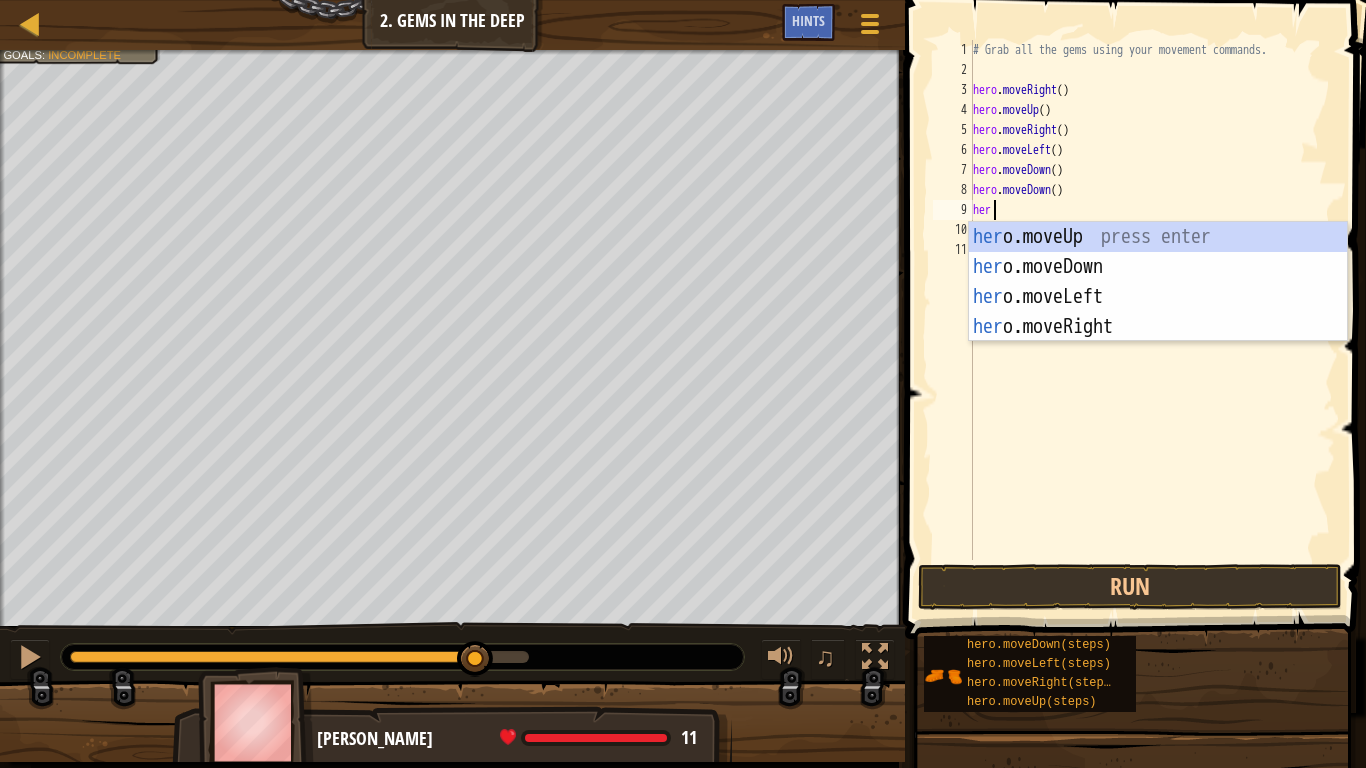 scroll, scrollTop: 9, scrollLeft: 2, axis: both 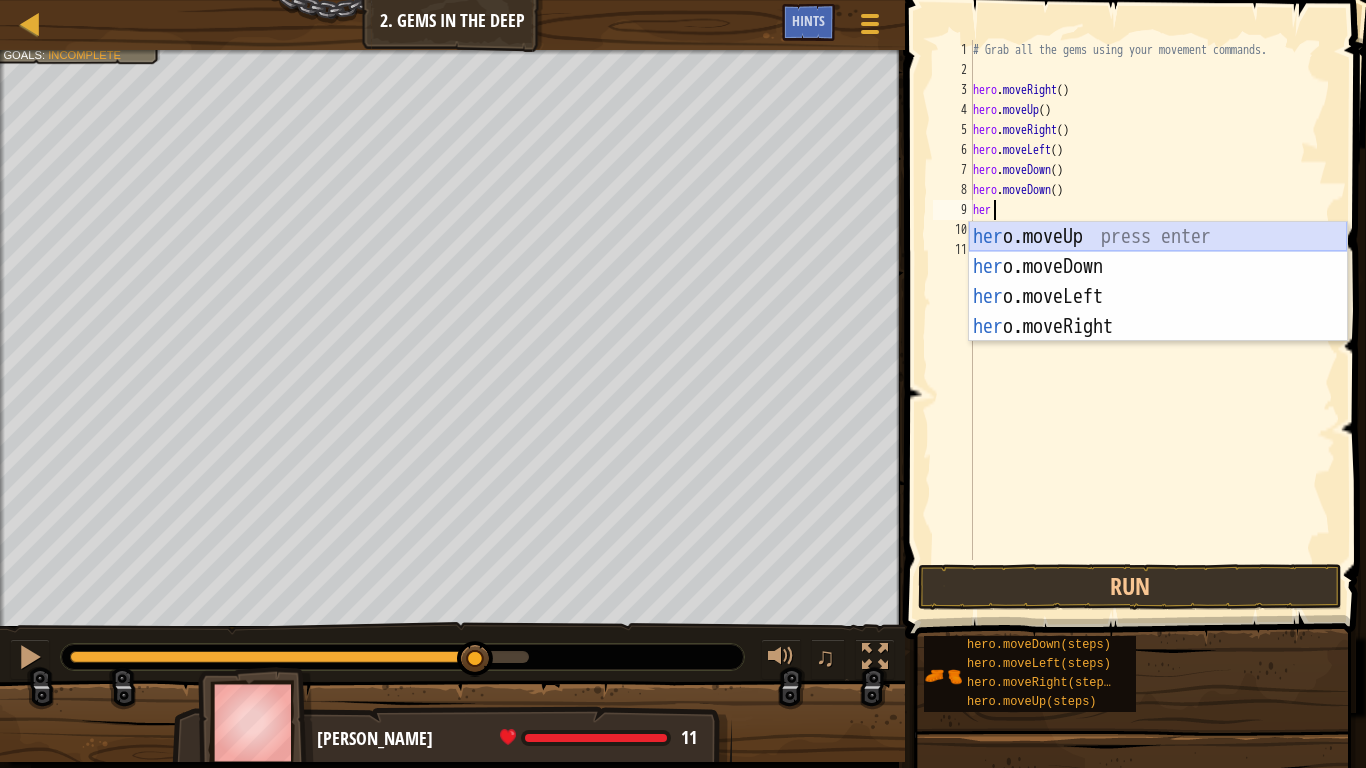 click on "her o.moveUp press enter her o.moveDown press enter her o.moveLeft press enter her o.moveRight press enter" at bounding box center [1158, 312] 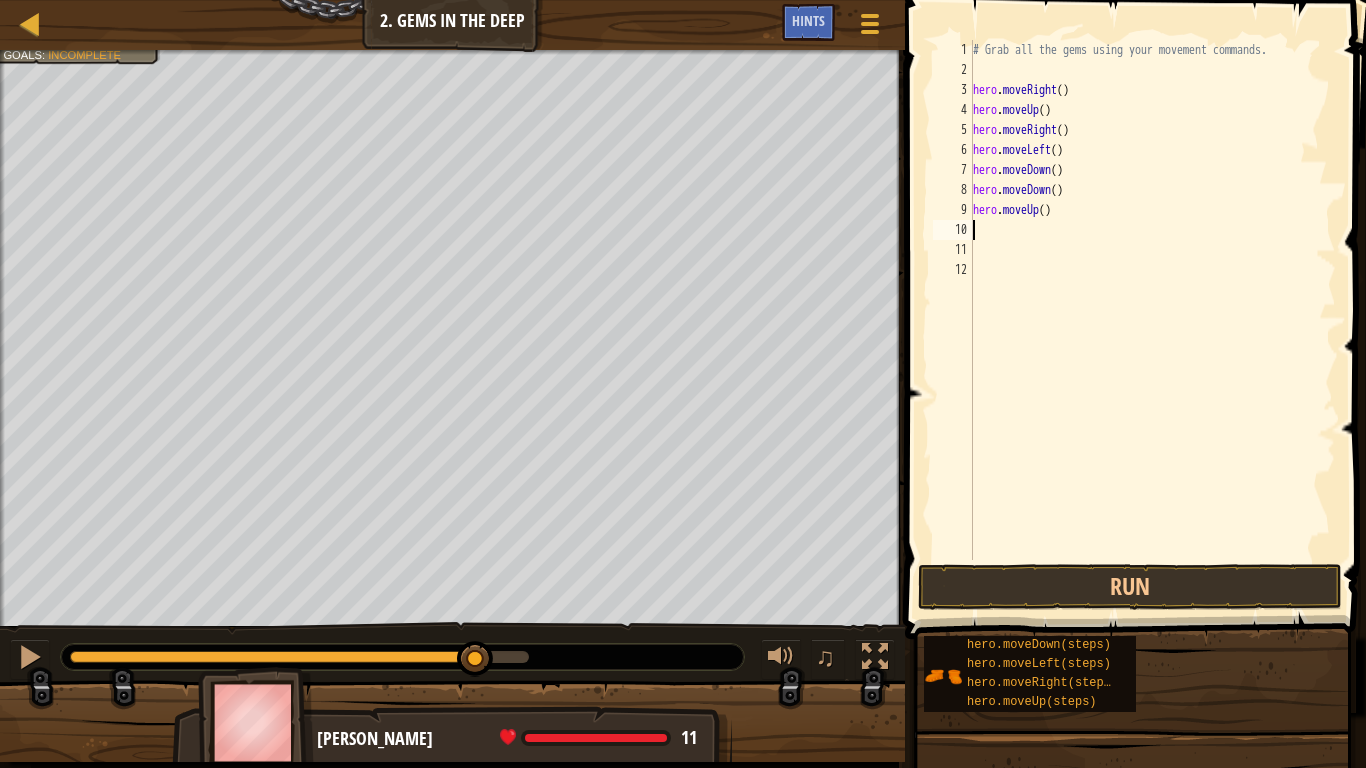 scroll, scrollTop: 9, scrollLeft: 0, axis: vertical 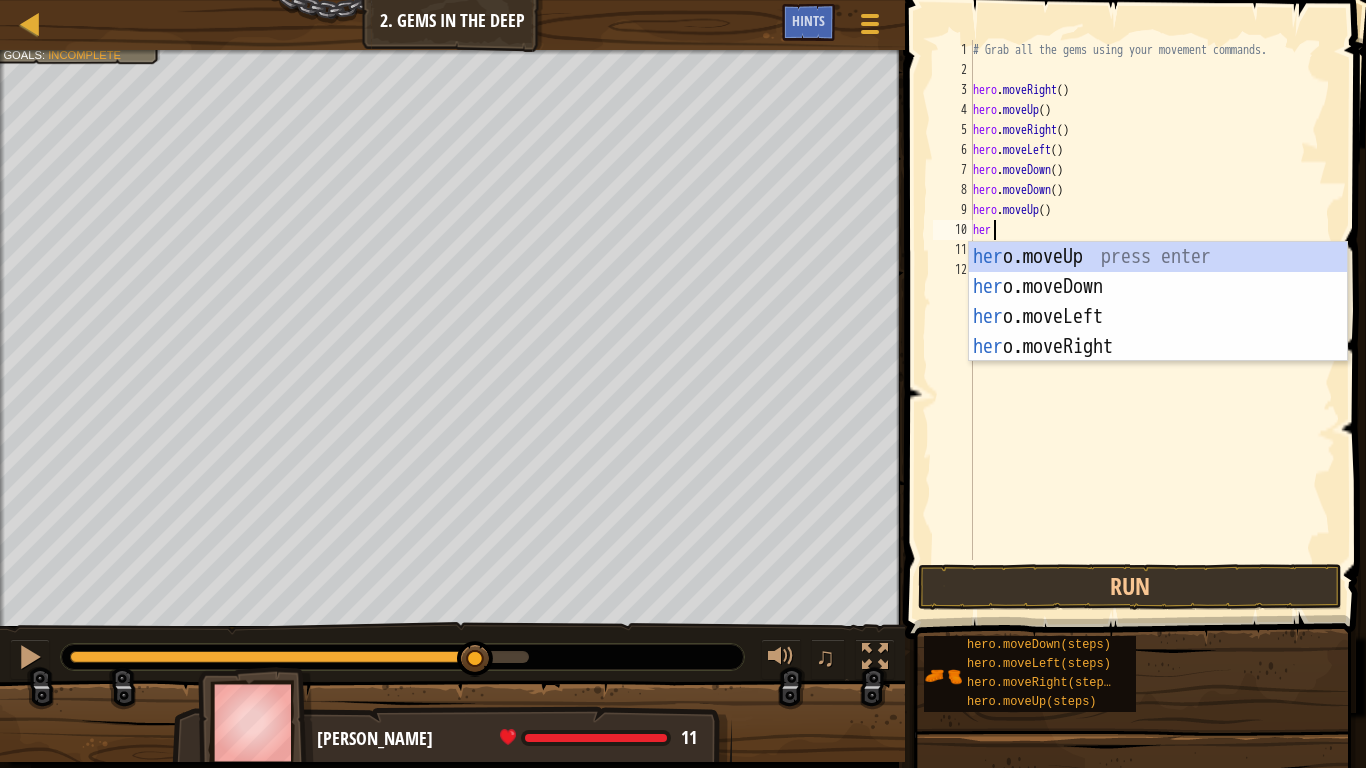 click on "# Grab all the gems using your movement commands. hero . moveRight ( ) hero . moveUp ( ) hero . moveRight ( ) hero . moveLeft ( ) hero . moveDown ( ) hero . moveDown ( ) hero . moveUp ( ) her" at bounding box center [1152, 320] 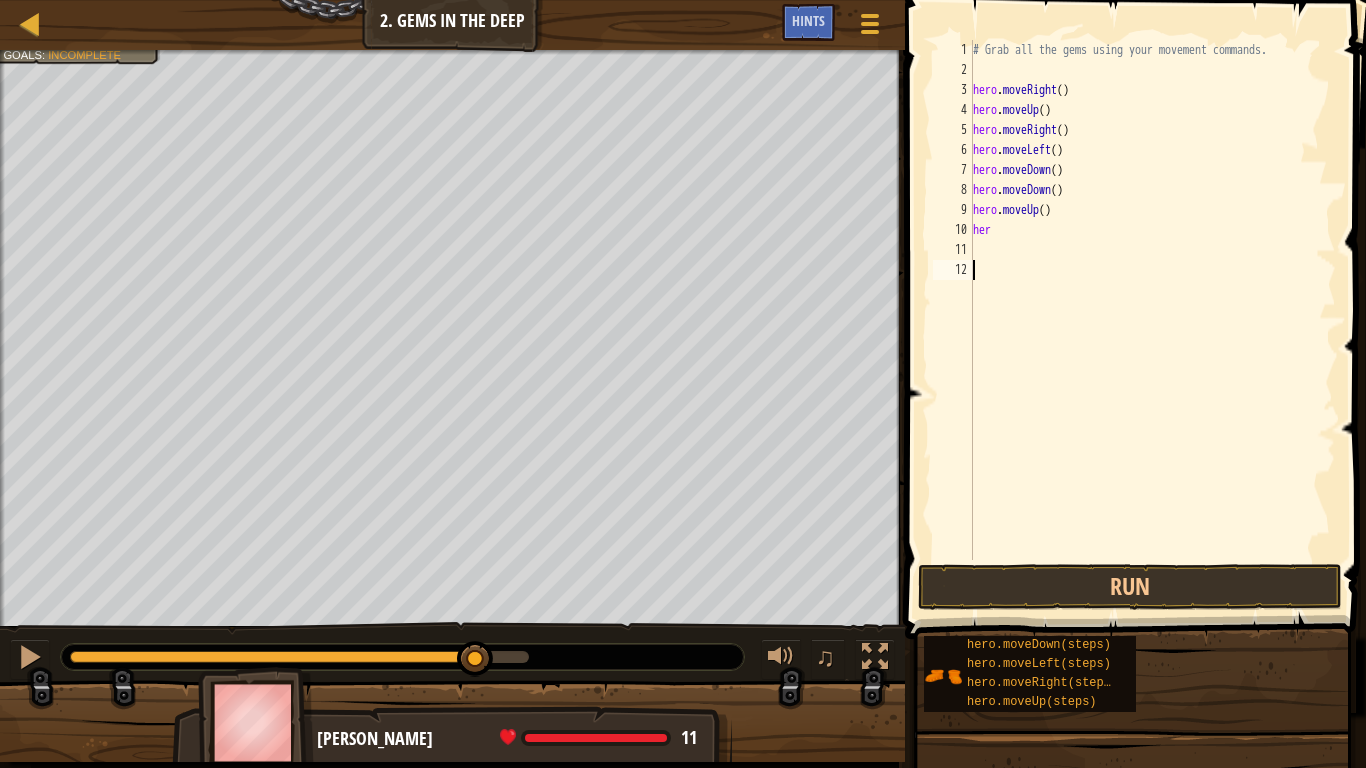 click on "# Grab all the gems using your movement commands. hero . moveRight ( ) hero . moveUp ( ) hero . moveRight ( ) hero . moveLeft ( ) hero . moveDown ( ) hero . moveDown ( ) hero . moveUp ( ) her" at bounding box center (1152, 320) 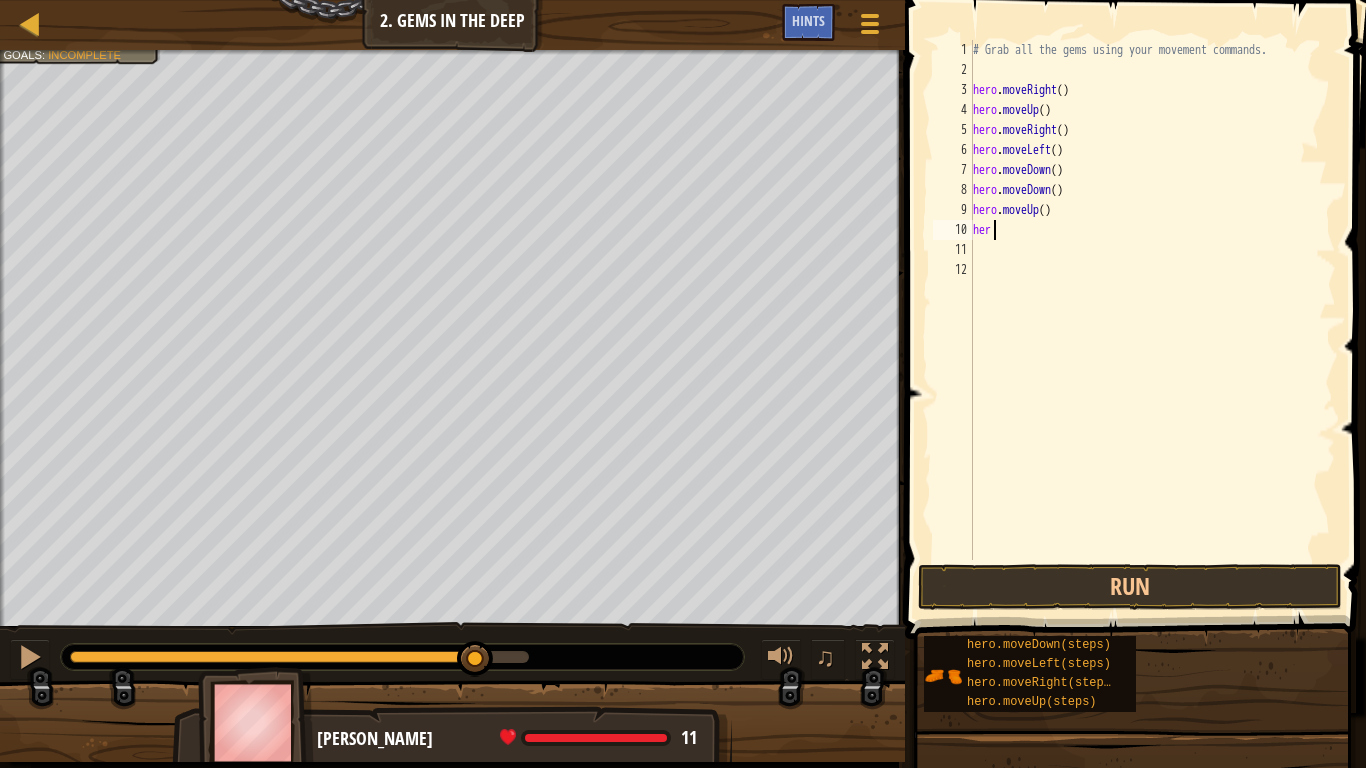 type on "hero" 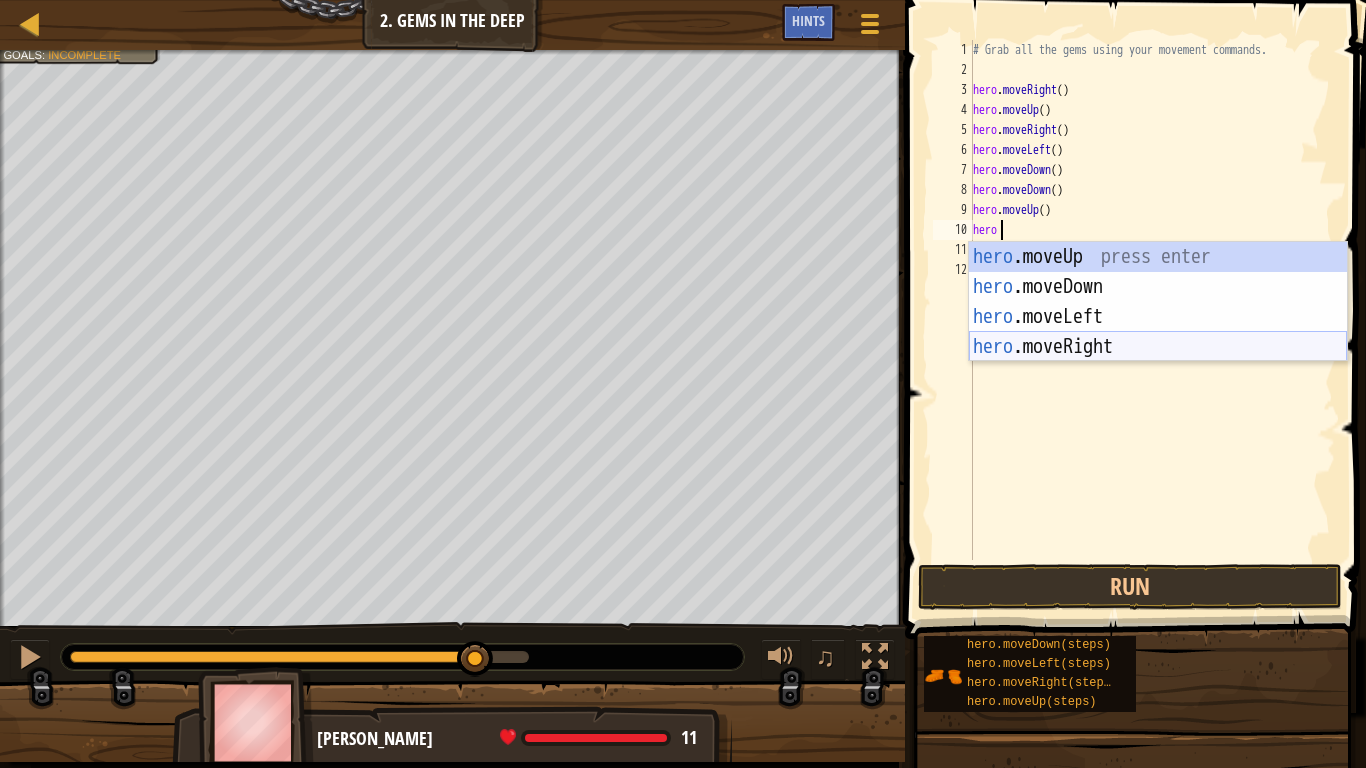 click on "hero .moveUp press enter hero .moveDown press enter hero .moveLeft press enter hero .moveRight press enter" at bounding box center (1158, 332) 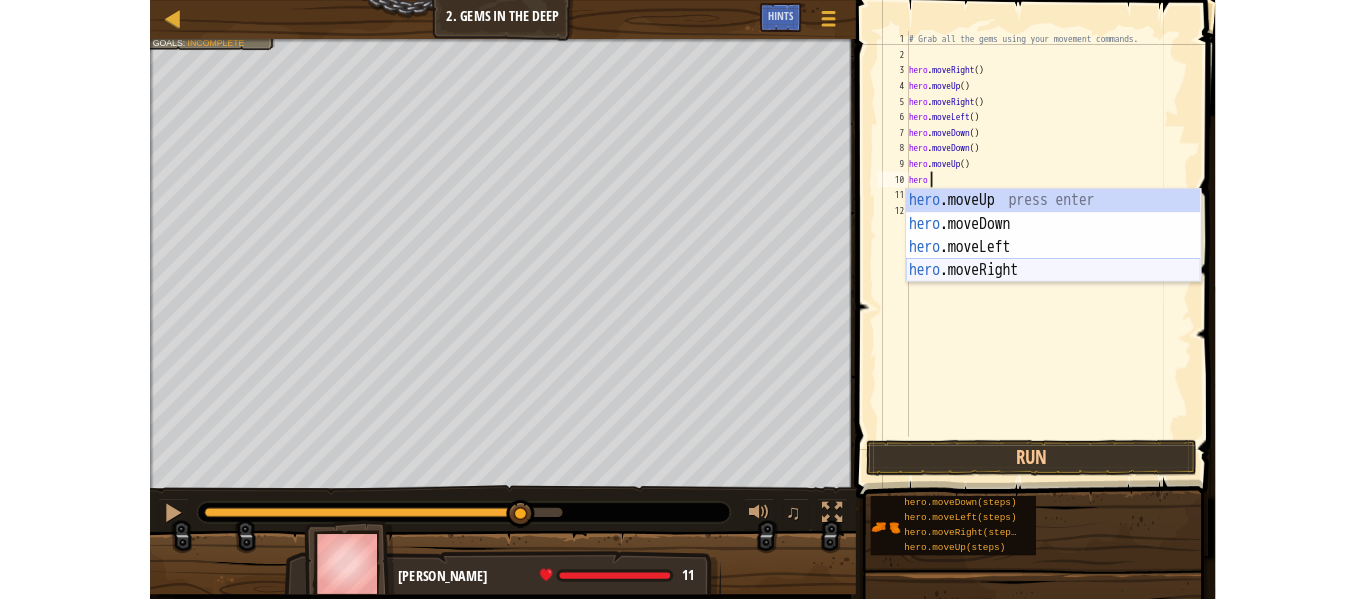 scroll, scrollTop: 9, scrollLeft: 0, axis: vertical 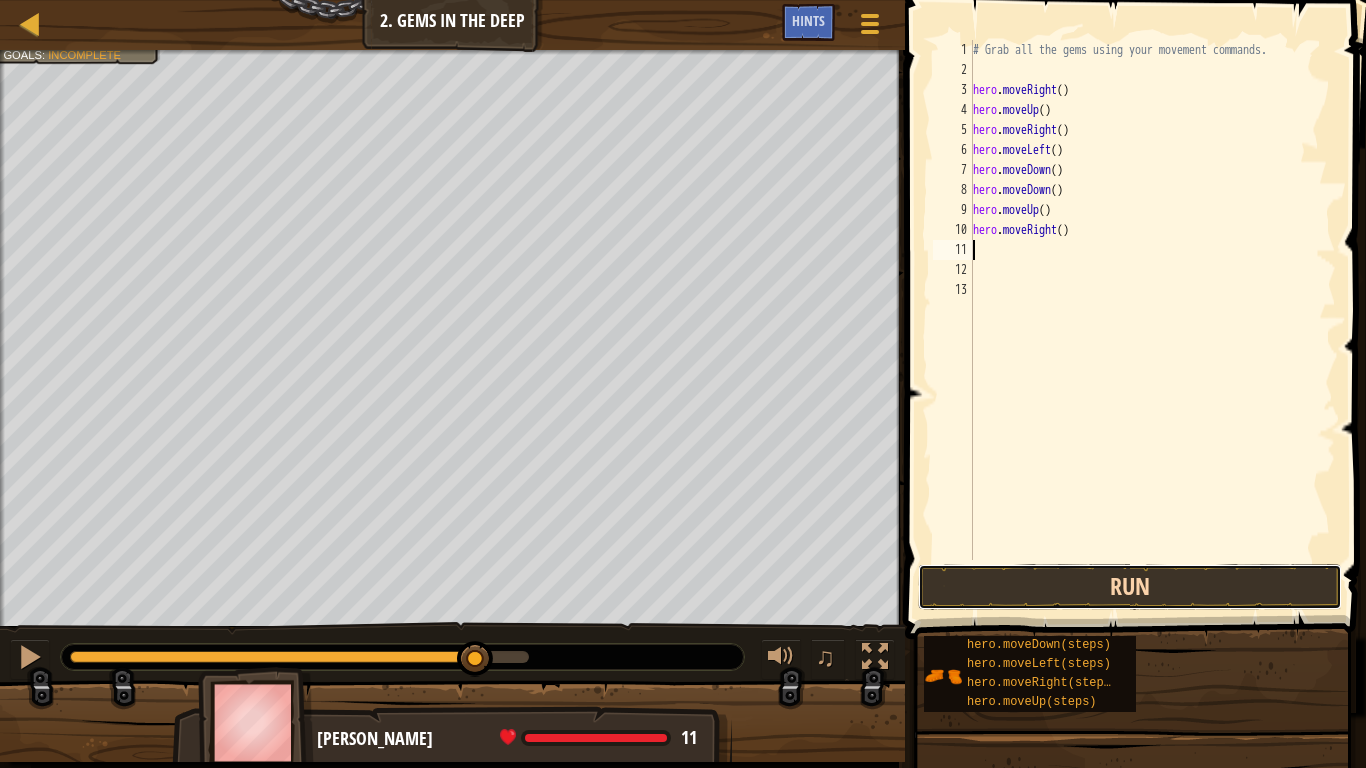 click on "Run" at bounding box center (1130, 587) 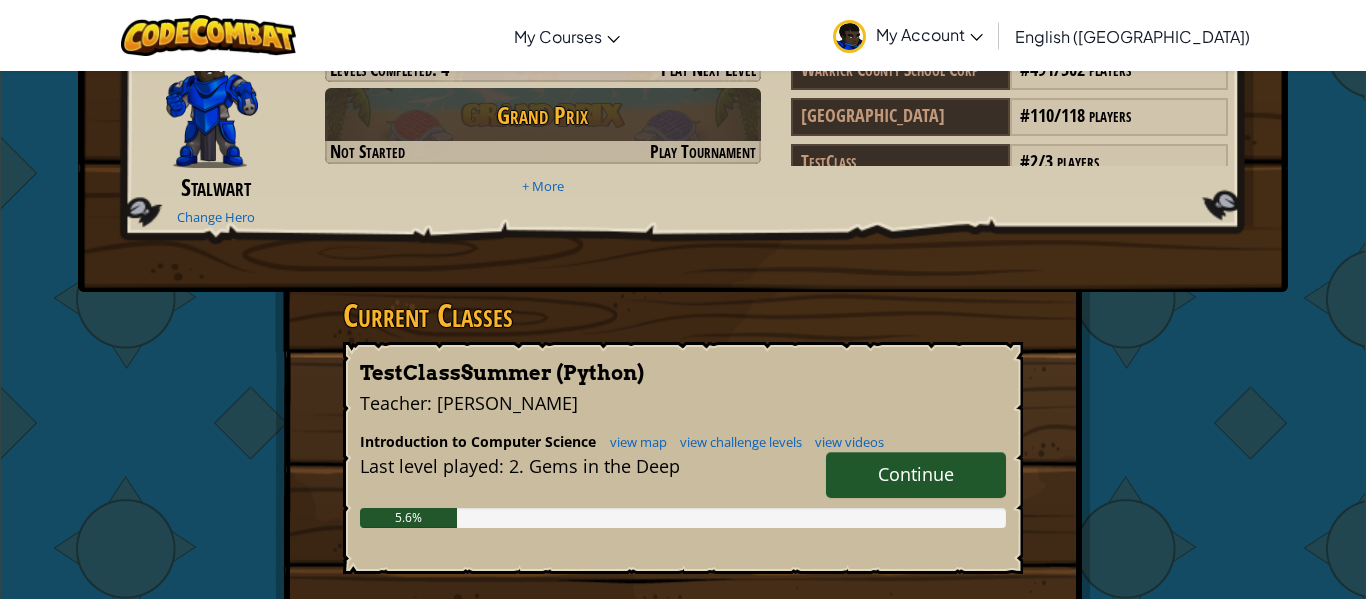 scroll, scrollTop: 0, scrollLeft: 0, axis: both 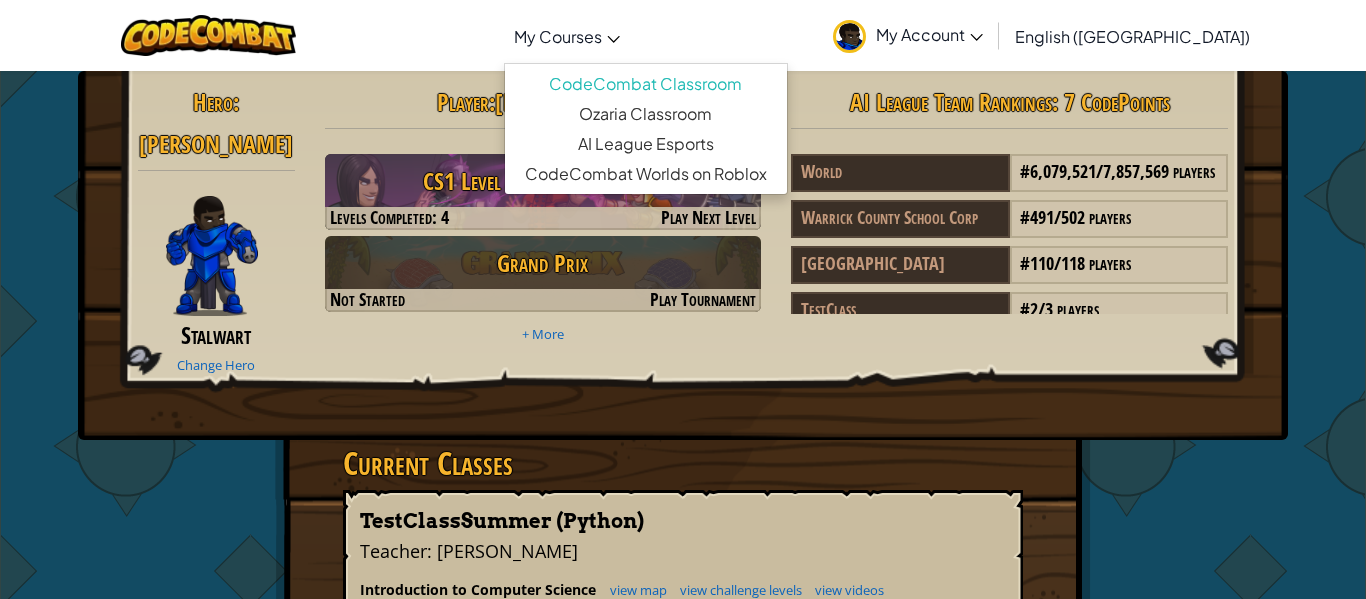 click on "My Courses" at bounding box center (567, 36) 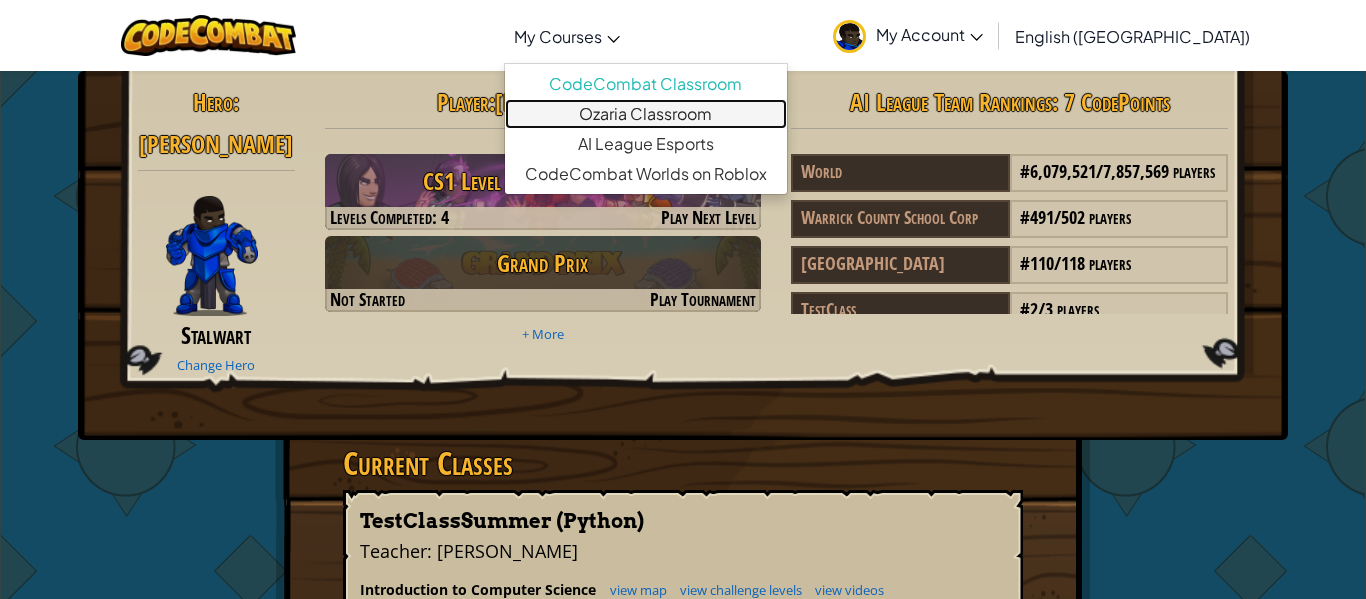 click on "Ozaria Classroom" at bounding box center [646, 114] 